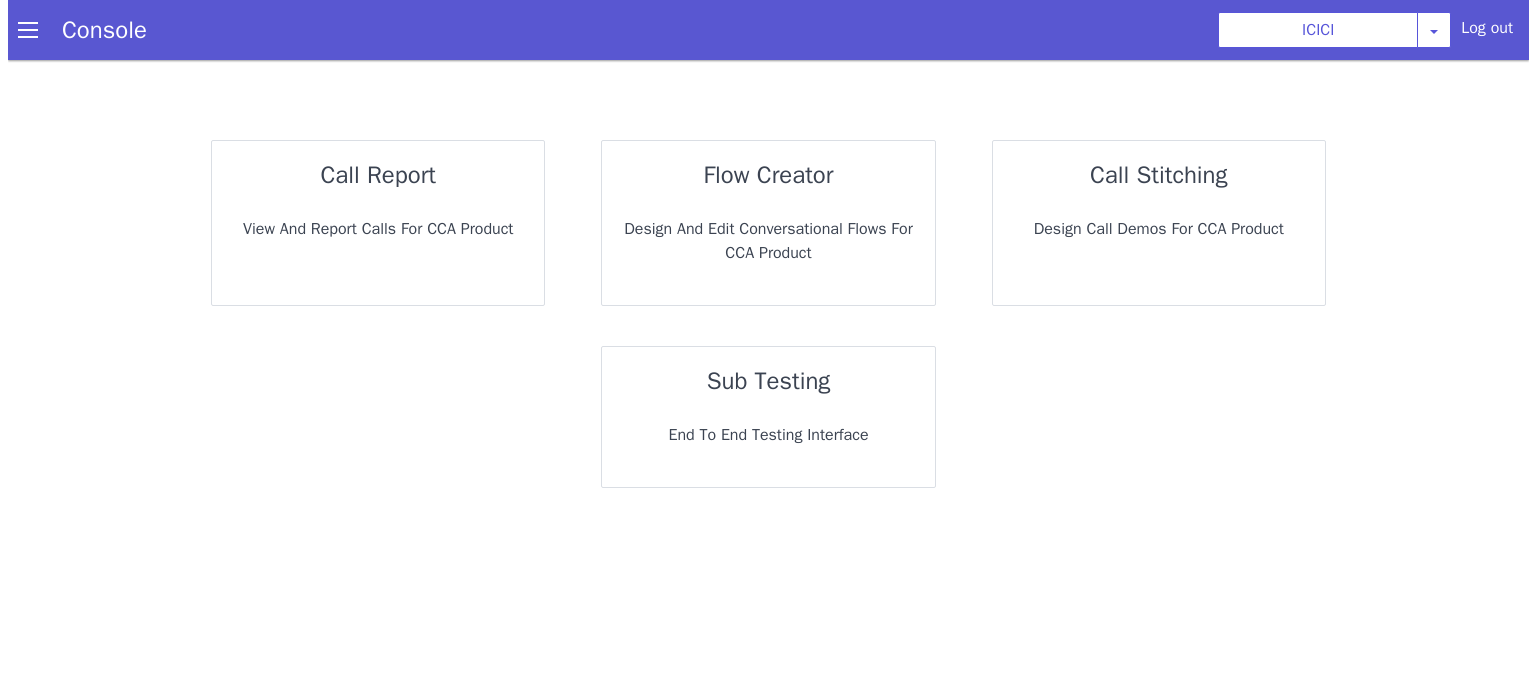 scroll, scrollTop: 0, scrollLeft: 0, axis: both 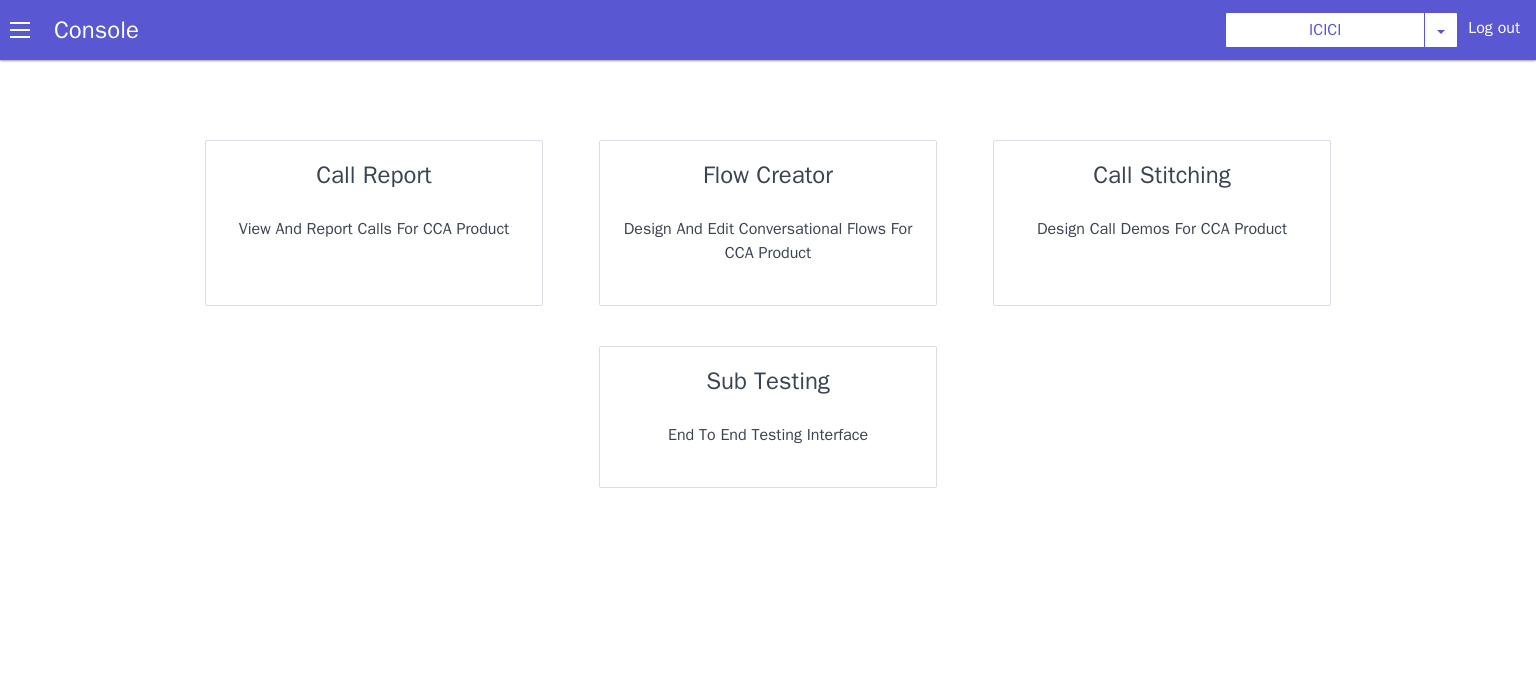 click on "call report View and report calls for CCA Product" at bounding box center (374, 223) 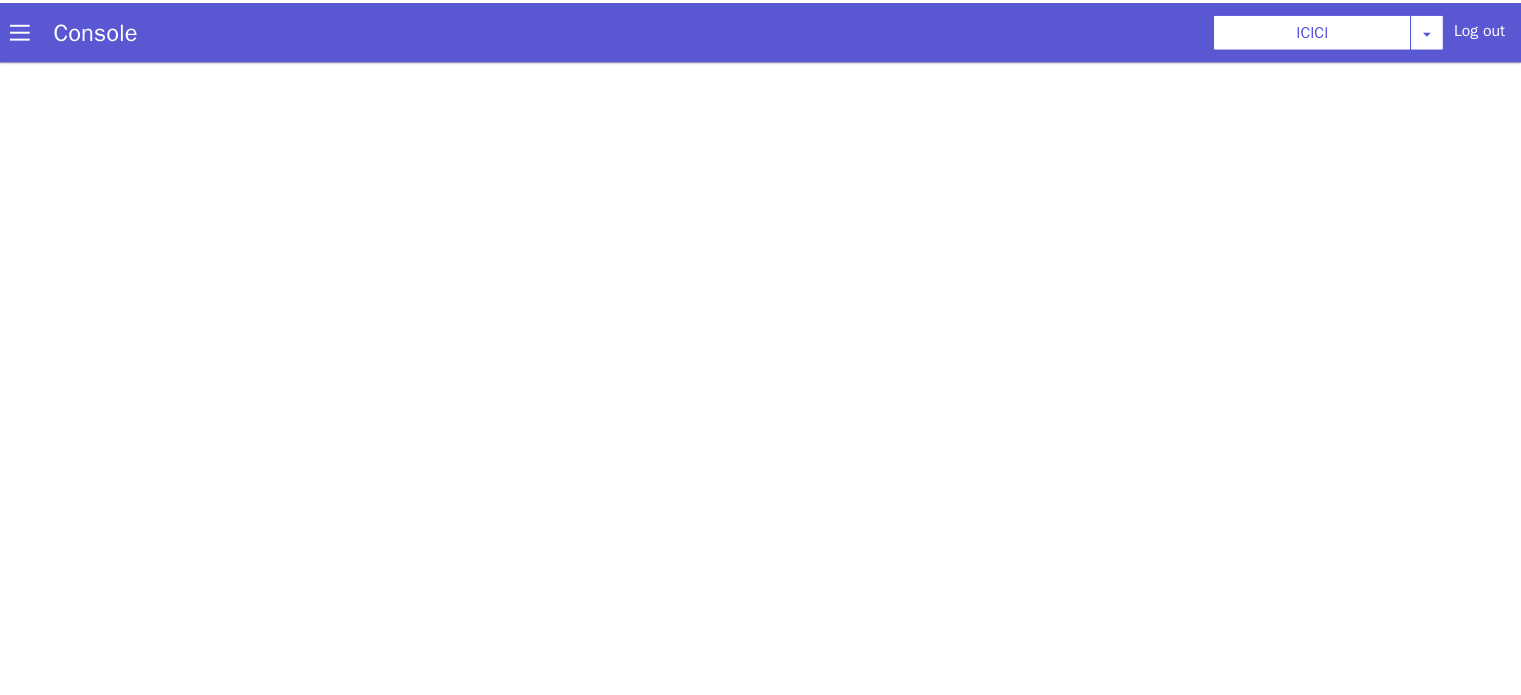 scroll, scrollTop: 0, scrollLeft: 0, axis: both 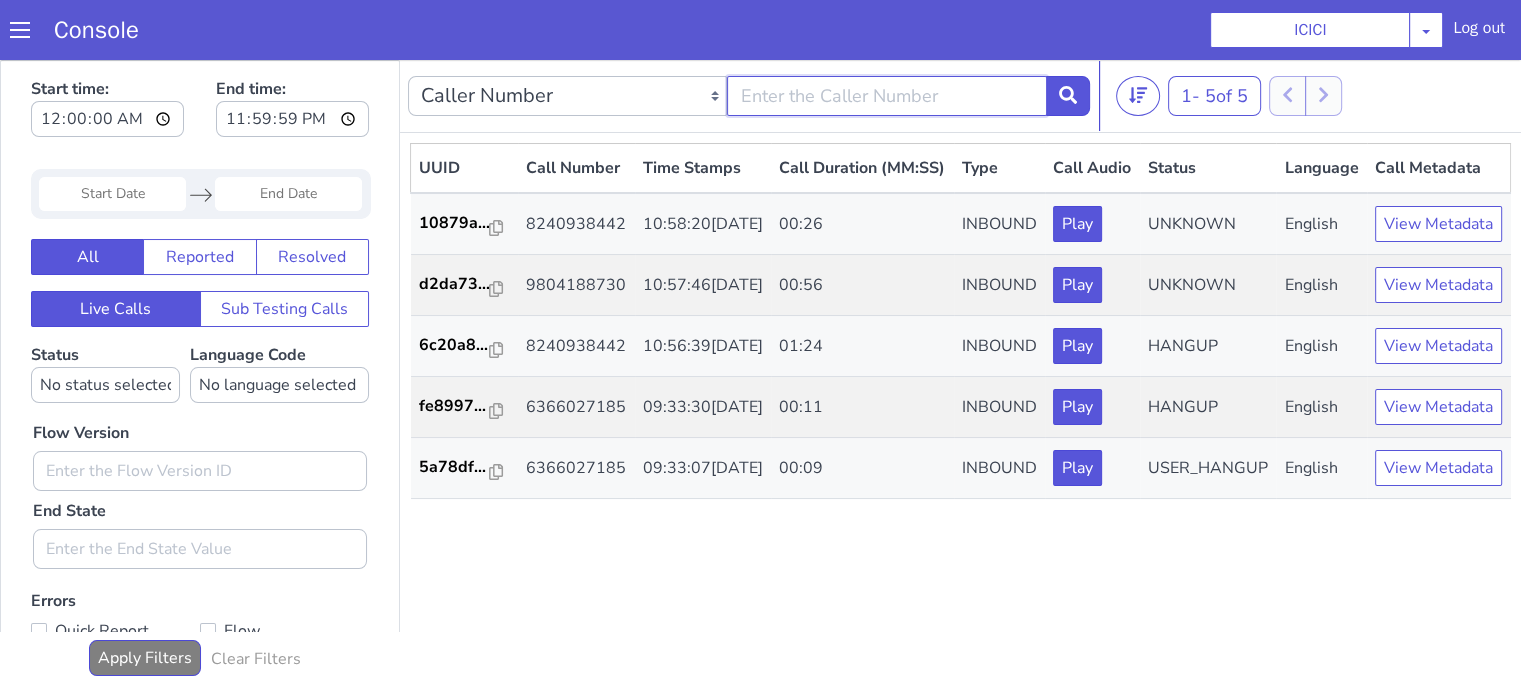 click at bounding box center [886, 96] 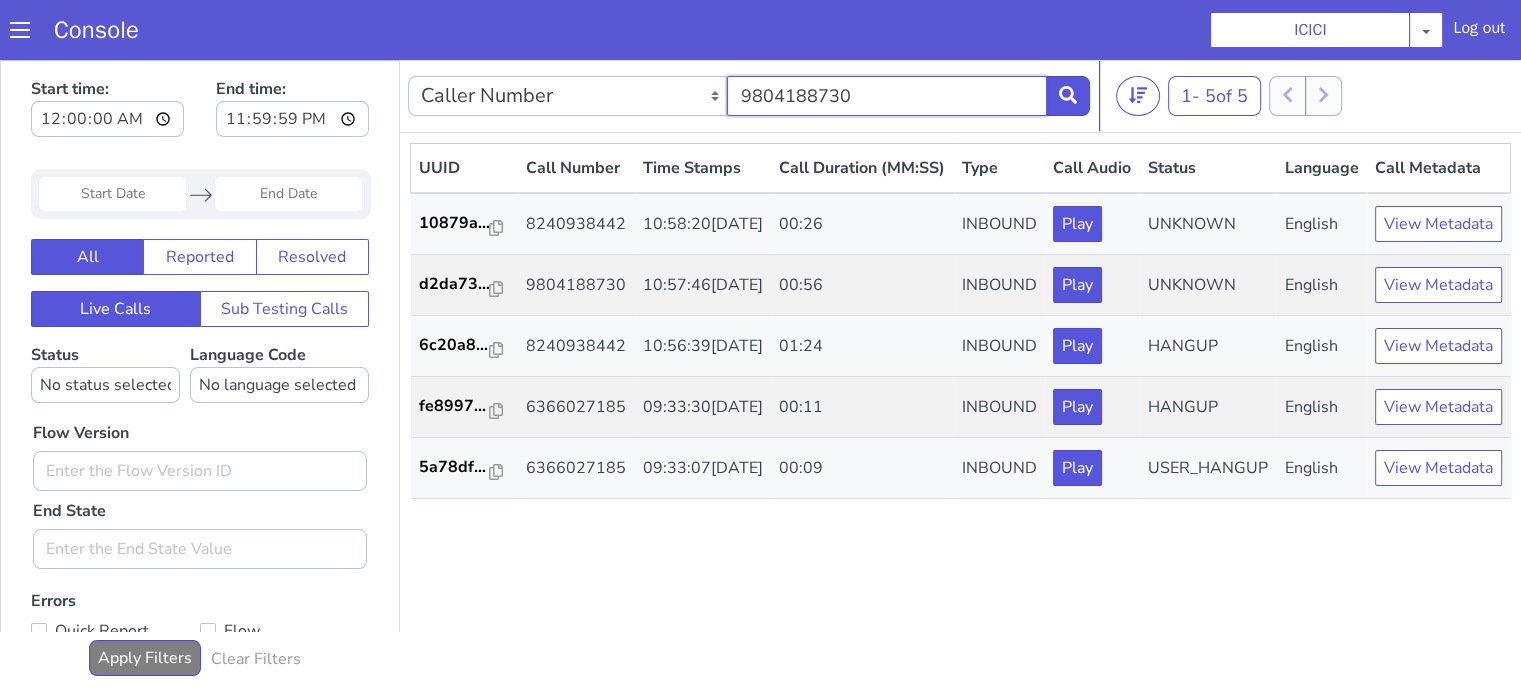 type on "9804188730" 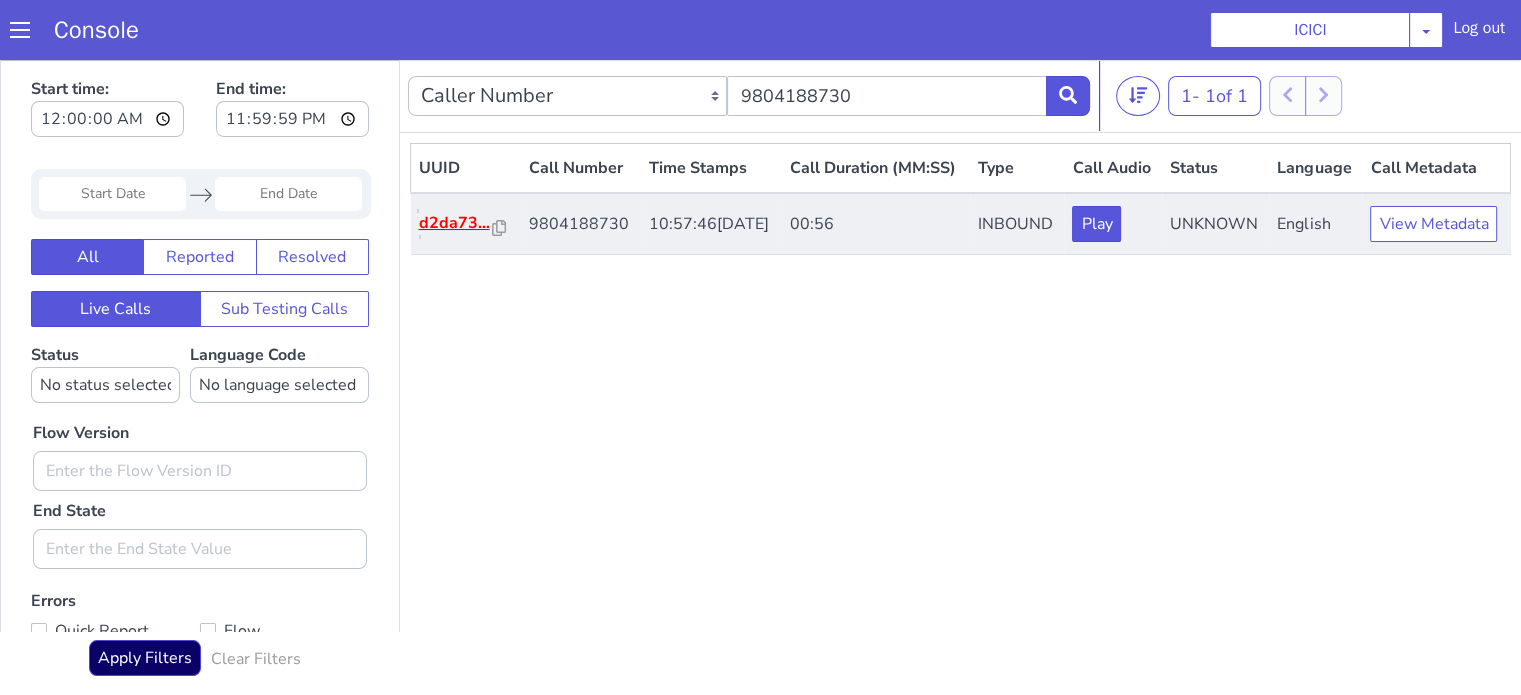 click on "d2da73..." at bounding box center [456, 223] 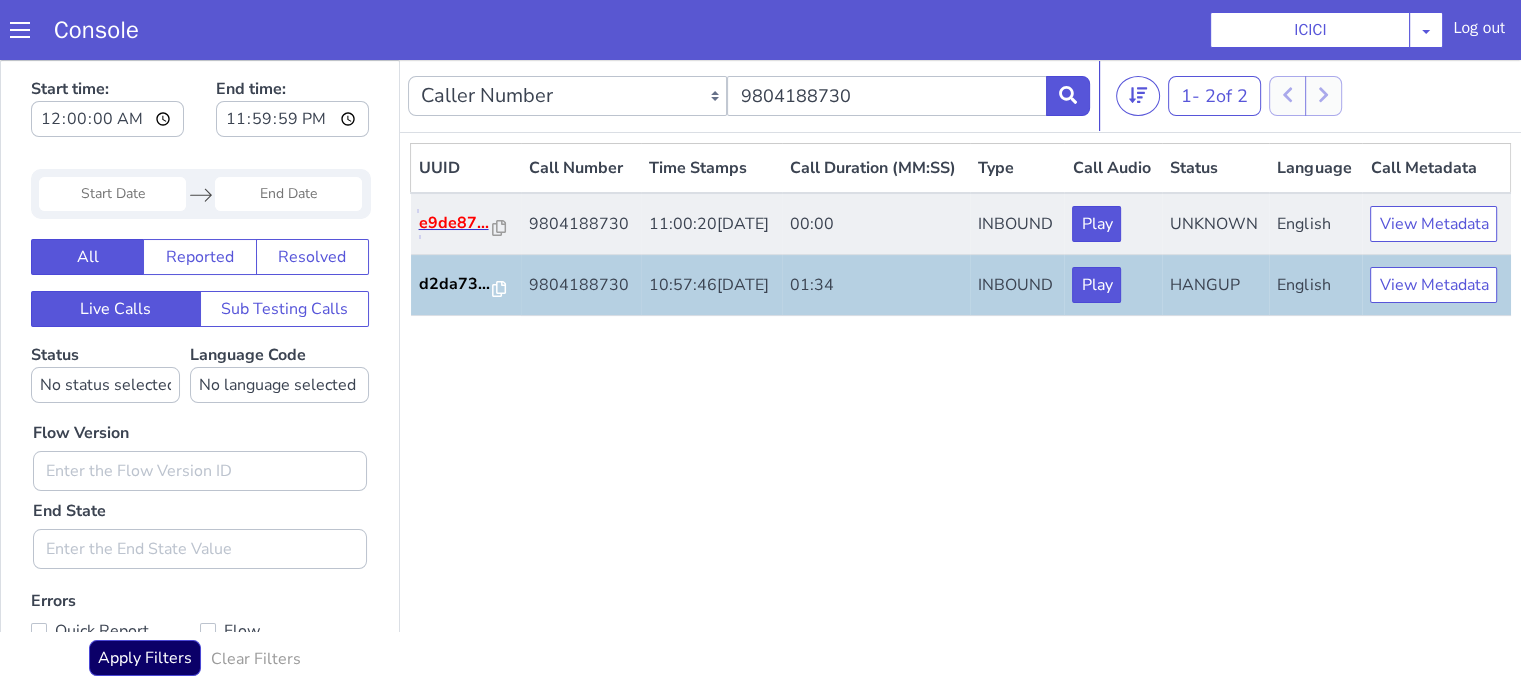 click on "e9de87..." at bounding box center (456, 223) 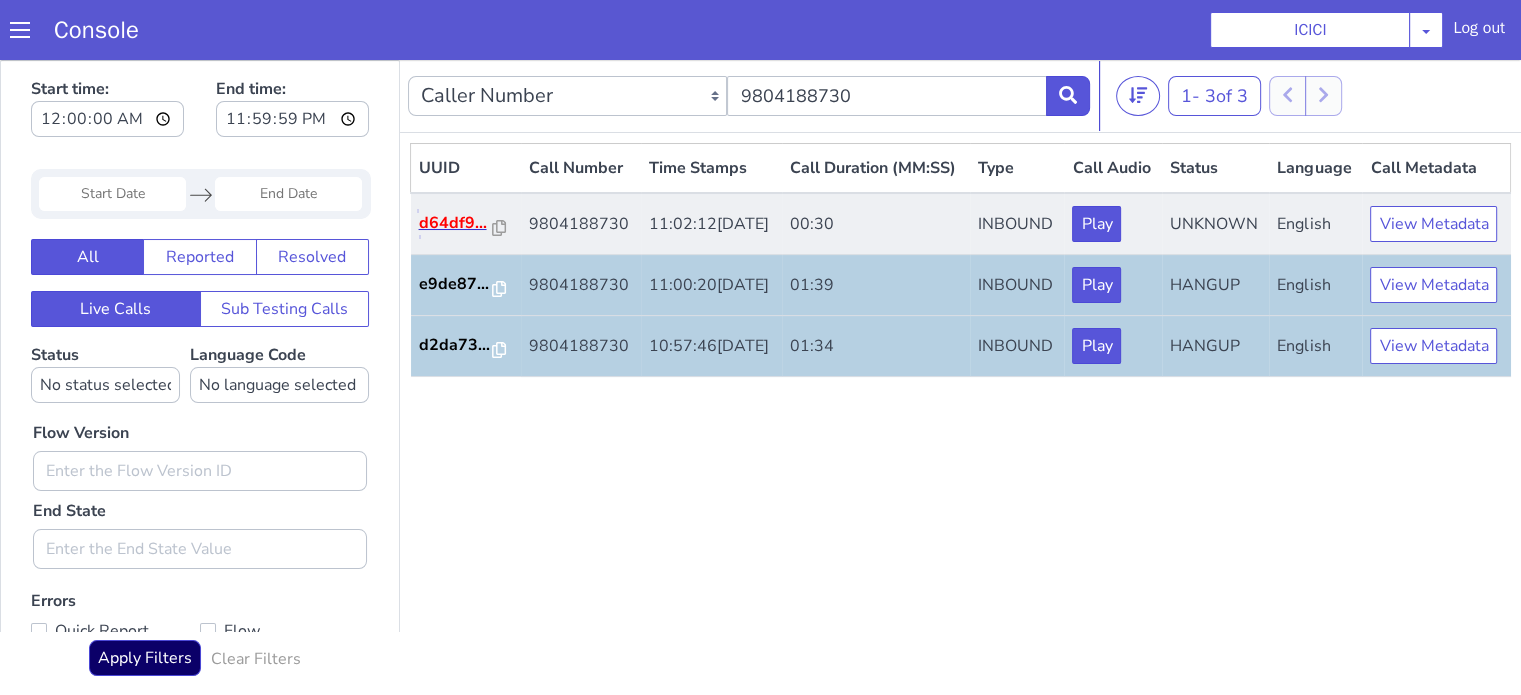 click on "d64df9..." at bounding box center (456, 223) 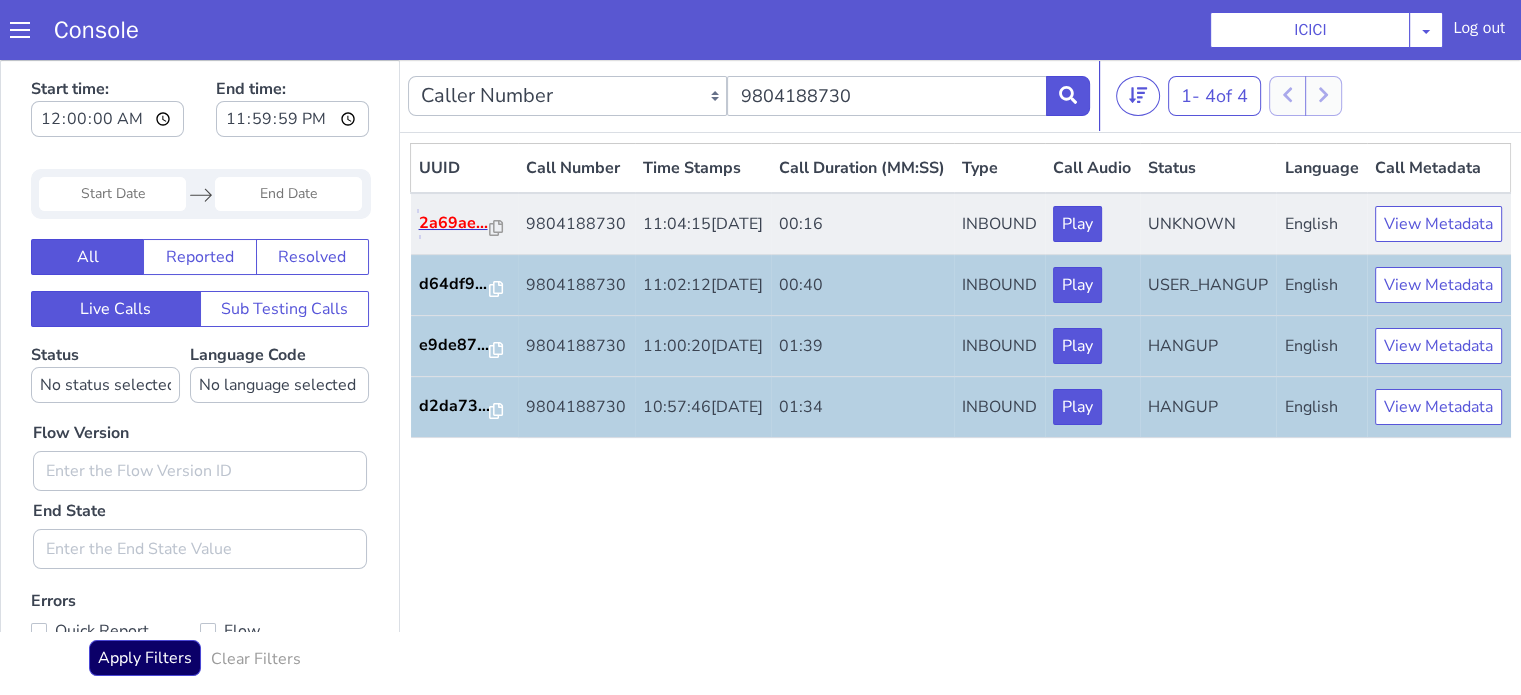 click on "2a69ae..." at bounding box center (454, 223) 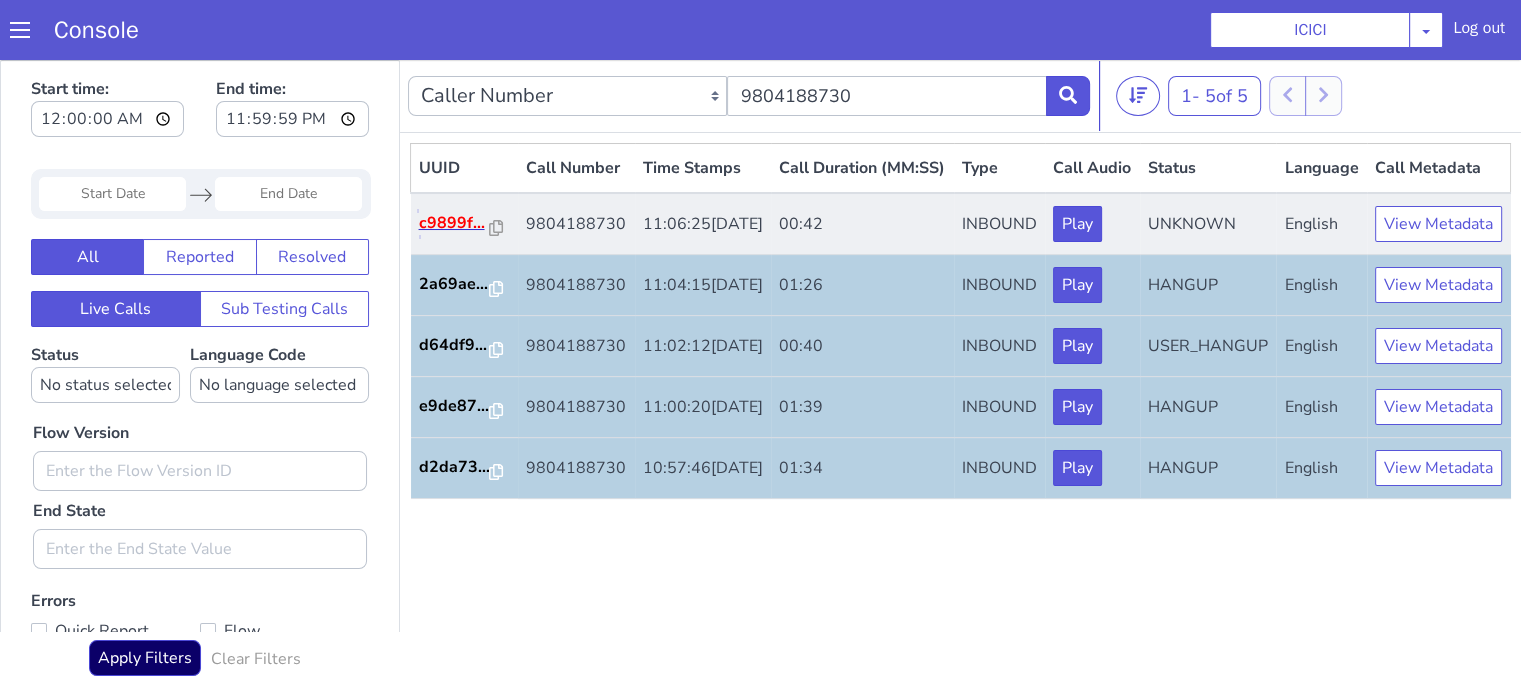 click on "c9899f..." at bounding box center [454, 223] 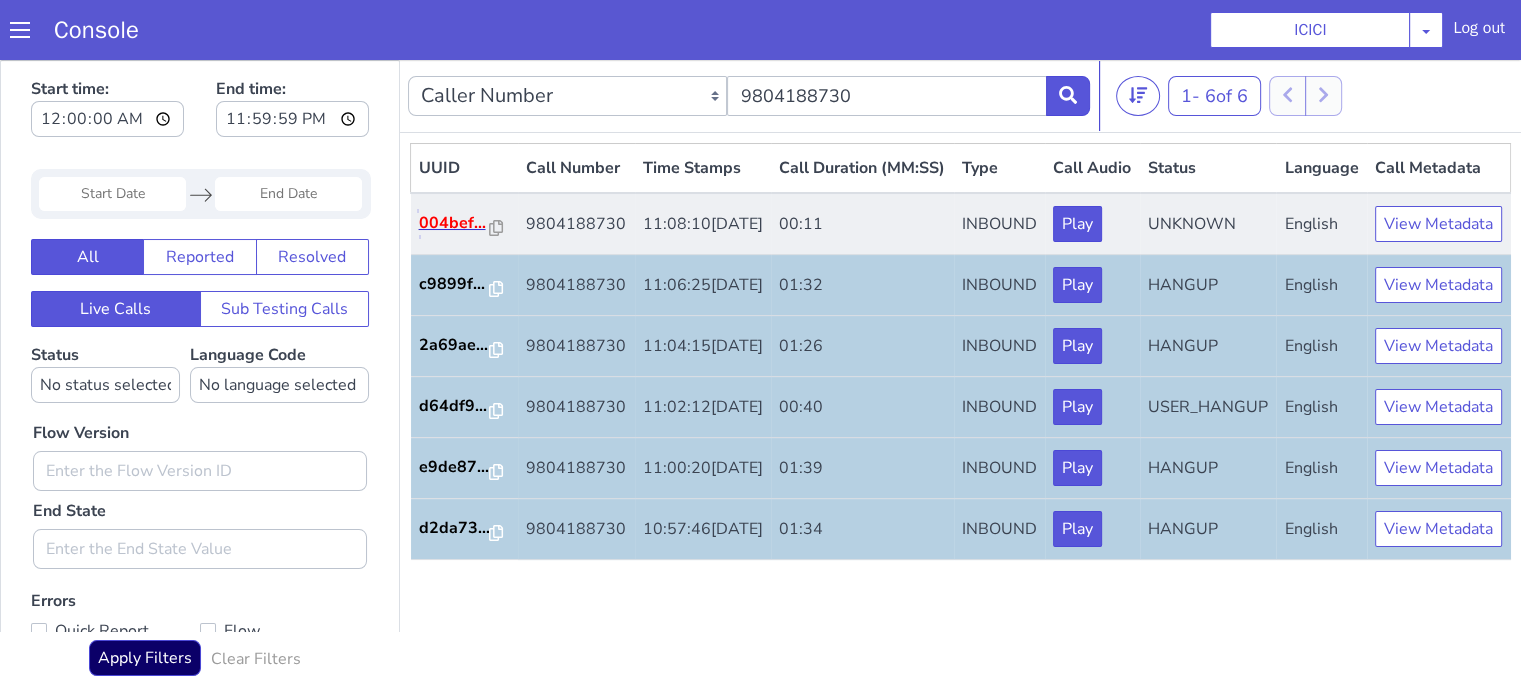 click on "004bef..." at bounding box center [454, 223] 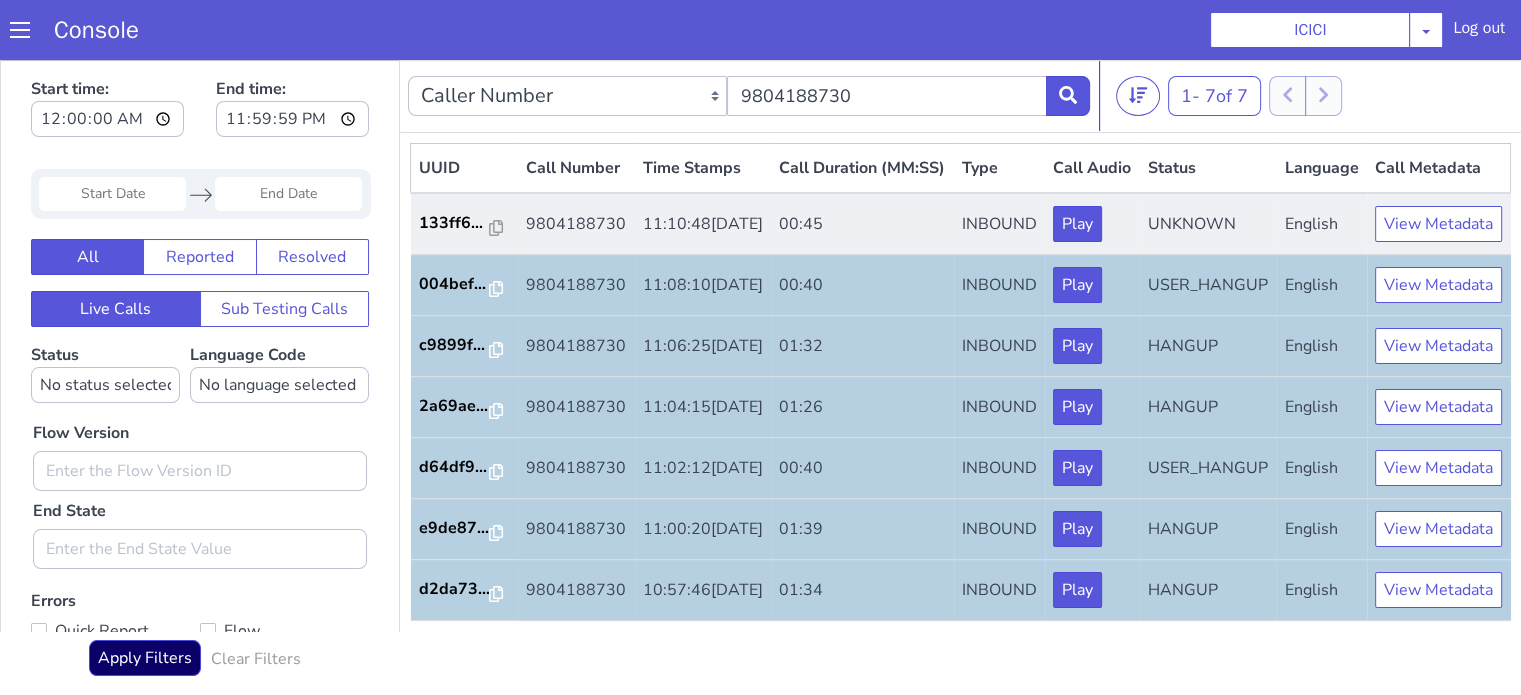 click on "133ff6..." at bounding box center (464, 224) 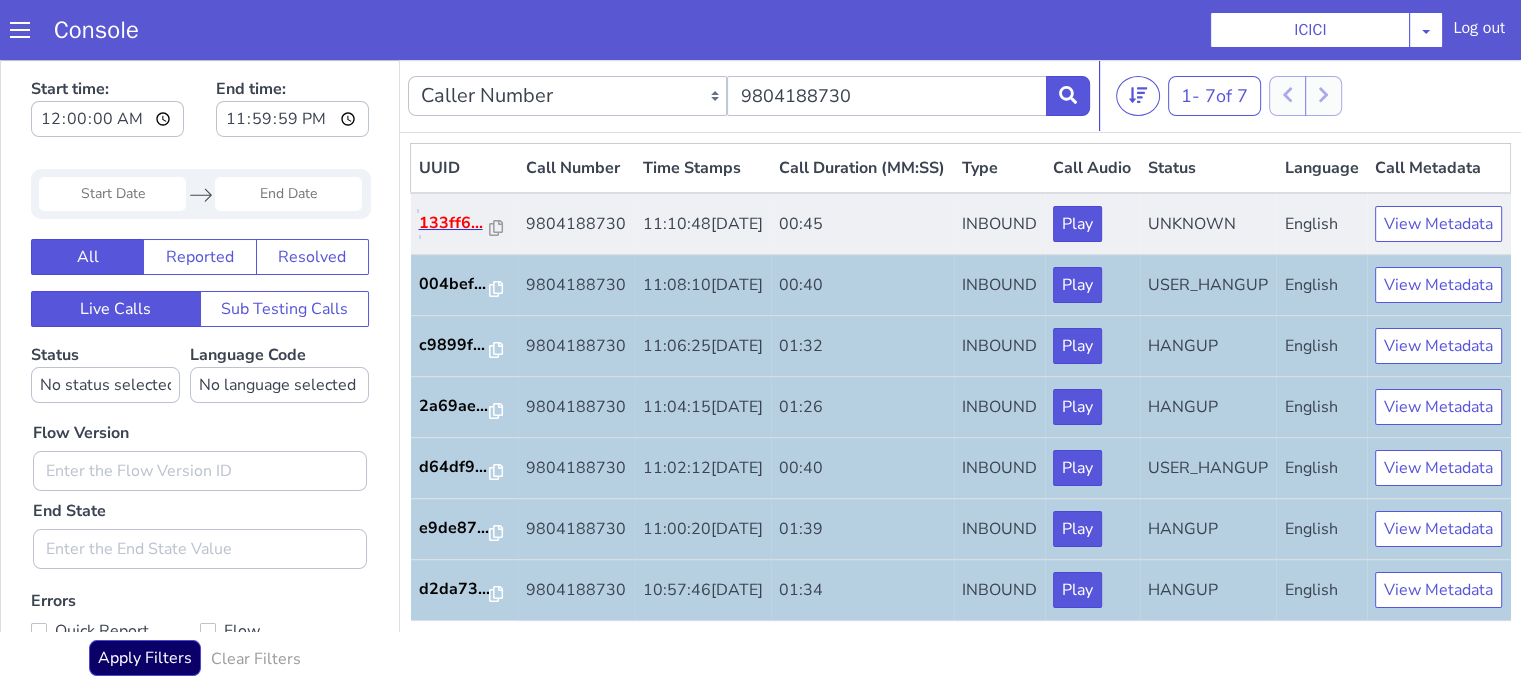 click on "133ff6..." at bounding box center [454, 223] 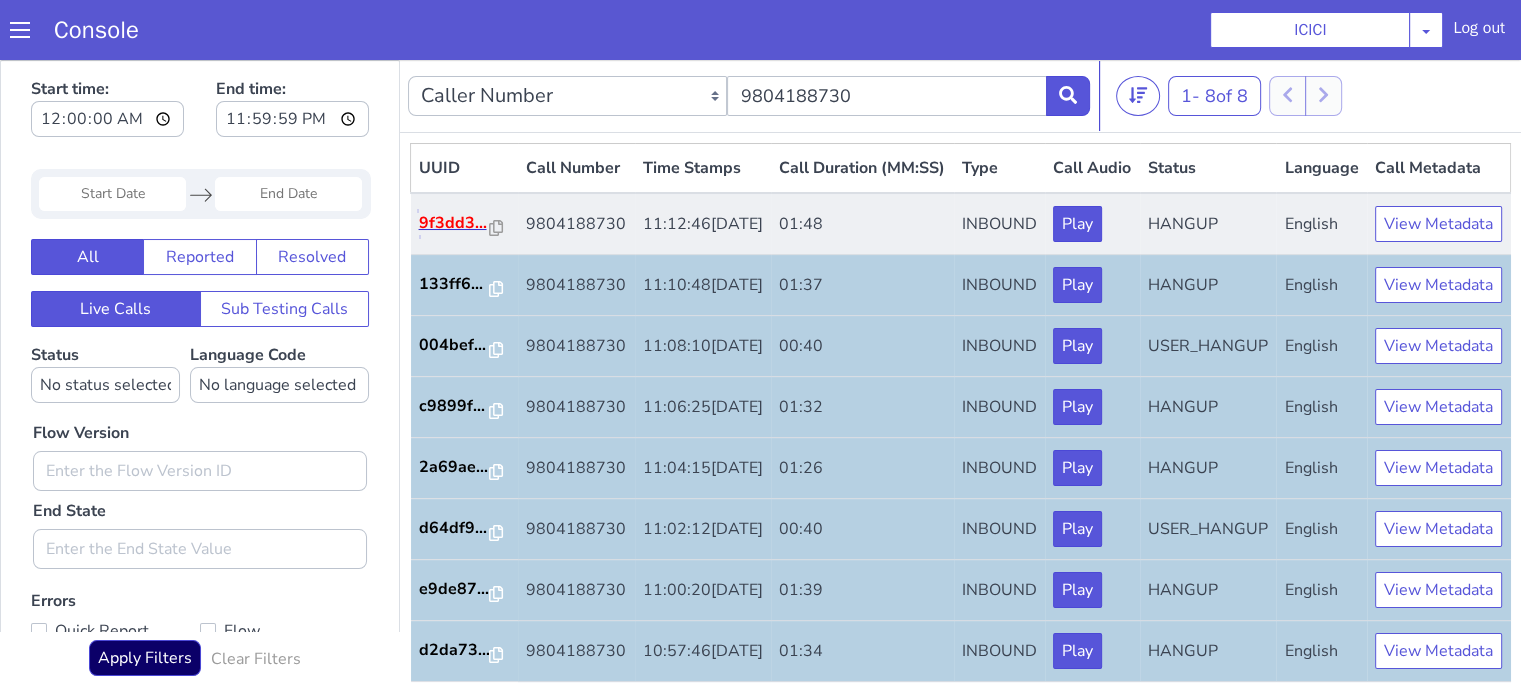 click on "9f3dd3..." at bounding box center [454, 223] 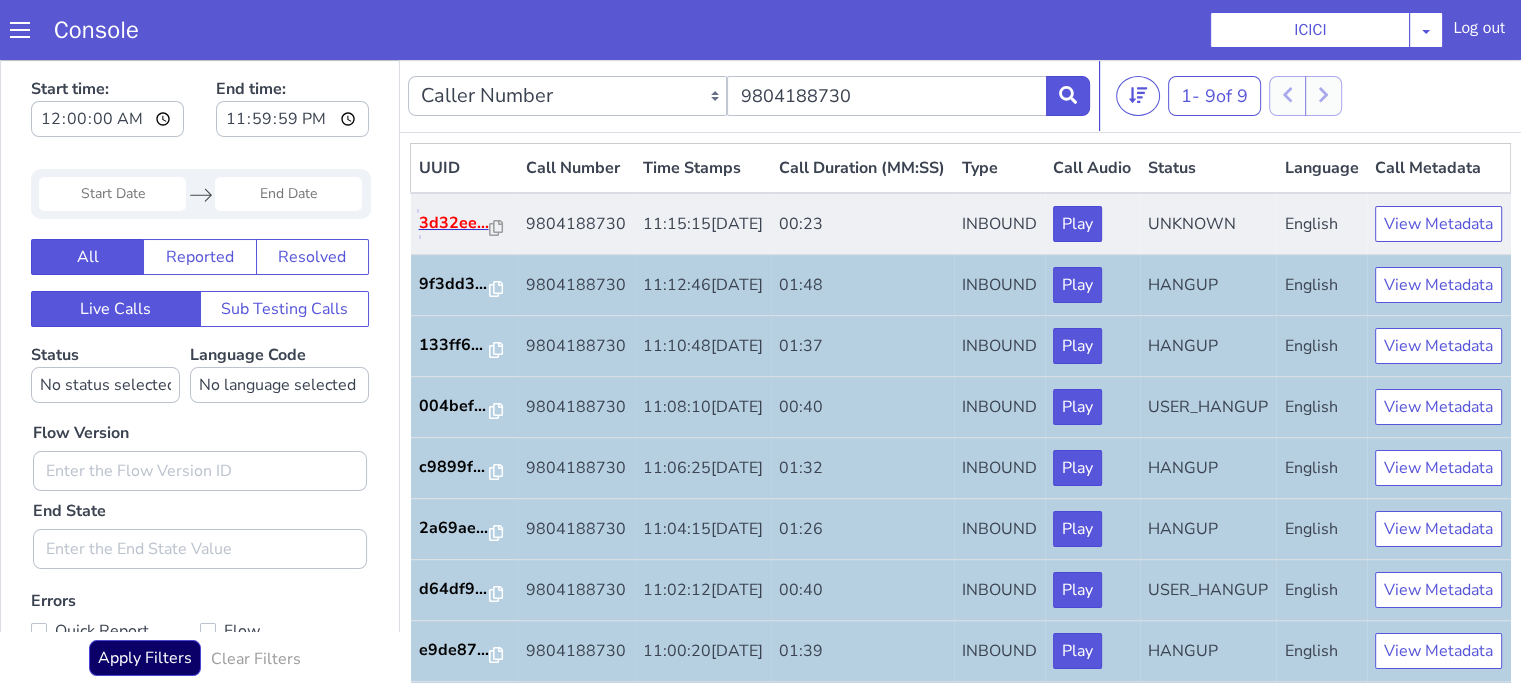 click on "3d32ee..." at bounding box center (454, 223) 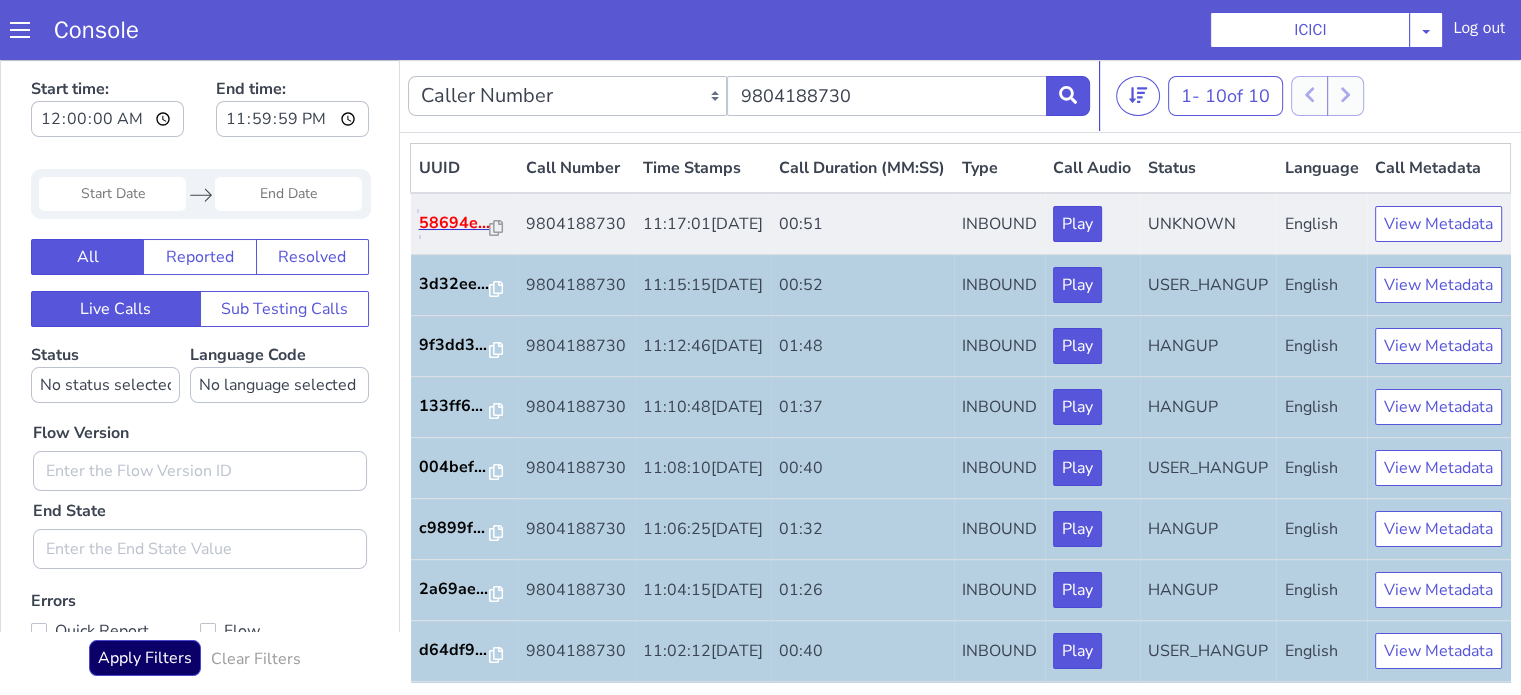 click on "58694e..." at bounding box center (454, 223) 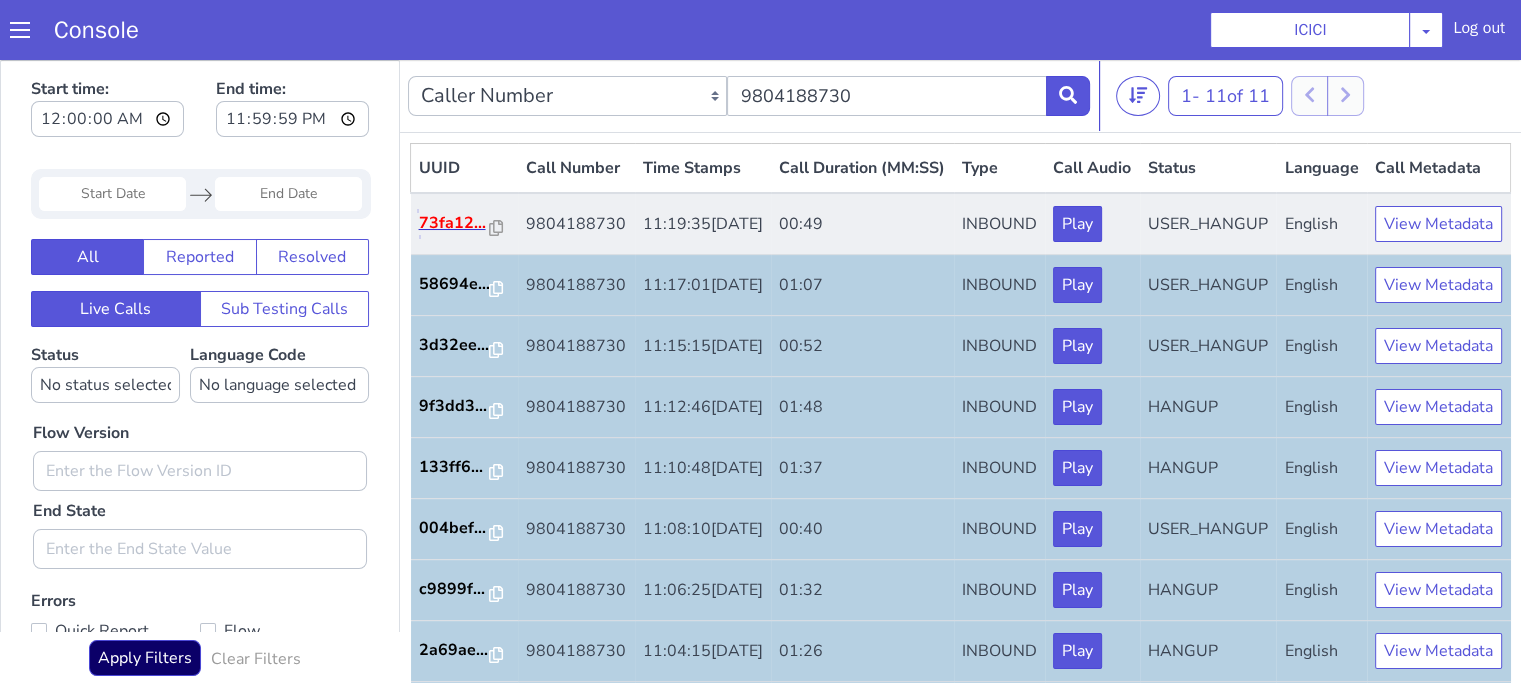 click on "73fa12..." at bounding box center (454, 223) 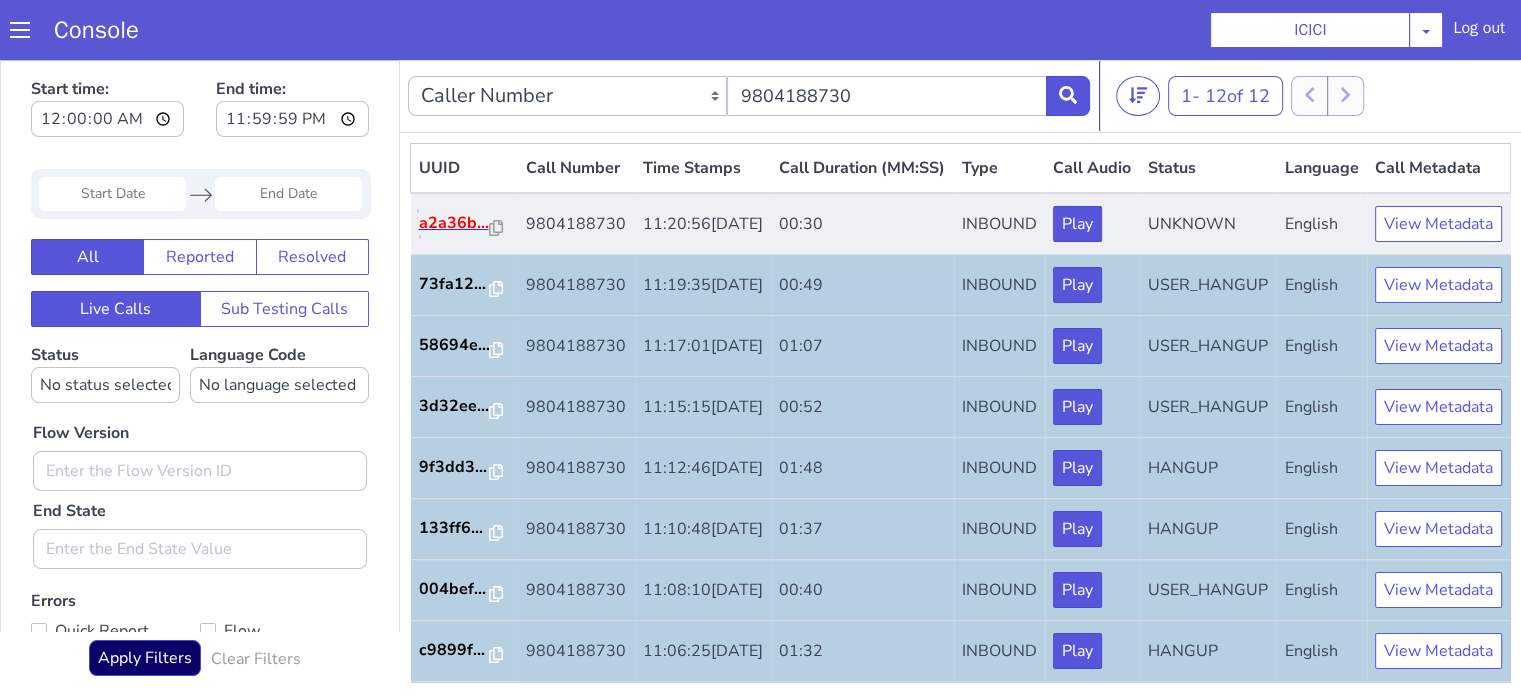 click on "a2a36b..." at bounding box center [454, 223] 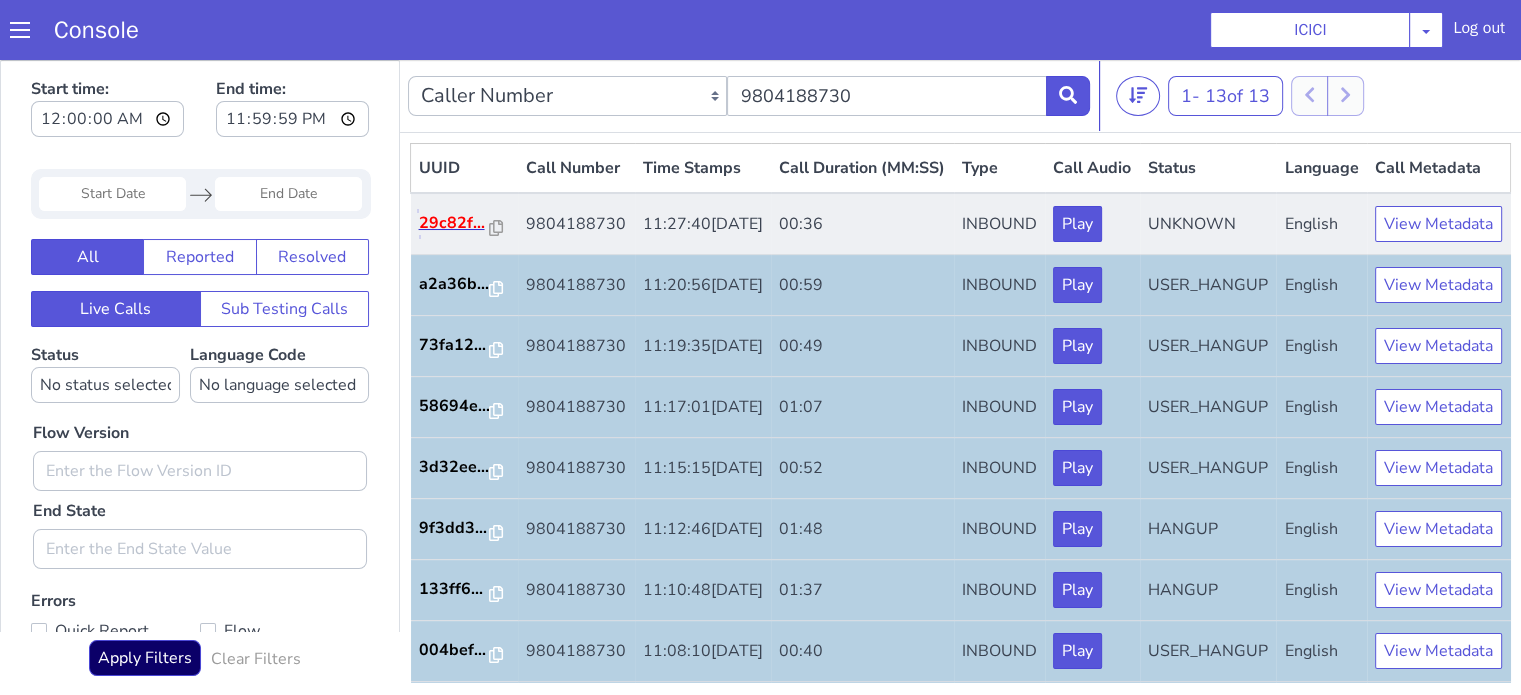 click on "29c82f..." at bounding box center (454, 223) 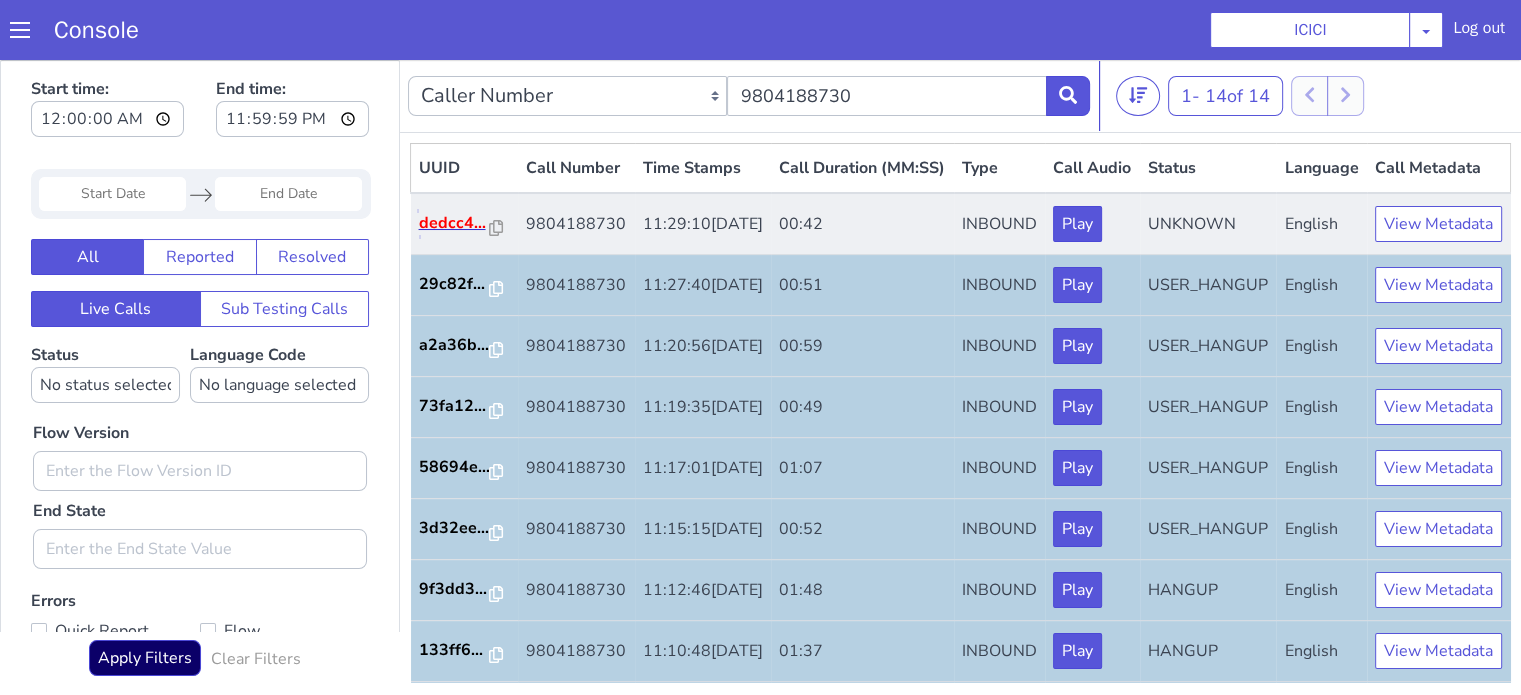 click on "dedcc4..." at bounding box center [454, 223] 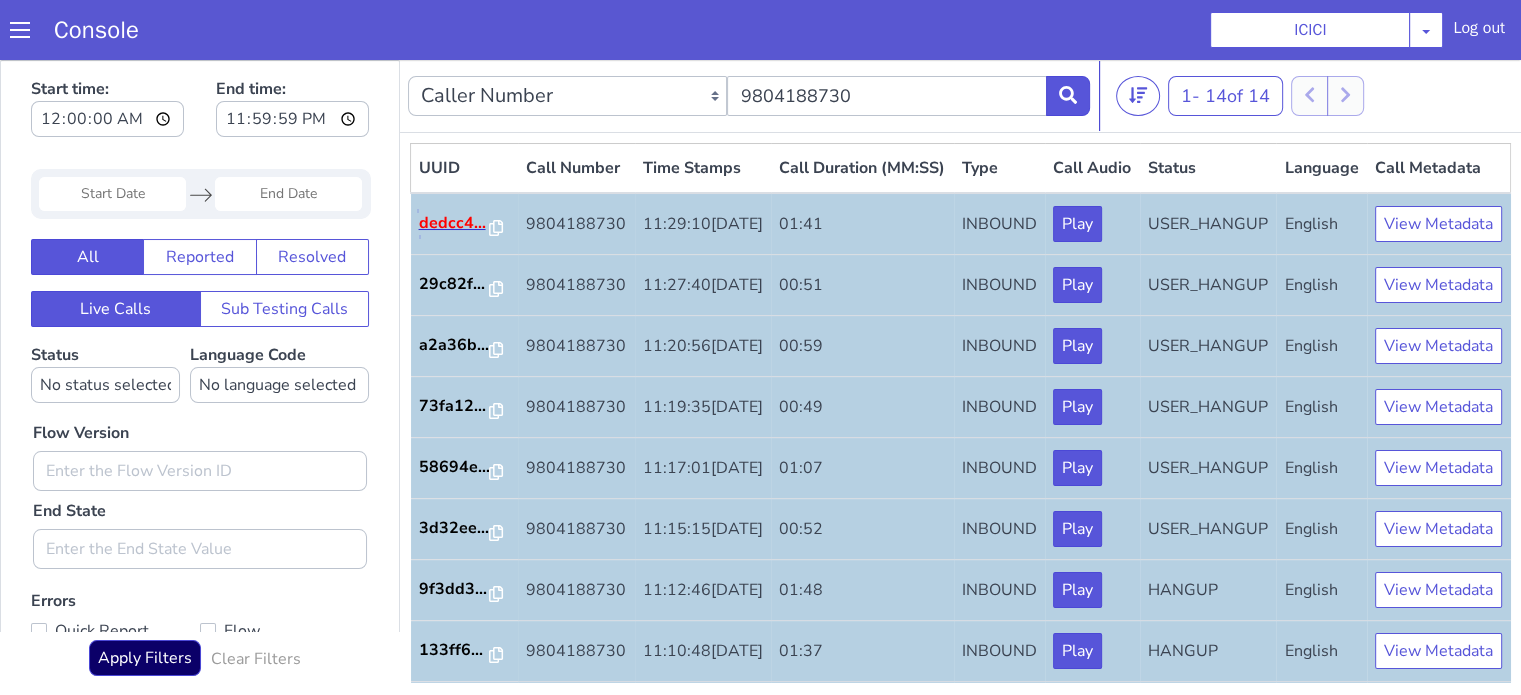 click on "dedcc4..." at bounding box center (454, 223) 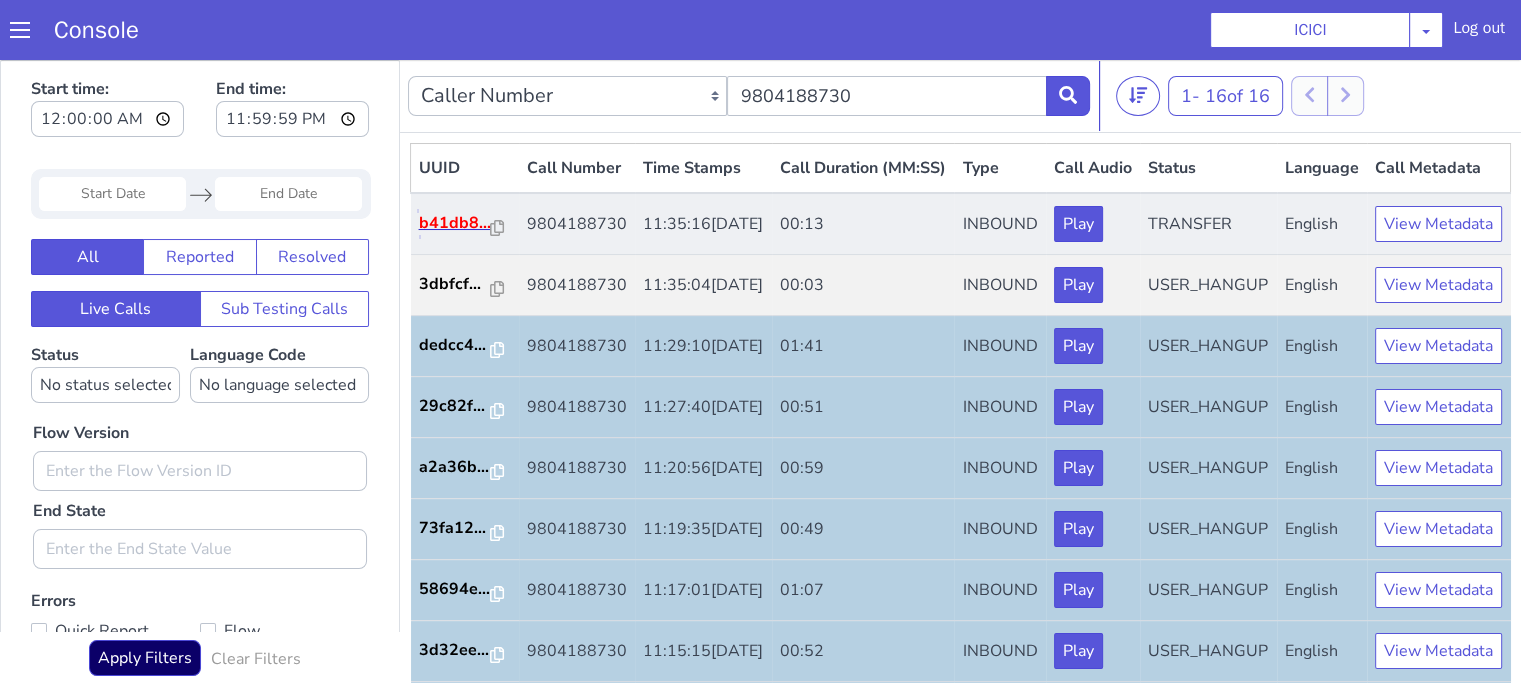 click on "b41db8..." at bounding box center [455, 223] 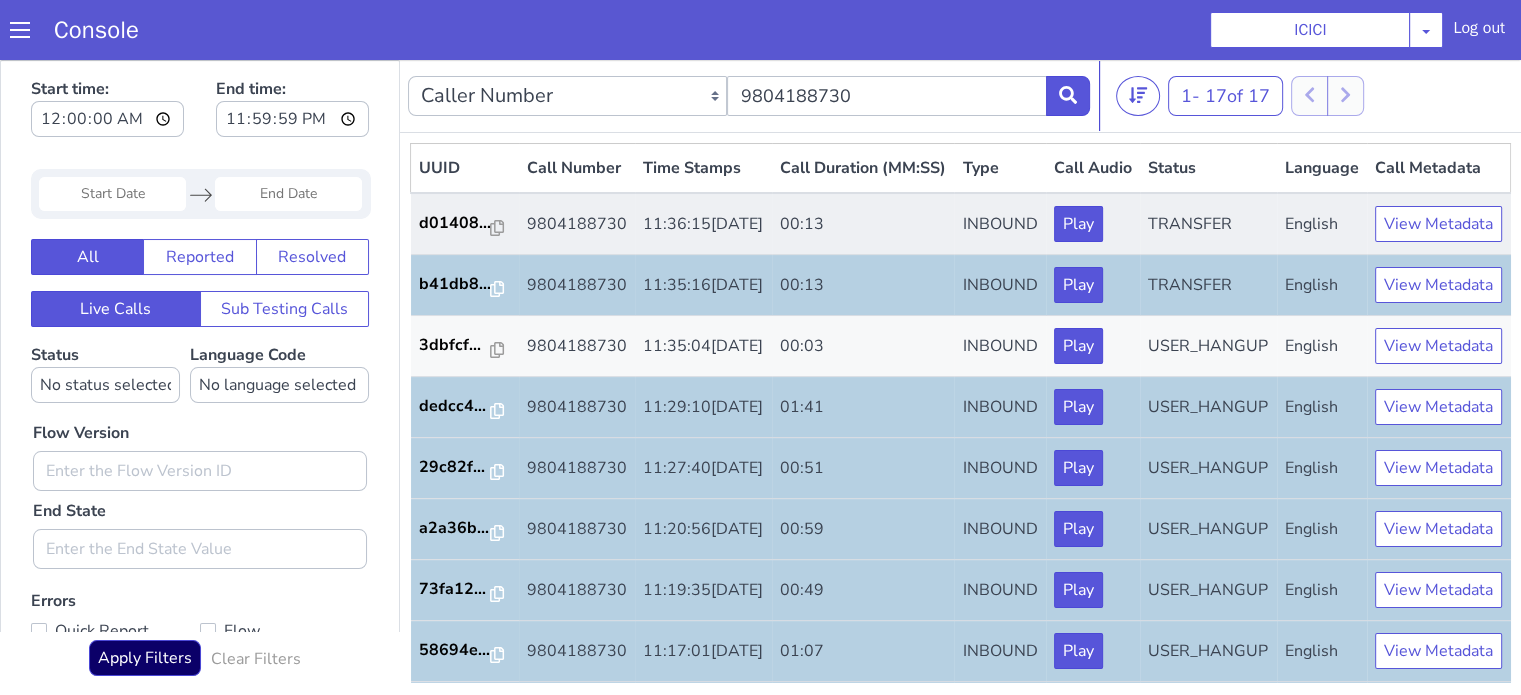 click on "UUID Call Number Time Stamps Call Duration (MM:SS) Type Call Audio Status Language Call Metadata d01408... 9804188730 11:36:15, 14th Jul 2025 00:13 INBOUND Play TRANSFER English View Metadata b41db8... 9804188730 11:35:16, 14th Jul 2025 00:13 INBOUND Play TRANSFER English View Metadata 3dbfcf... 9804188730 11:35:04, 14th Jul 2025 00:03 INBOUND Play USER_HANGUP English View Metadata dedcc4... 9804188730 11:29:10, 14th Jul 2025 01:41 INBOUND Play USER_HANGUP English View Metadata 29c82f... 9804188730 11:27:40, 14th Jul 2025 00:51 INBOUND Play USER_HANGUP English View Metadata a2a36b... 9804188730 11:20:56, 14th Jul 2025 00:59 INBOUND Play USER_HANGUP English View Metadata 73fa12... 9804188730 11:19:35, 14th Jul 2025 00:49 INBOUND Play USER_HANGUP English View Metadata 58694e... 9804188730 11:17:01, 14th Jul 2025 01:07 INBOUND Play USER_HANGUP English View Metadata 3d32ee... 9804188730 11:15:15, 14th Jul 2025 00:52 INBOUND Play USER_HANGUP English View Metadata 9f3dd3... 9804188730 11:12:46, 14th Jul 2025 01:48" at bounding box center (960, 413) 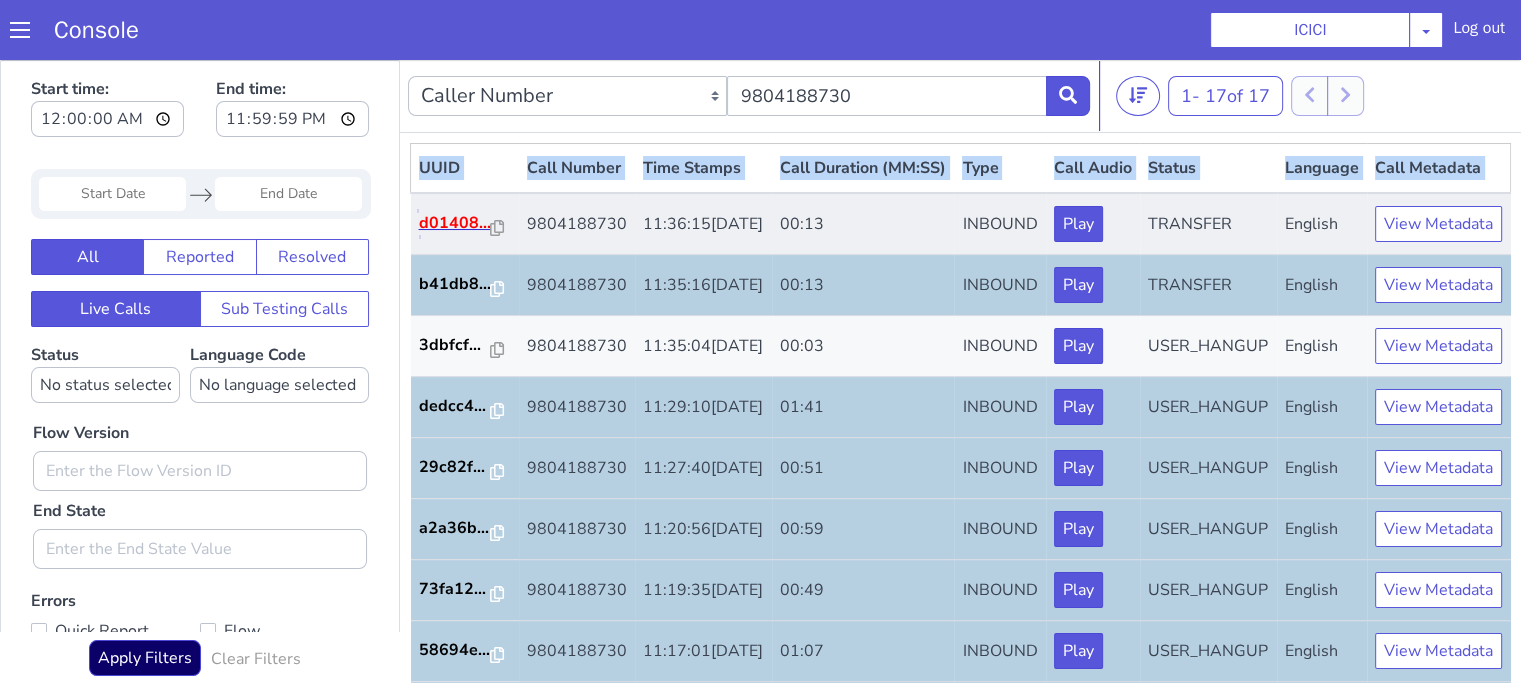 click on "d01408..." at bounding box center (455, 223) 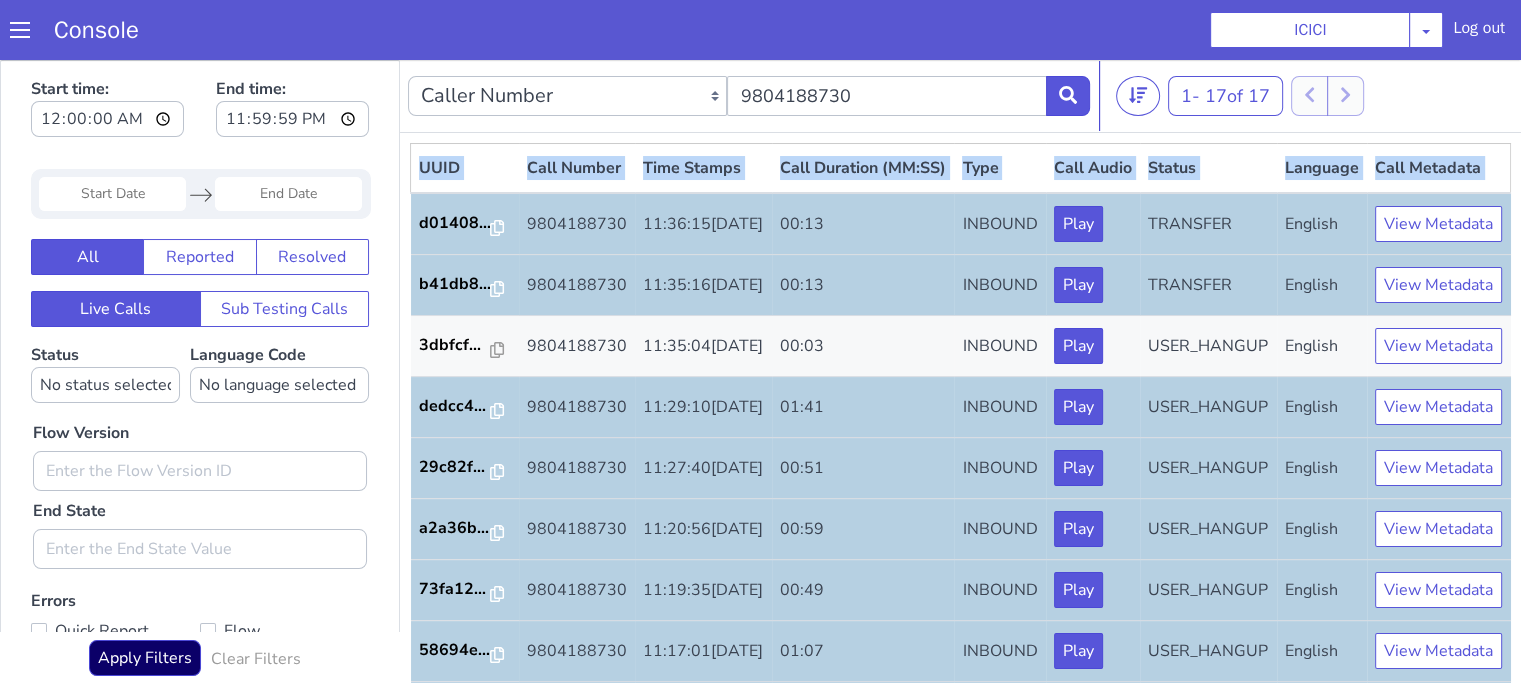 click on "Call Number" at bounding box center (577, 169) 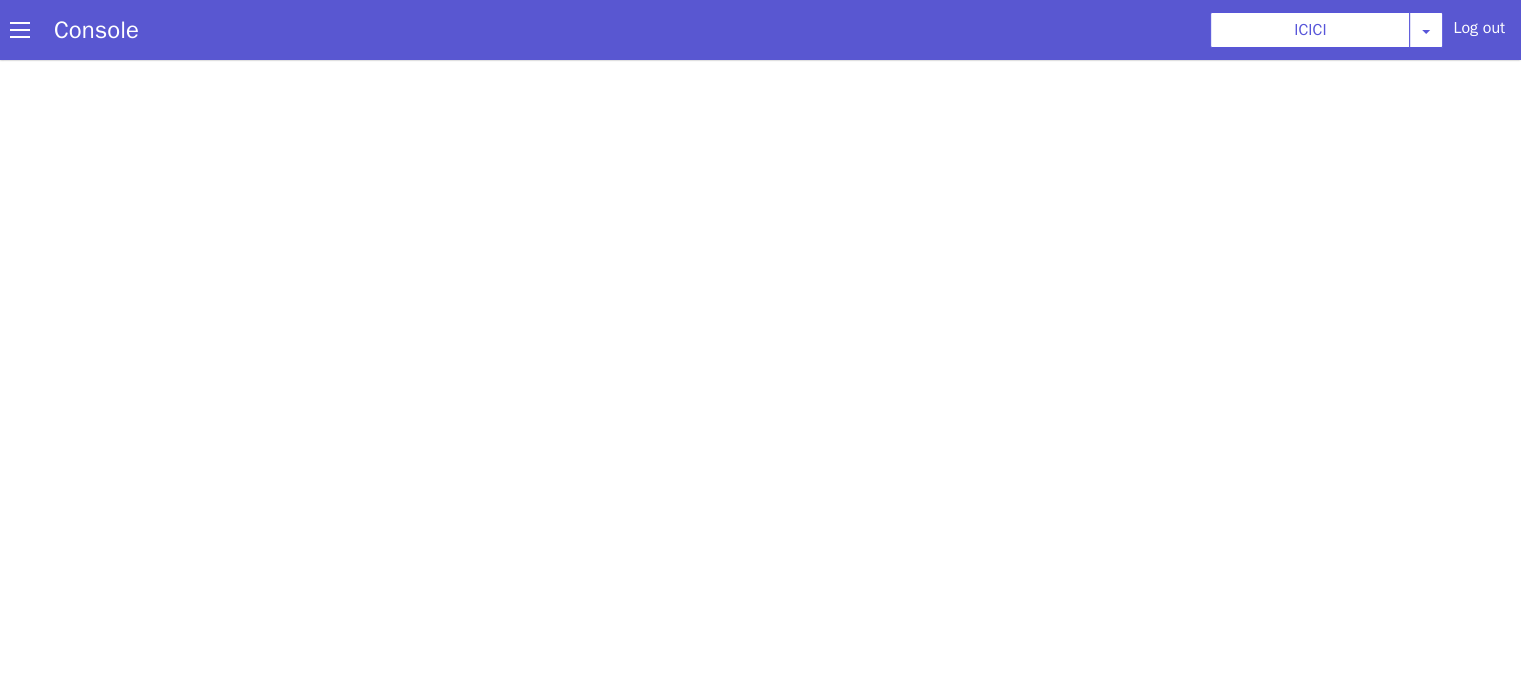 scroll, scrollTop: 0, scrollLeft: 0, axis: both 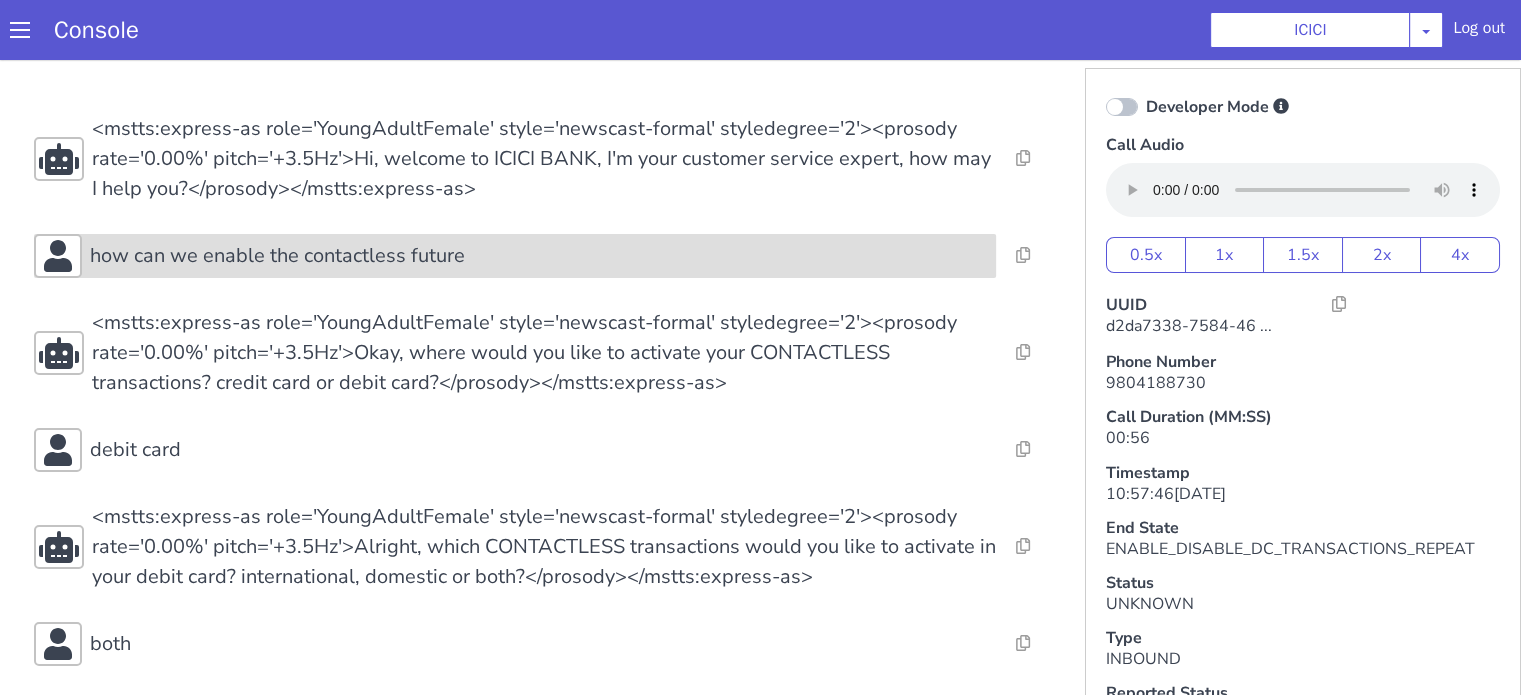 click on "how can we enable the contactless future" at bounding box center [277, 256] 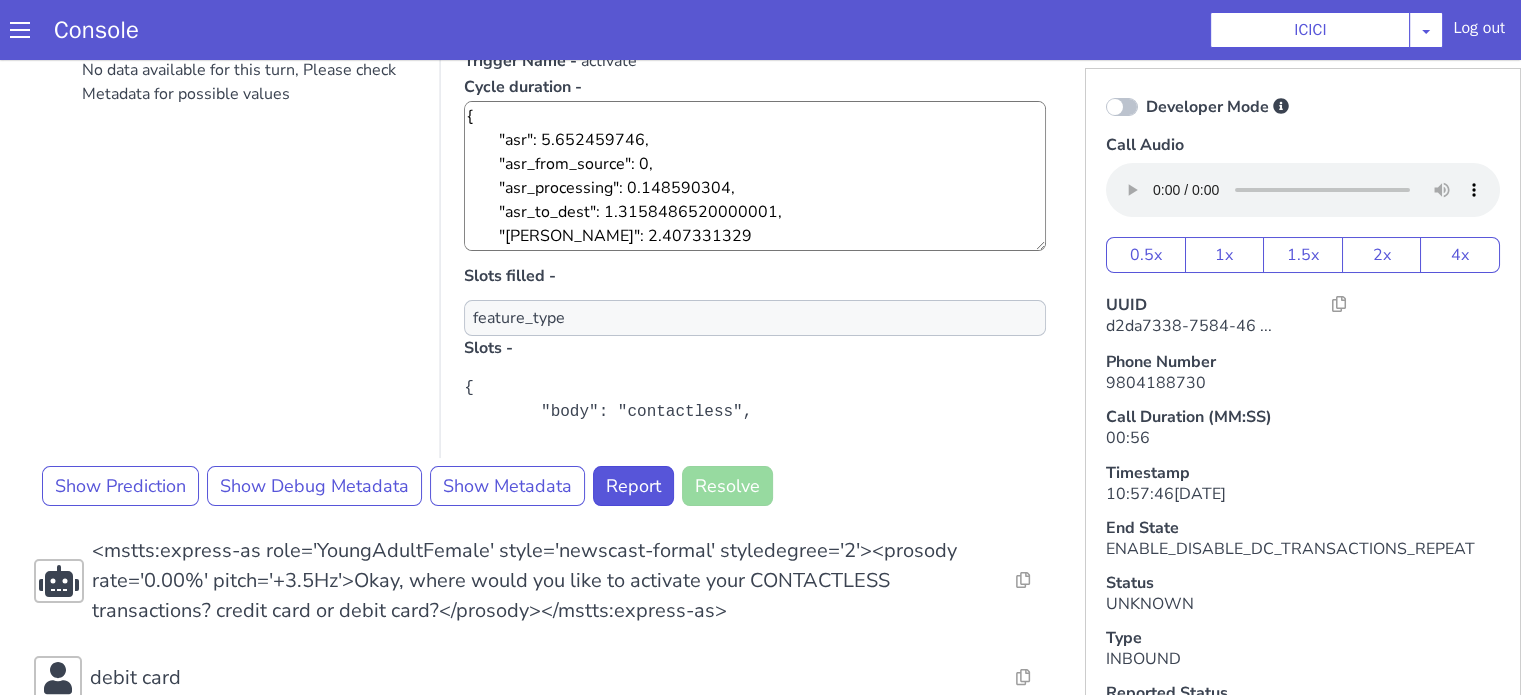 scroll, scrollTop: 400, scrollLeft: 0, axis: vertical 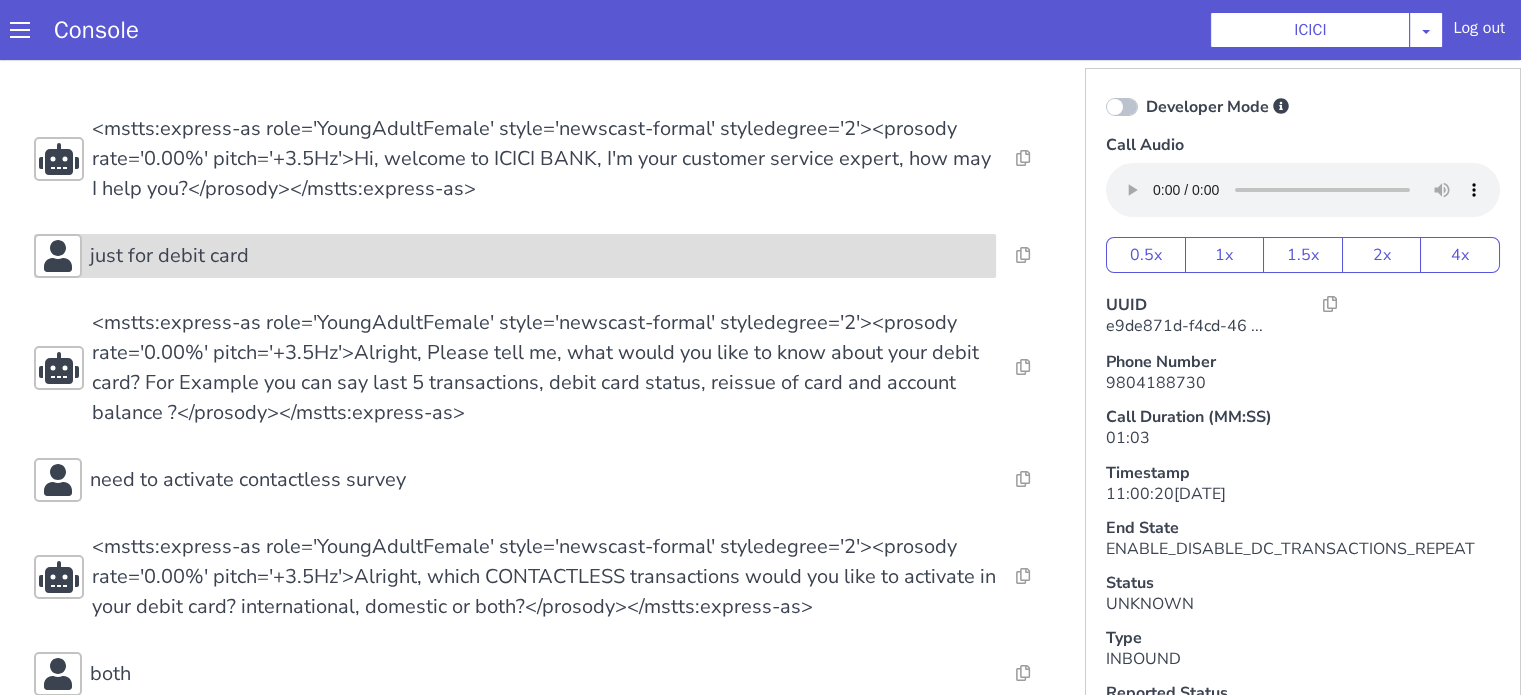 click on "just for debit card" at bounding box center [169, 256] 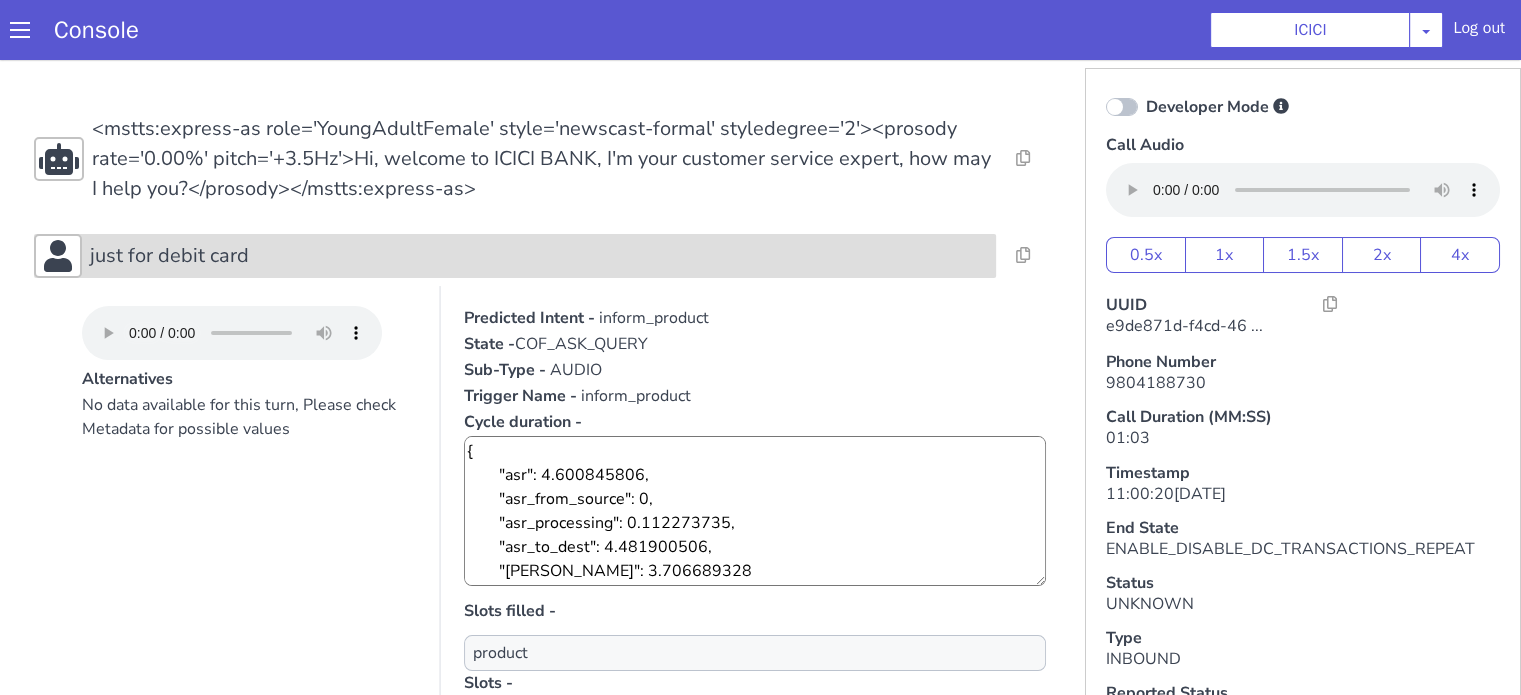 click on "just for debit card" at bounding box center [169, 256] 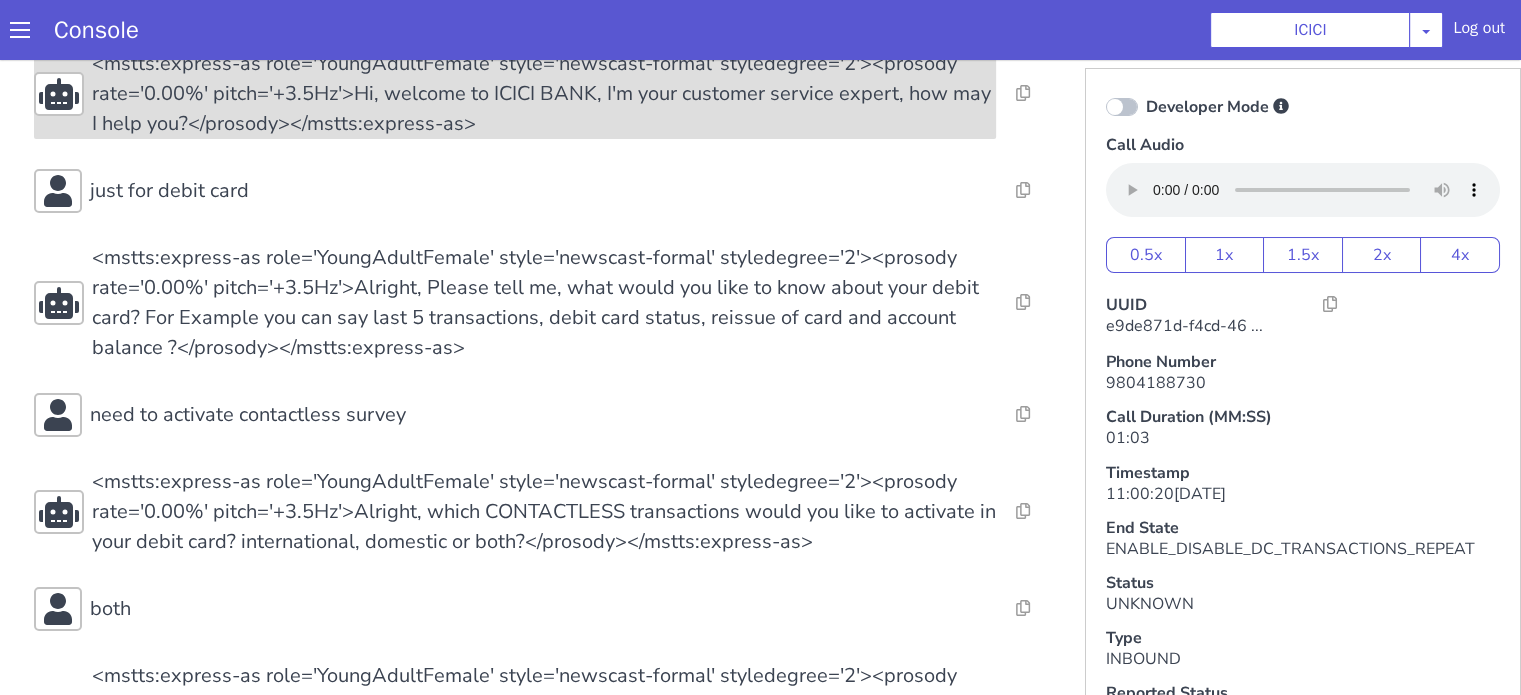 scroll, scrollTop: 100, scrollLeft: 0, axis: vertical 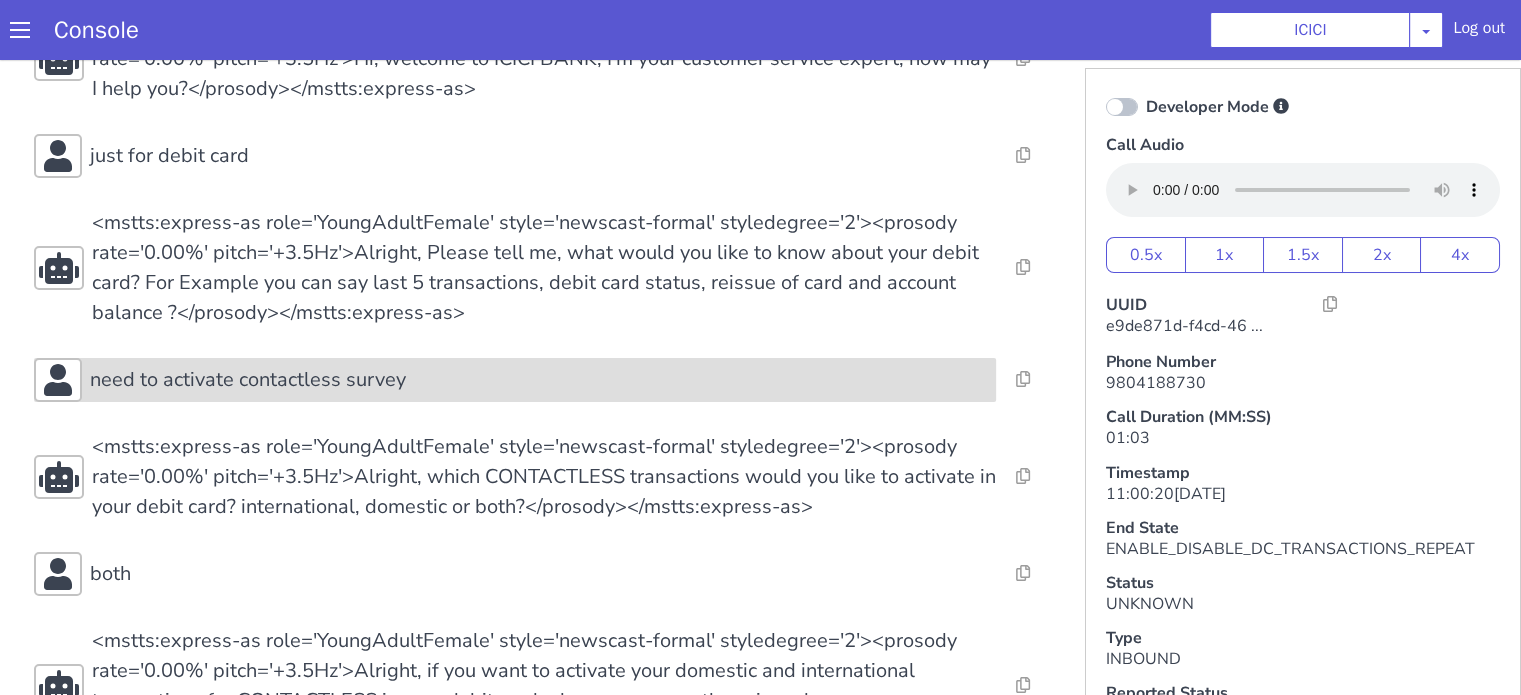 click on "need to activate contactless survey" at bounding box center [248, 380] 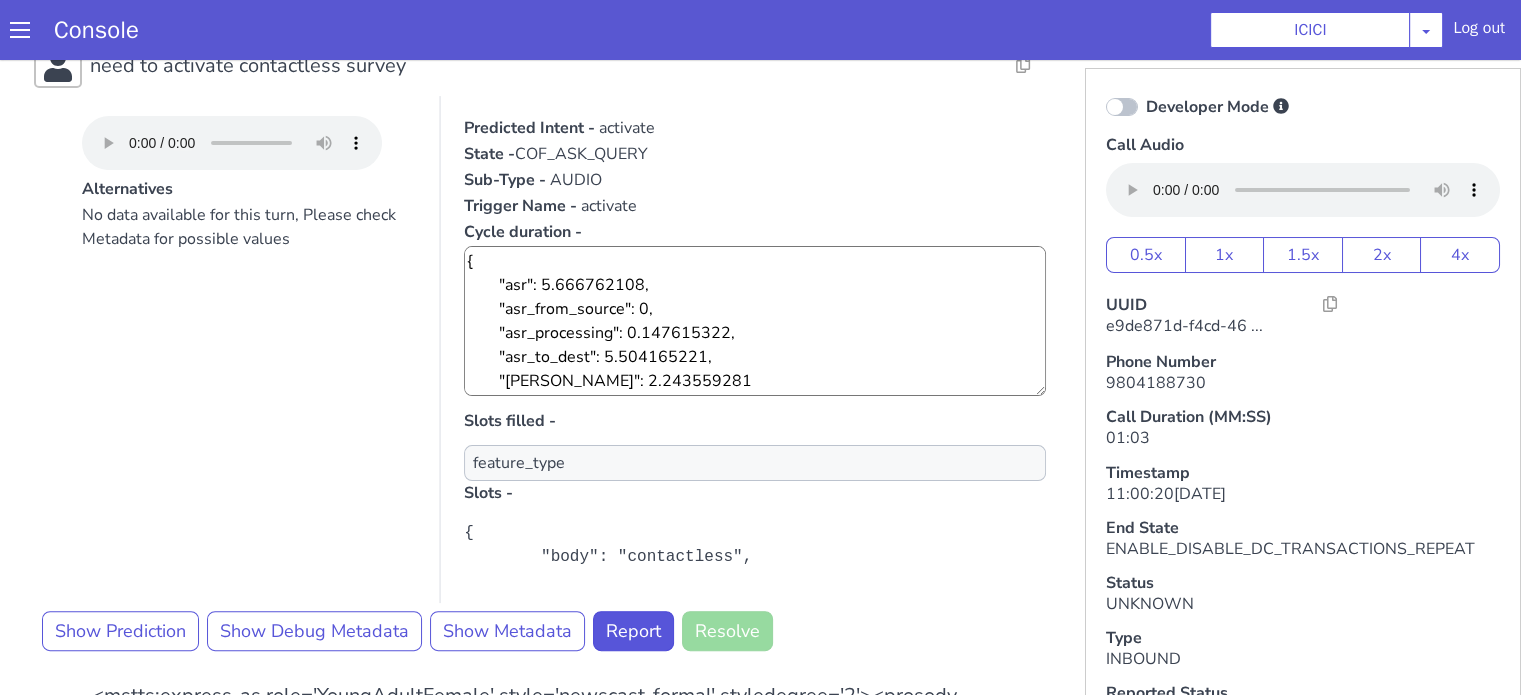 scroll, scrollTop: 600, scrollLeft: 0, axis: vertical 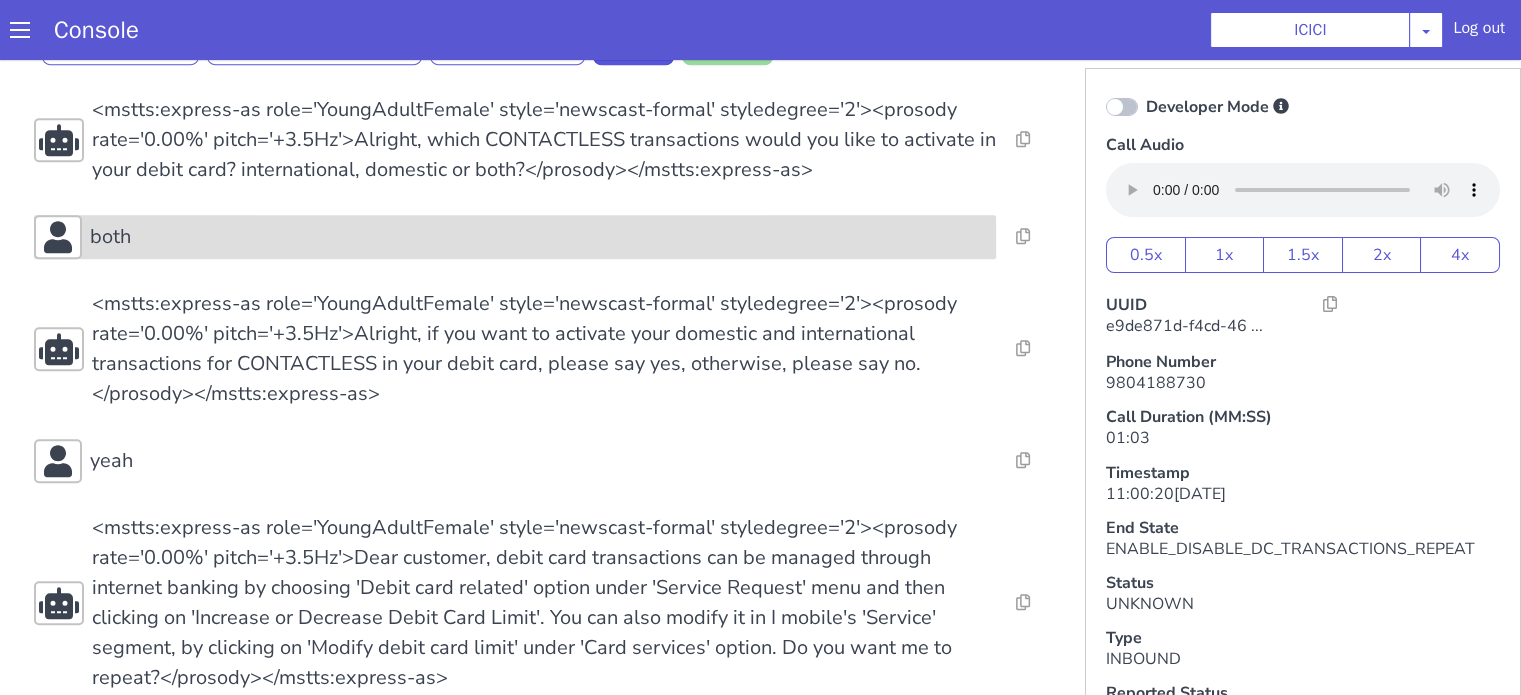 click on "both" at bounding box center [539, 237] 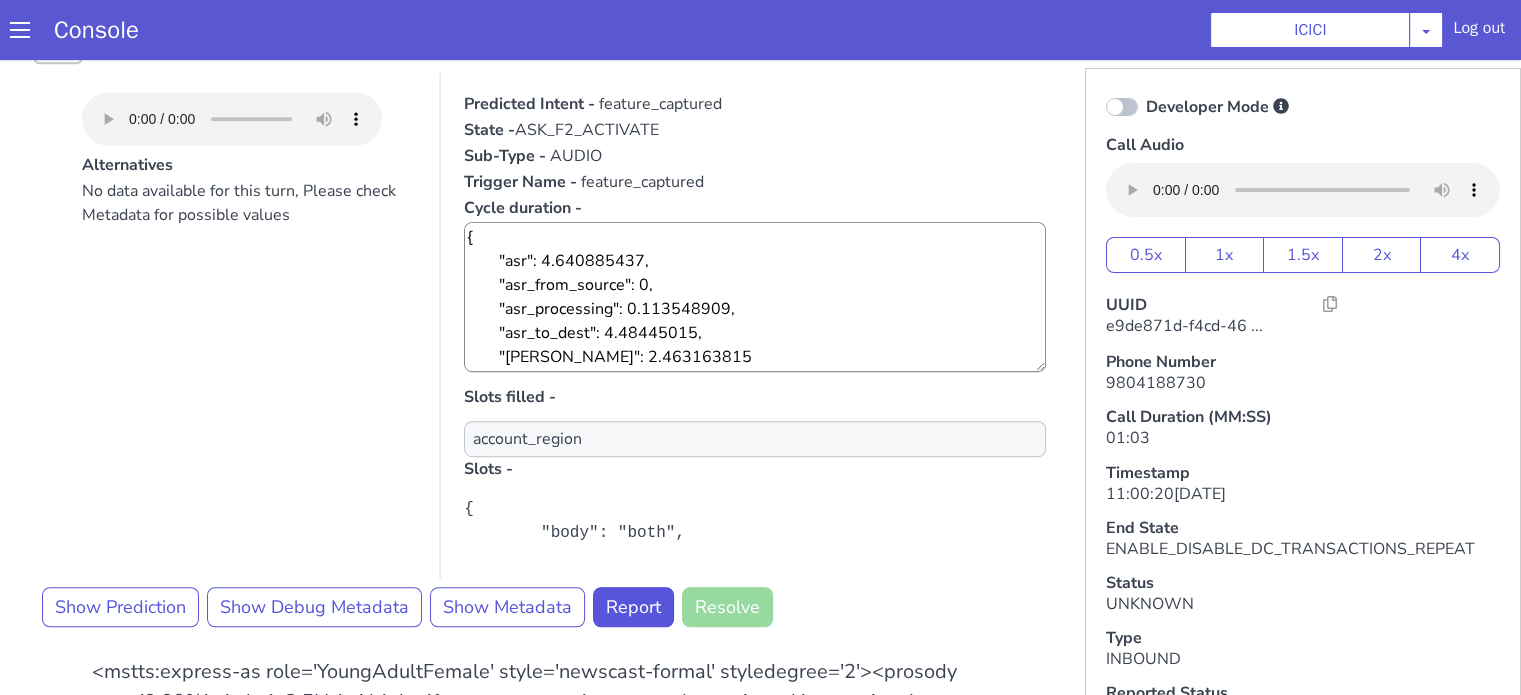 scroll, scrollTop: 1300, scrollLeft: 0, axis: vertical 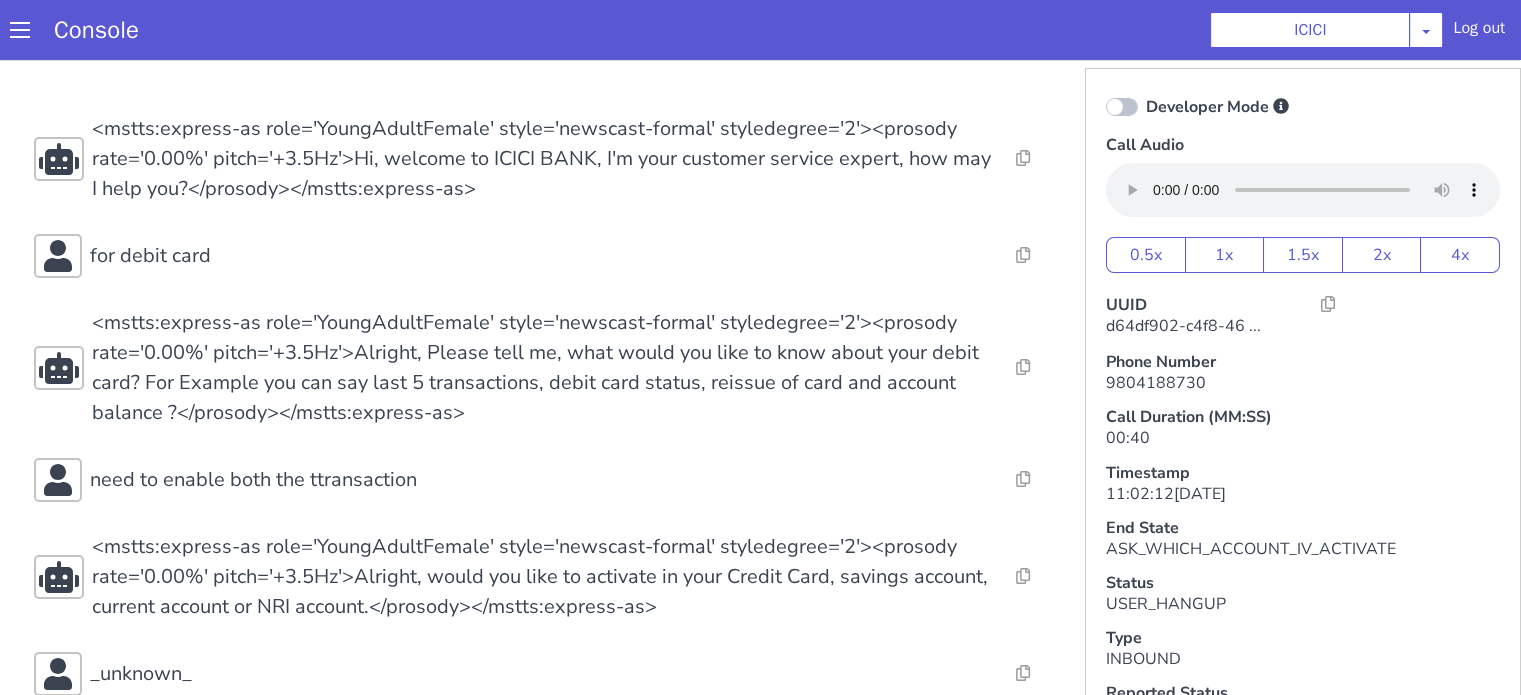 click on "Console ICICI AO Smith Airtel DTH Pilot Airtel POC Alice Blue NT Aliceblue American Finance - US Apollo Apollo 24*7 Application - Collections Auto NPS feedback Avaya Devconnect Axis Axis AMC Axis Outbound BAGIC BALIC BALIC Old 2 Bajaj Autofinance Bajaj Fin Banking Demo Barbeque Nation Buy Now Pay Later Cars24 Cashe Central Bank of India Charles Tyrwhitt Cholamandalam Finance Consumer Durables Coverfox Covid19 Helpline Credgenics CreditMate DPDzero DUMMY Data collection Demo - Collections Dish TV ERCM Emeritus Eureka Forbes - LQ FFAM360 - US Familiarity Farming_Axis Finaccel Flipkart Flow Templates Fusion Microfinance Giorgos_TestBot Great Learning Grievance Bot HDB Finance HDFC HDFC Ergo HDFC Freedom CC HDFC Life Demo HDFC Securities Hathway Internet Hathway V2 Home Credit IBM IBM Banking Demo ICICI ICICI Bank Outbound ICICI Lombard Persistency ICICI Prudential ICICI securities ICICI_lombard IDFC First Bank IFFCO Tokio Insurance Iffco Tokio Indiamart Indigo IndusInd - Settlement IndusInd CC Insurance Jarvis" at bounding box center [760, 30] 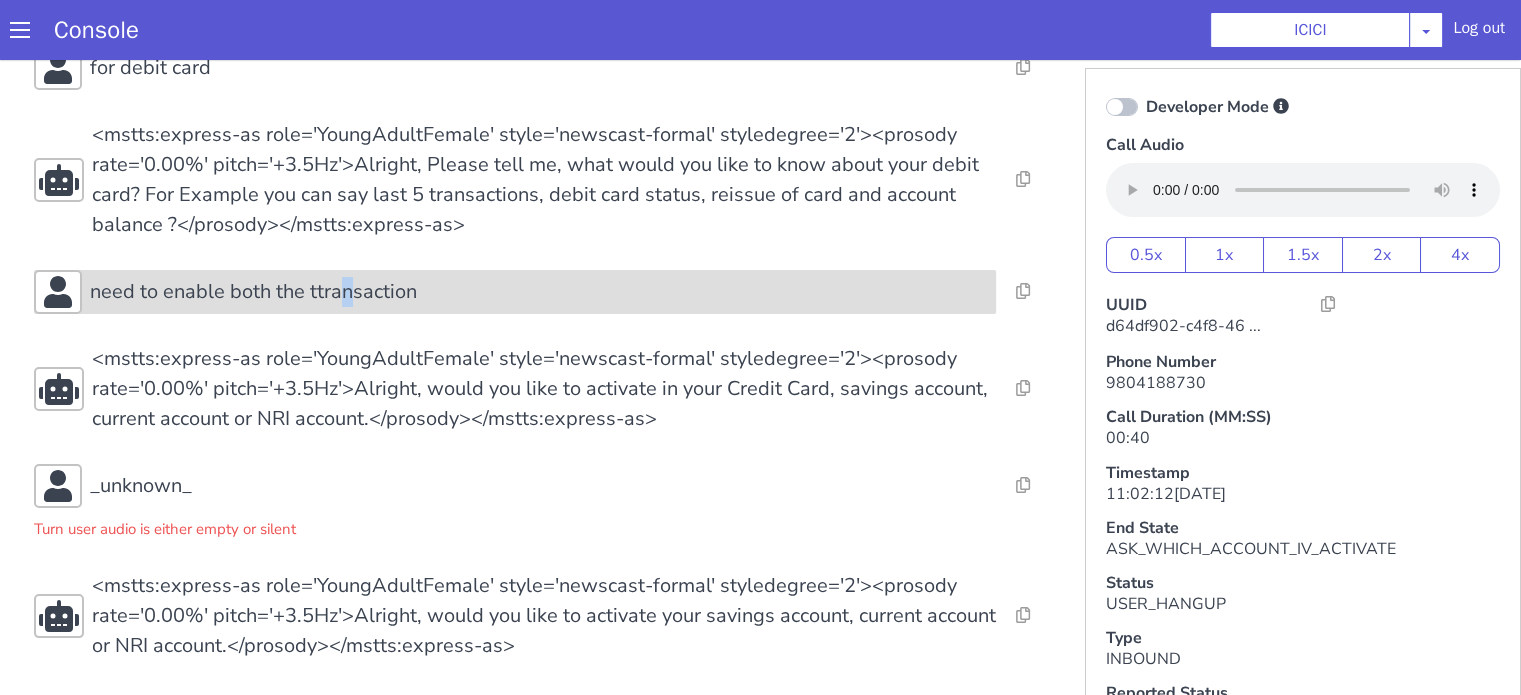 click on "need to enable both the ttransaction" at bounding box center (272, 245) 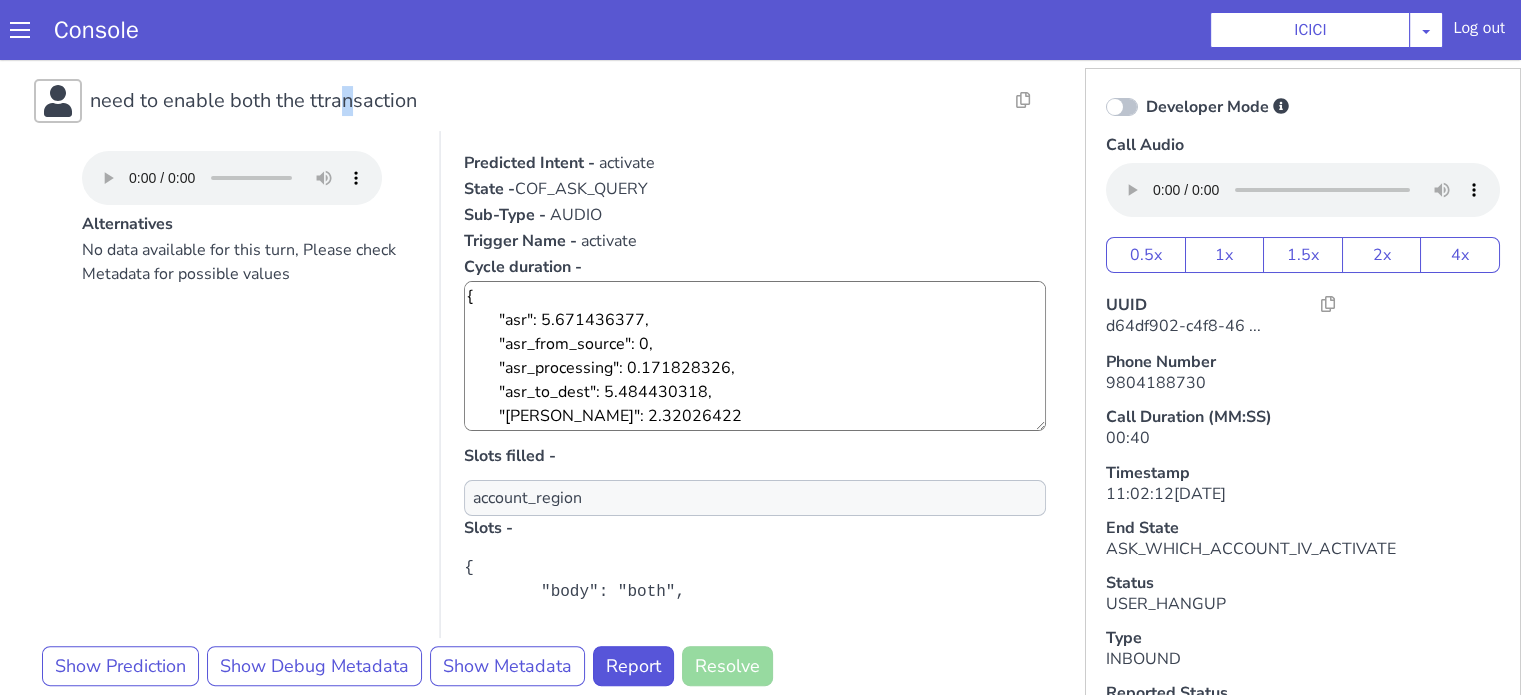 scroll, scrollTop: 752, scrollLeft: 0, axis: vertical 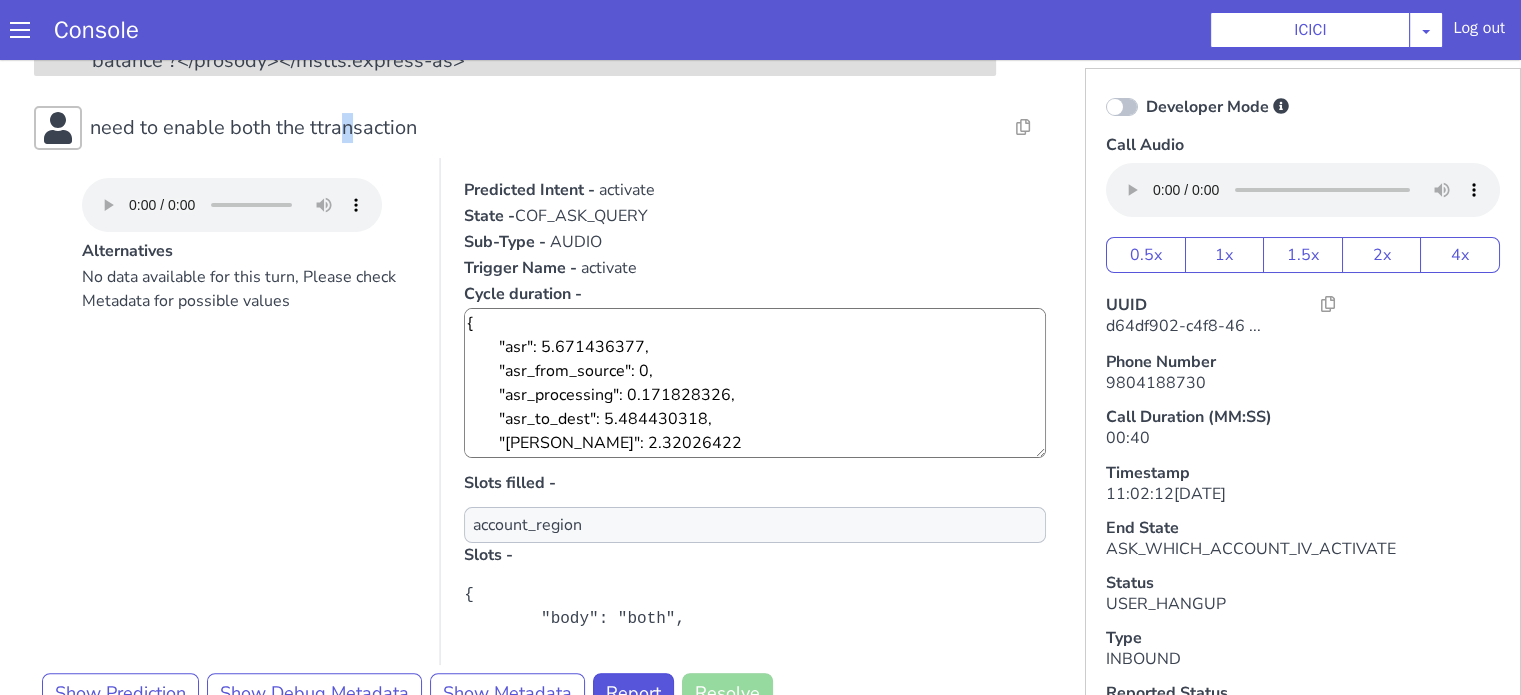 drag, startPoint x: 947, startPoint y: 1222, endPoint x: 948, endPoint y: 1212, distance: 10.049875 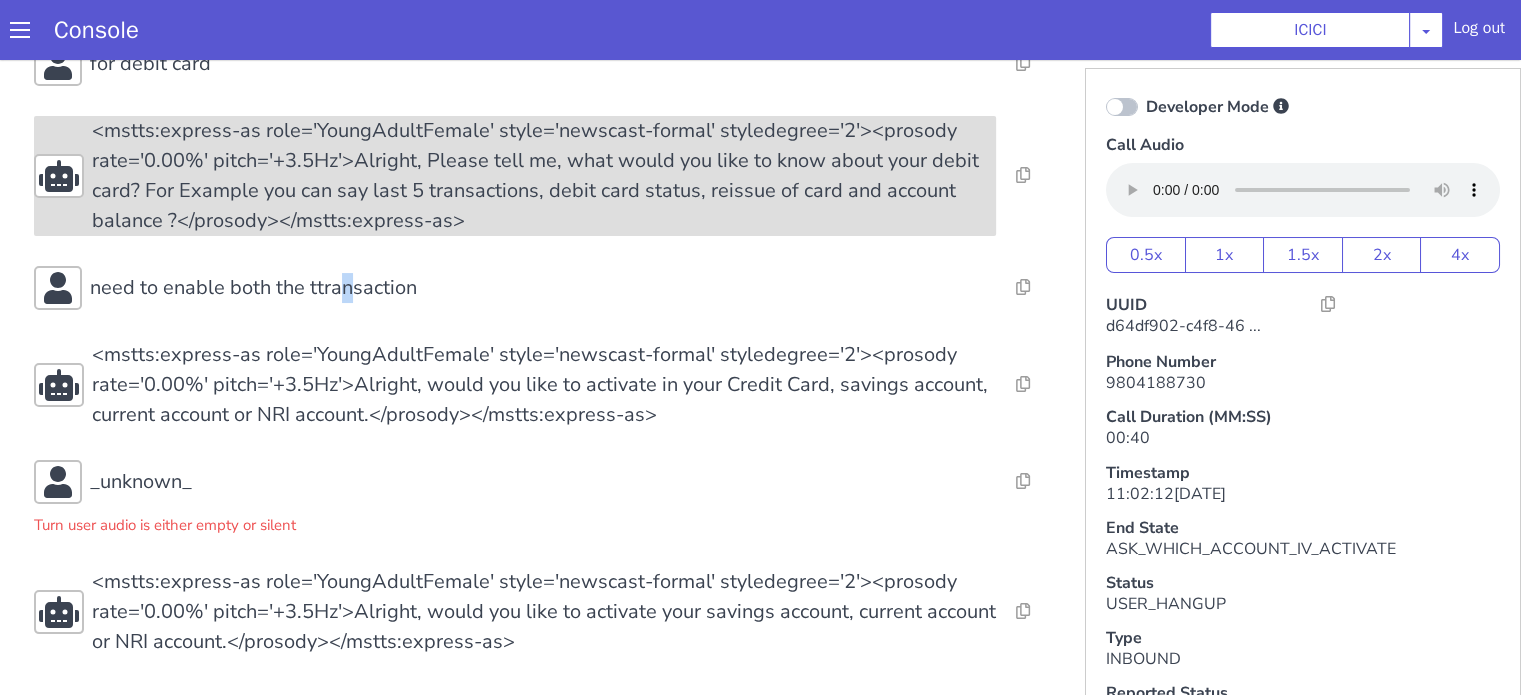 scroll, scrollTop: 188, scrollLeft: 0, axis: vertical 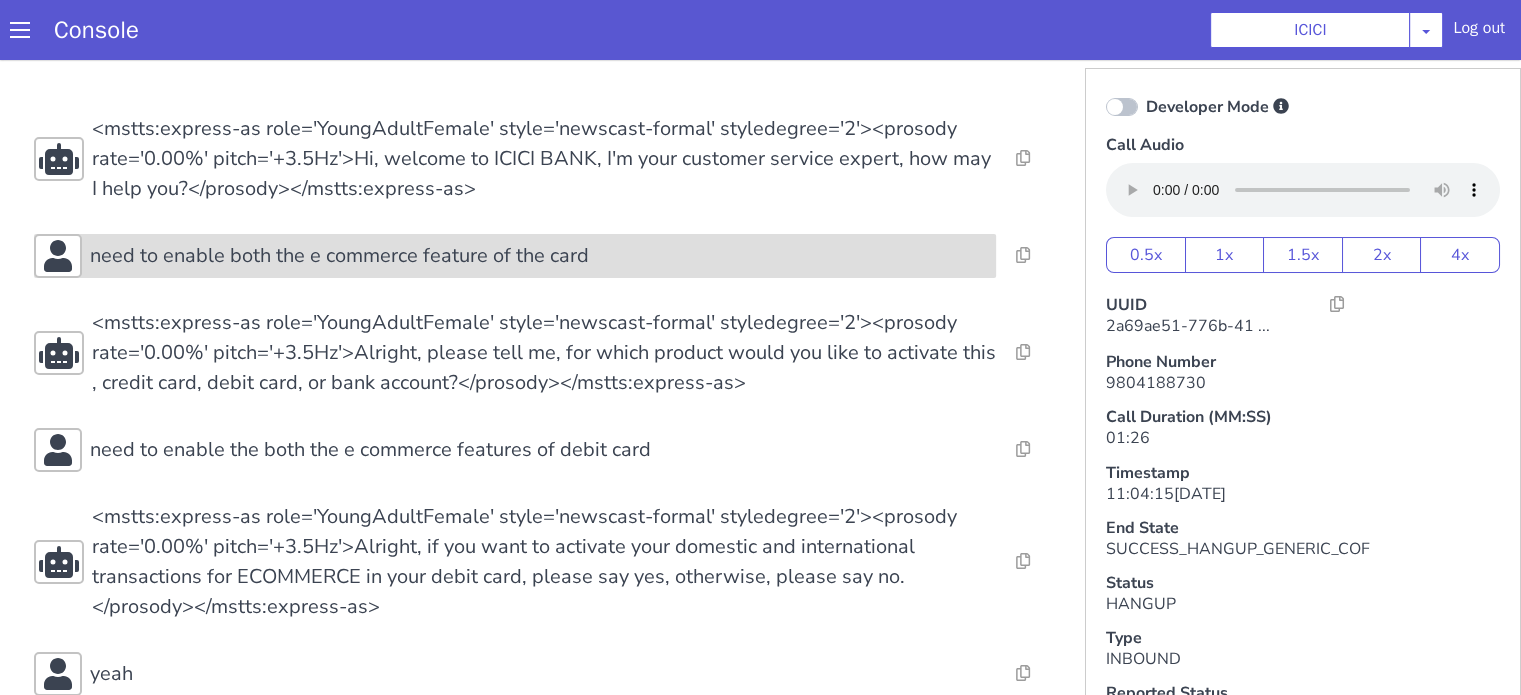 click on "Resolve  Intent Error  Entity Error  Transcription Error  Miscellaneous Submit Resolve  Intent Error  Entity Error  Transcription Error  Miscellaneous Submit Resolve  Intent Error  Entity Error  Transcription Error  Miscellaneous Submit <mstts:express-as role='YoungAdultFemale' style='newscast-formal' styledegree='2'><prosody rate='0.00%' pitch='+3.5Hz'>Hi, welcome to ICICI BANK, I'm your customer service expert, how may I help you?</prosody></mstts:express-as> Resolve  Intent Error  Entity Error  Transcription Error  Miscellaneous Submit need to enable both the e commerce feature of the card Resolve  Intent Error  Entity Error  Transcription Error  Miscellaneous Submit Resolve  Intent Error  Entity Error  Transcription Error  Miscellaneous Submit <mstts:express-as role='YoungAdultFemale' style='newscast-formal' styledegree='2'><prosody rate='0.00%' pitch='+3.5Hz'>Alright, please tell me, for which product would you like to activate this , credit card, debit card, or bank account?</prosody></mstts:express-as>" at bounding box center (544, 689) 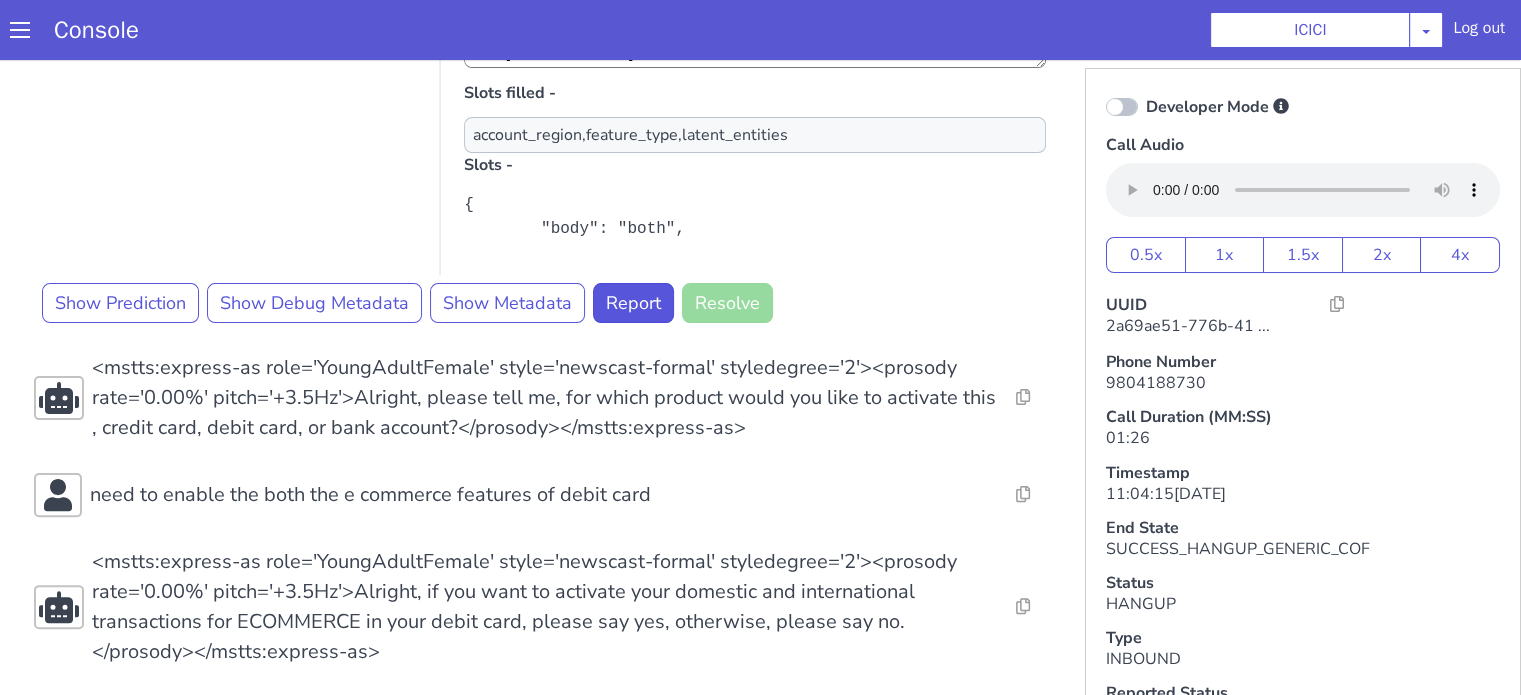 scroll, scrollTop: 400, scrollLeft: 0, axis: vertical 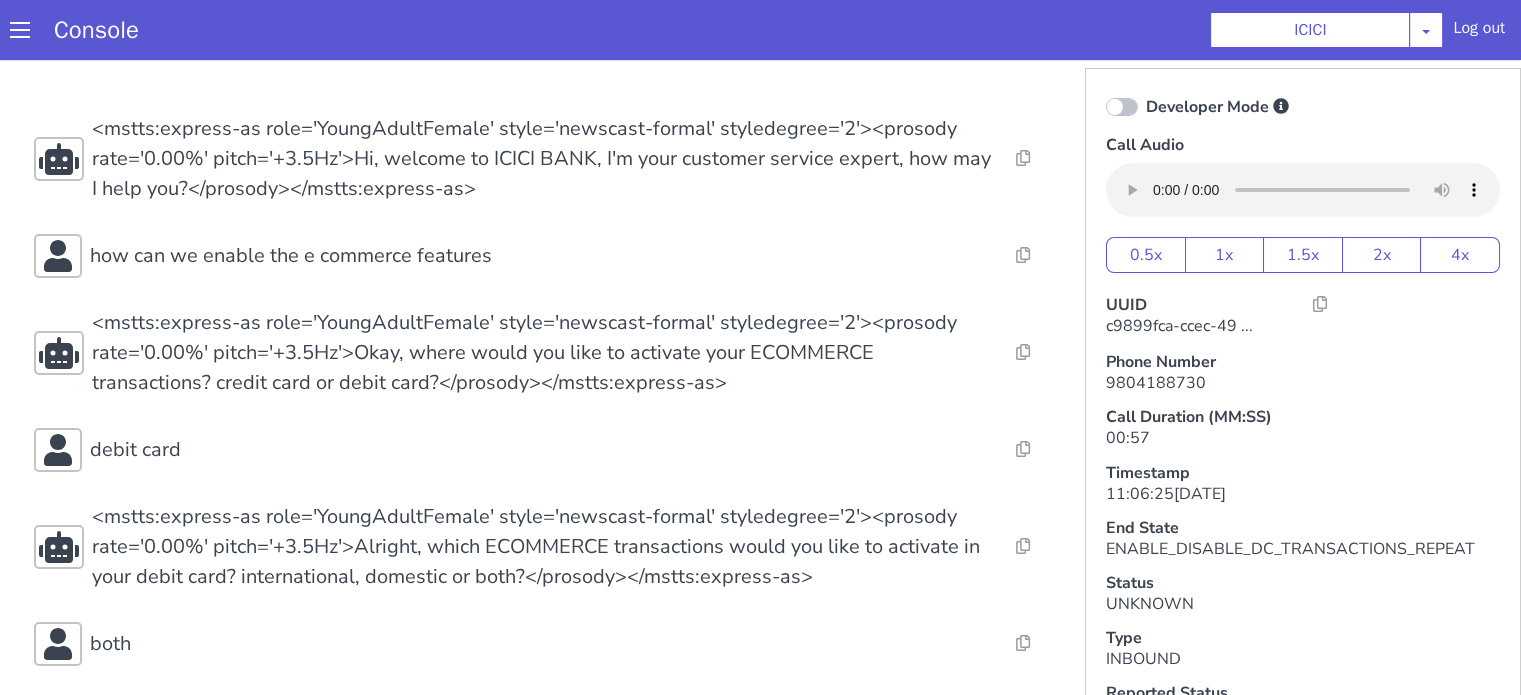click on "Resolve  Intent Error  Entity Error  Transcription Error  Miscellaneous Submit Resolve  Intent Error  Entity Error  Transcription Error  Miscellaneous Submit Resolve  Intent Error  Entity Error  Transcription Error  Miscellaneous Submit <mstts:express-as role='YoungAdultFemale' style='newscast-formal' styledegree='2'><prosody rate='0.00%' pitch='+3.5Hz'>Hi, welcome to ICICI BANK, I'm your customer service expert, how may I help you?</prosody></mstts:express-as> Resolve  Intent Error  Entity Error  Transcription Error  Miscellaneous Submit how can we enable the e commerce features Resolve  Intent Error  Entity Error  Transcription Error  Miscellaneous Submit Resolve  Intent Error  Entity Error  Transcription Error  Miscellaneous Submit <mstts:express-as role='YoungAdultFemale' style='newscast-formal' styledegree='2'><prosody rate='0.00%' pitch='+3.5Hz'>Okay, where would you like to activate your ECOMMERCE transactions? credit card or debit card?</prosody></mstts:express-as> Resolve  Intent Error  Entity Error" at bounding box center [544, 607] 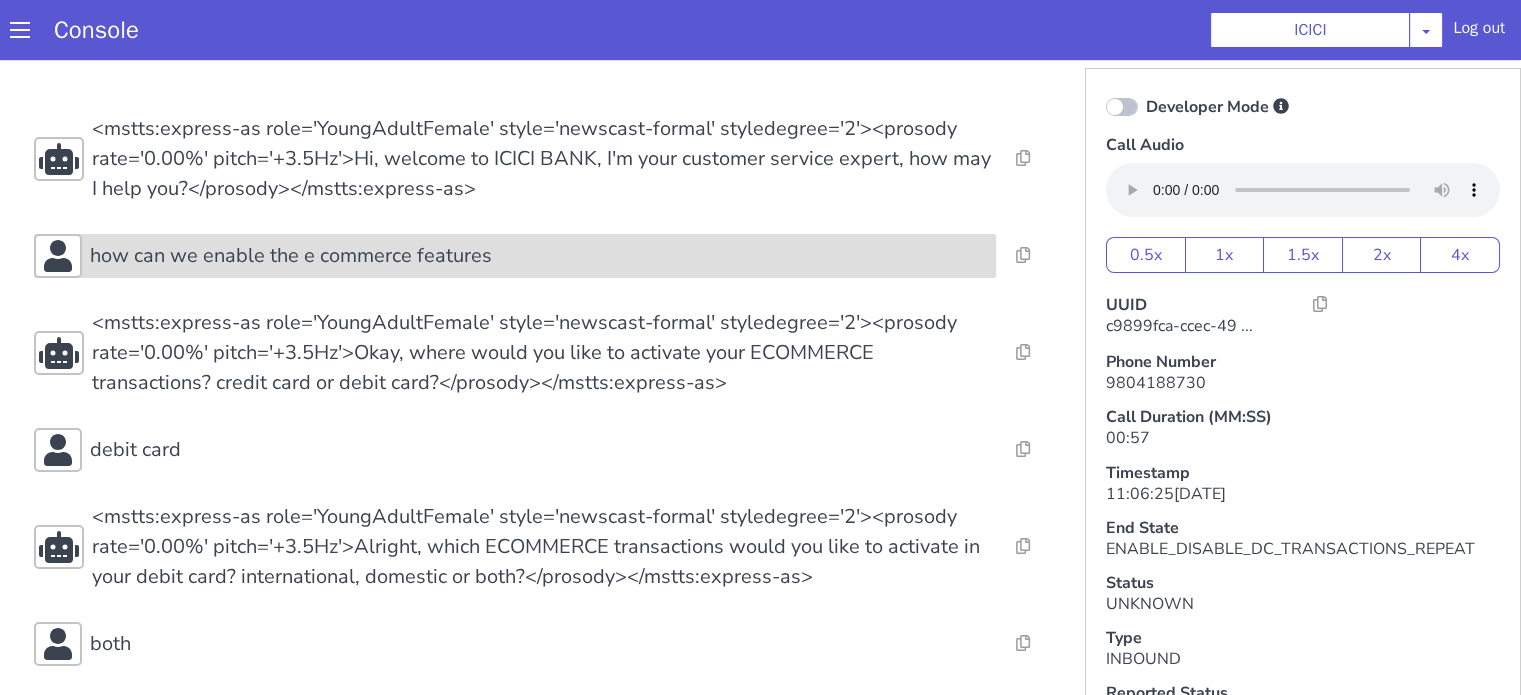 click on "how can we enable the e commerce features" at bounding box center [539, 256] 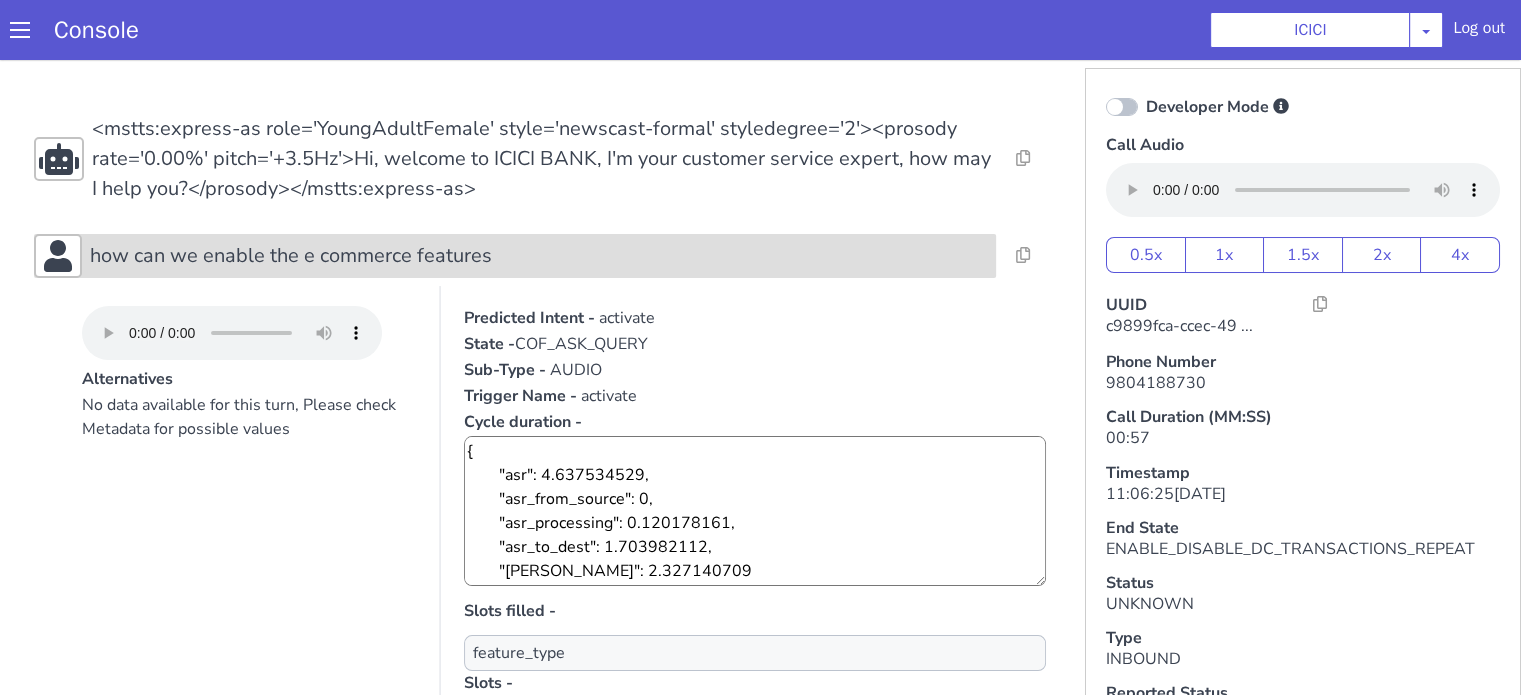 click on "how can we enable the e commerce features" at bounding box center [539, 256] 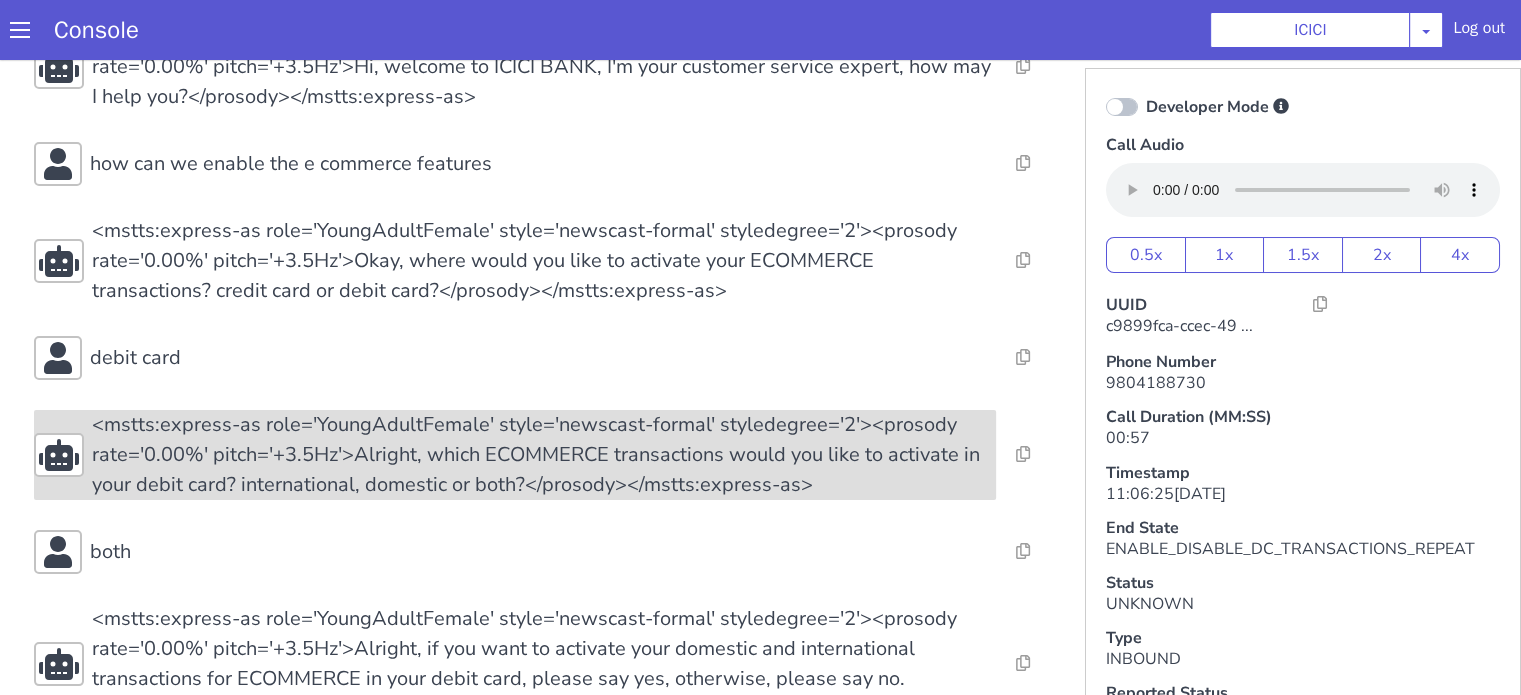 scroll, scrollTop: 0, scrollLeft: 0, axis: both 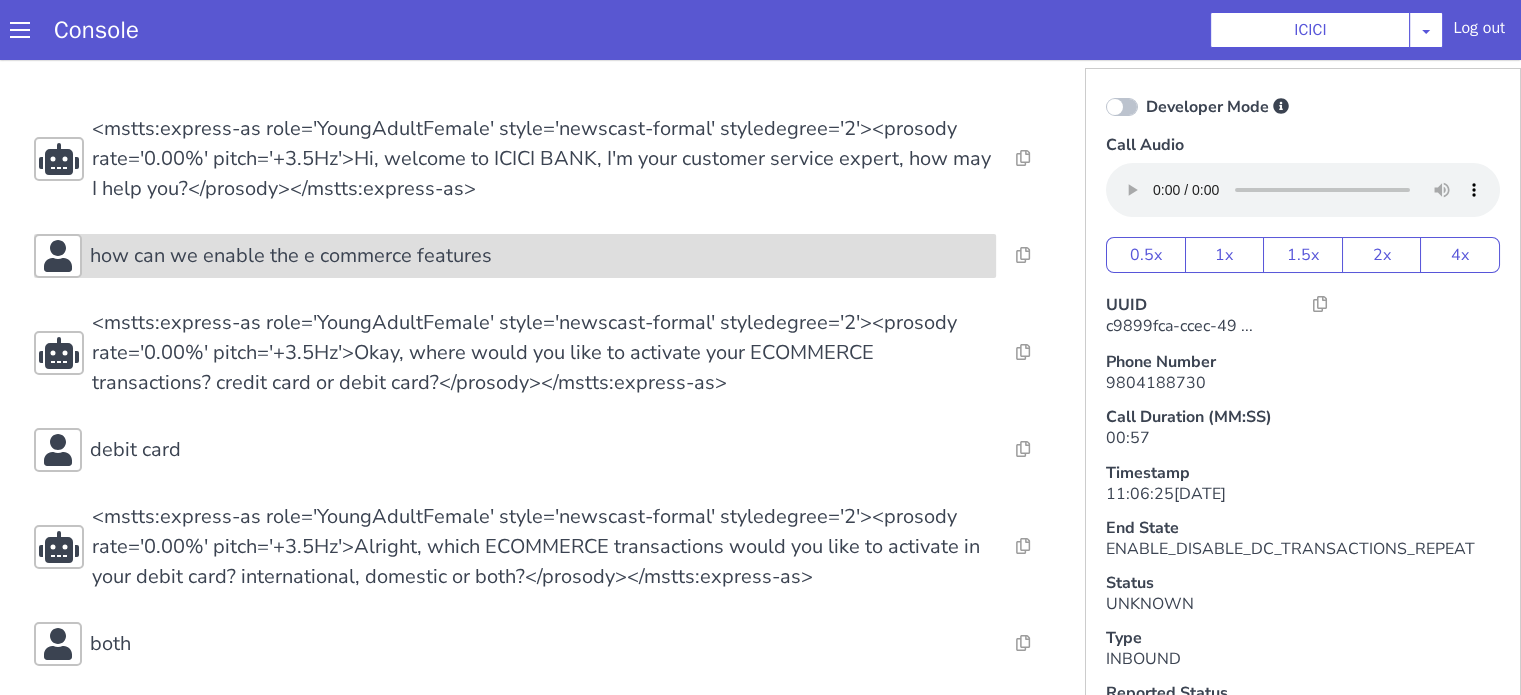 click on "how can we enable the e commerce features" at bounding box center [539, 256] 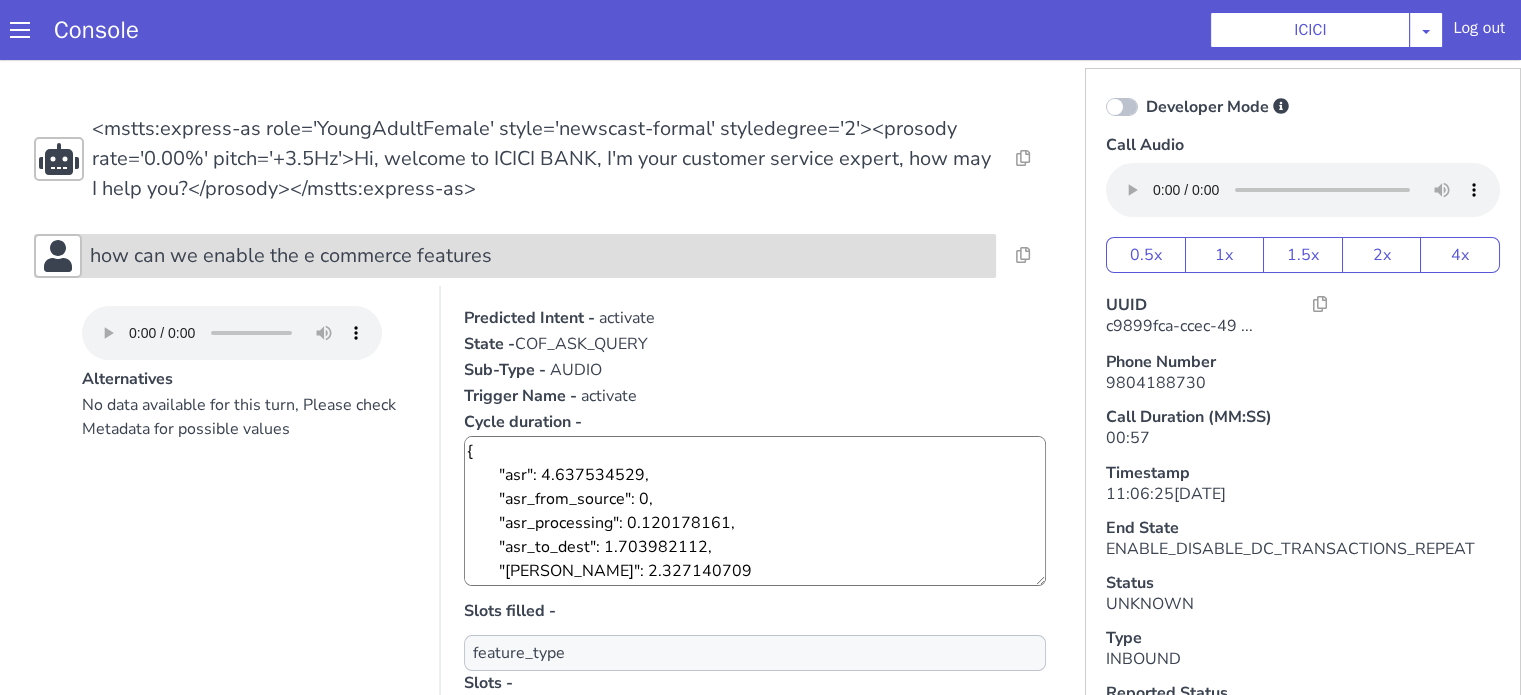 click on "how can we enable the e commerce features" at bounding box center [539, 256] 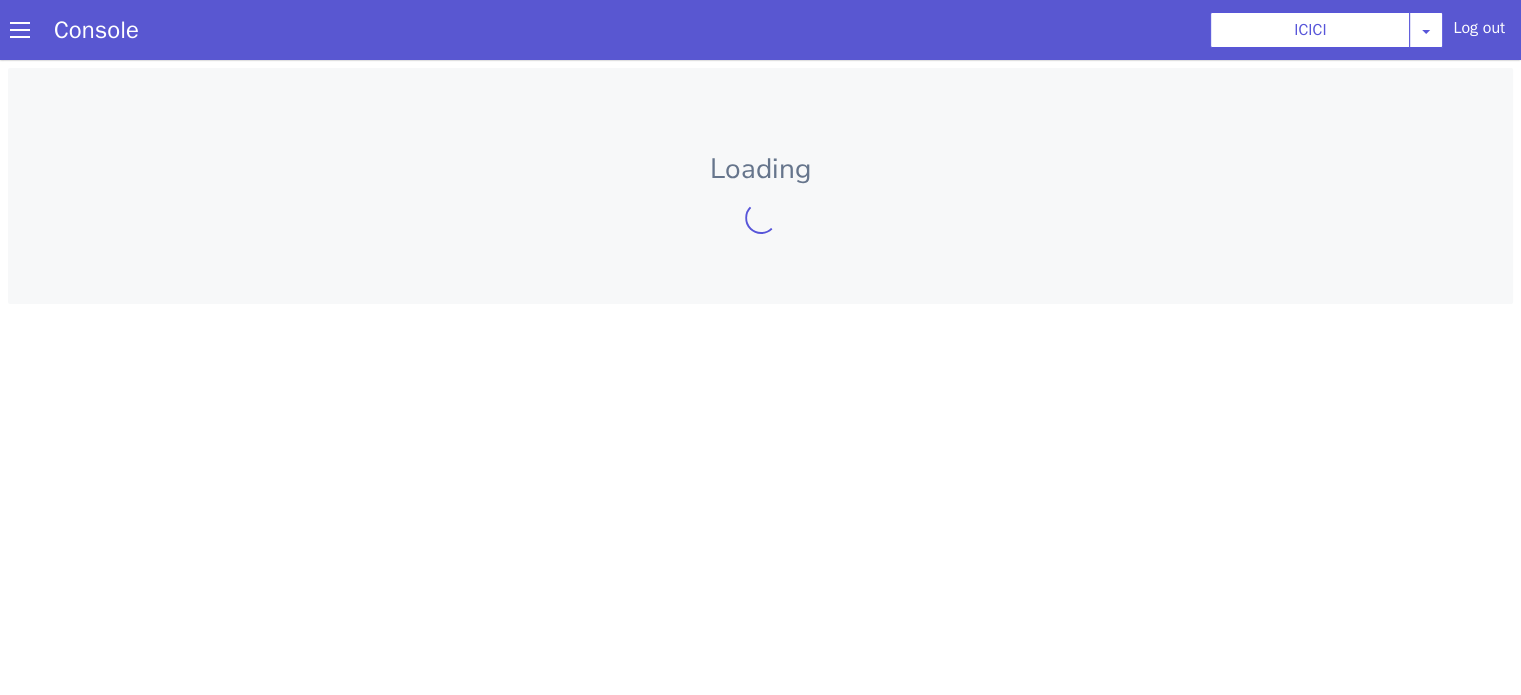 scroll, scrollTop: 0, scrollLeft: 0, axis: both 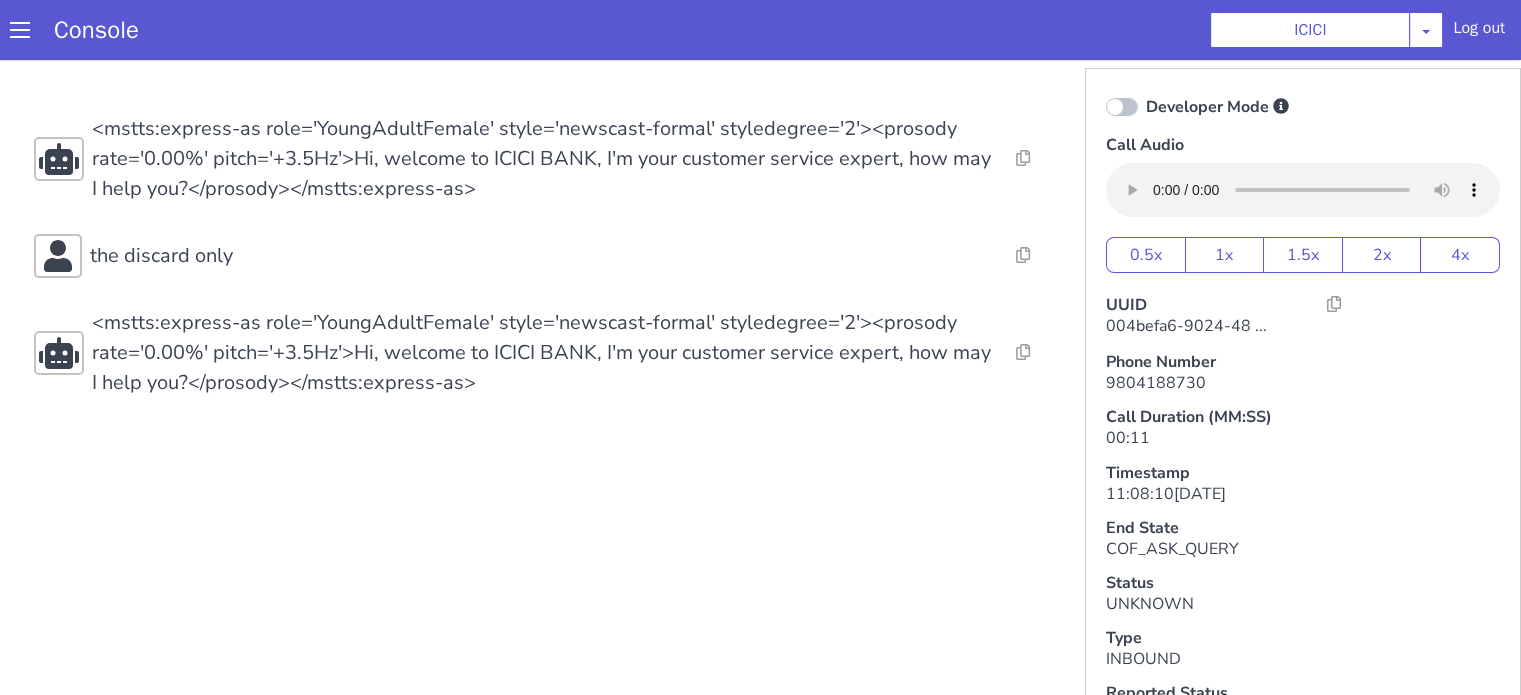 click on "the discard only" at bounding box center (539, 256) 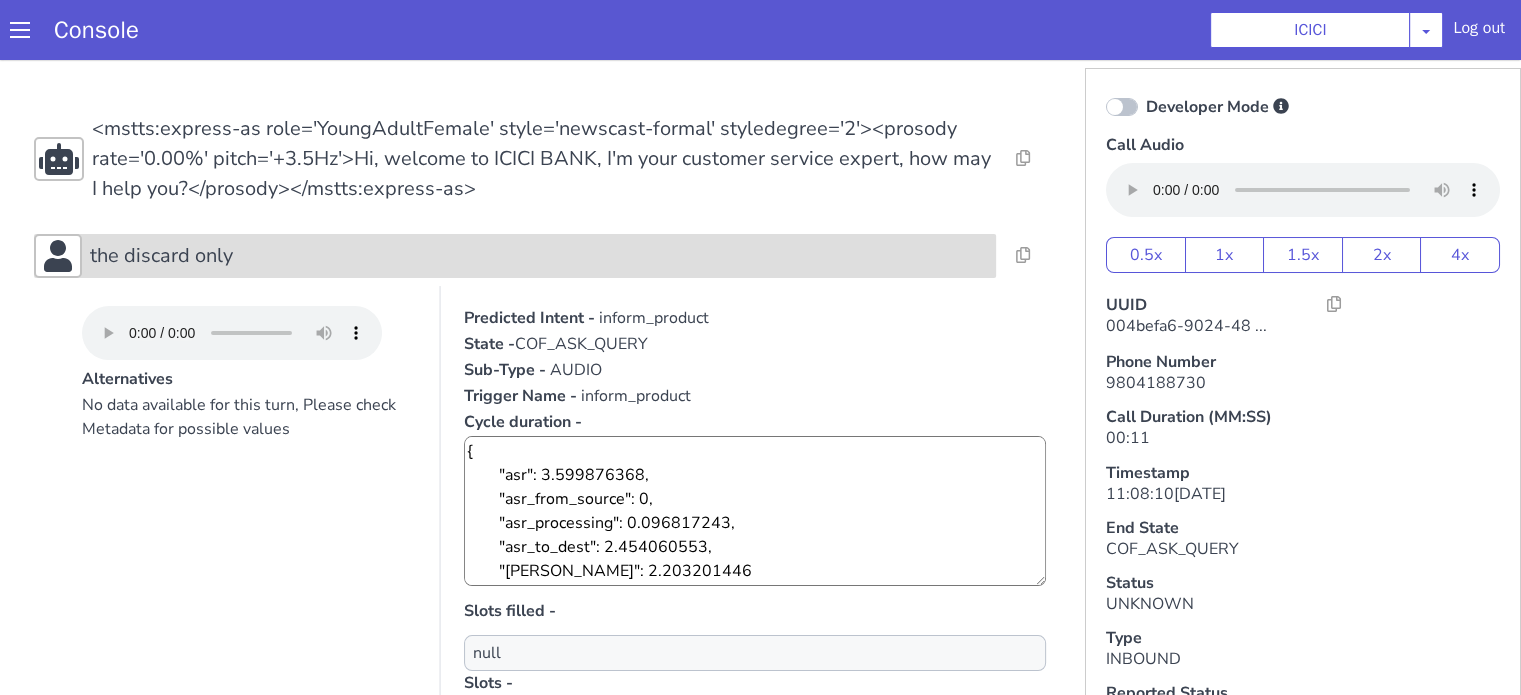 click on "the discard only" at bounding box center (539, 256) 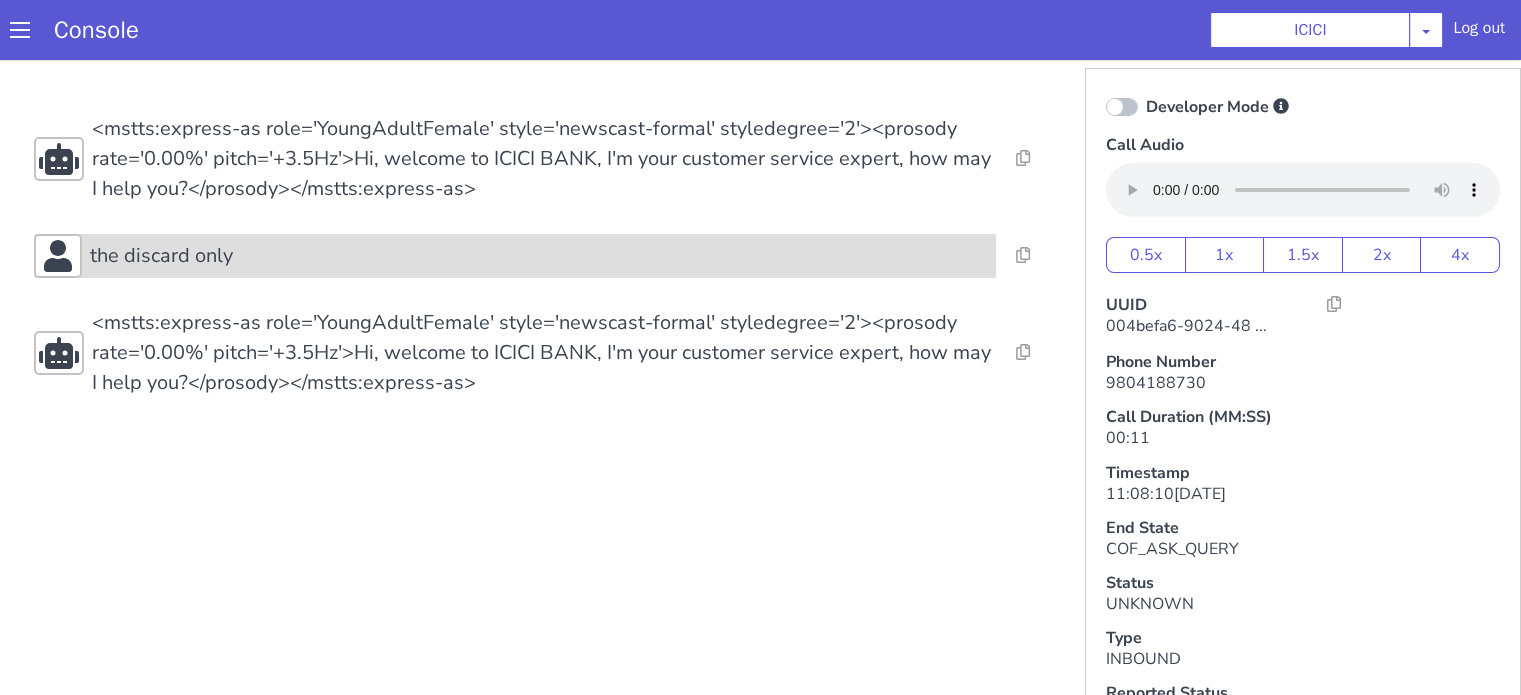 click on "the discard only" at bounding box center [539, 256] 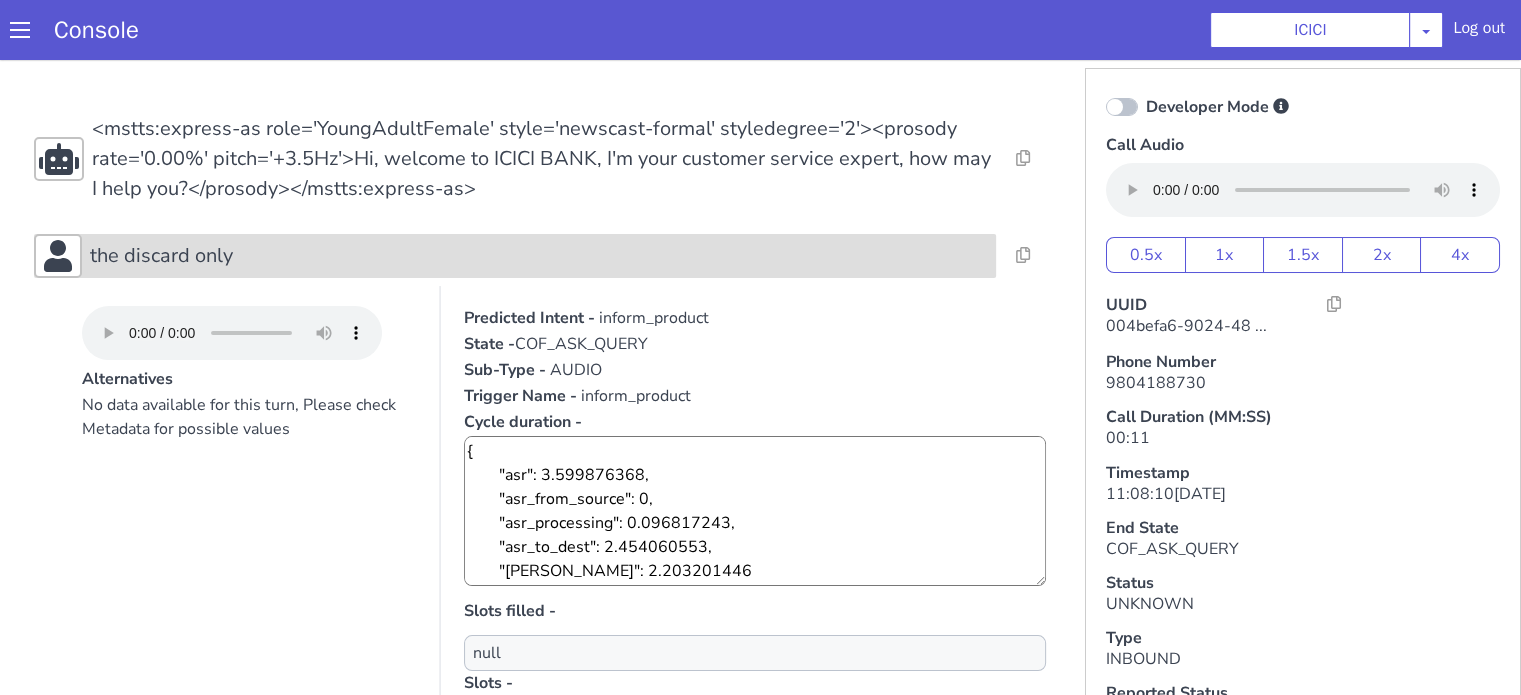 click on "the discard only" at bounding box center [539, 256] 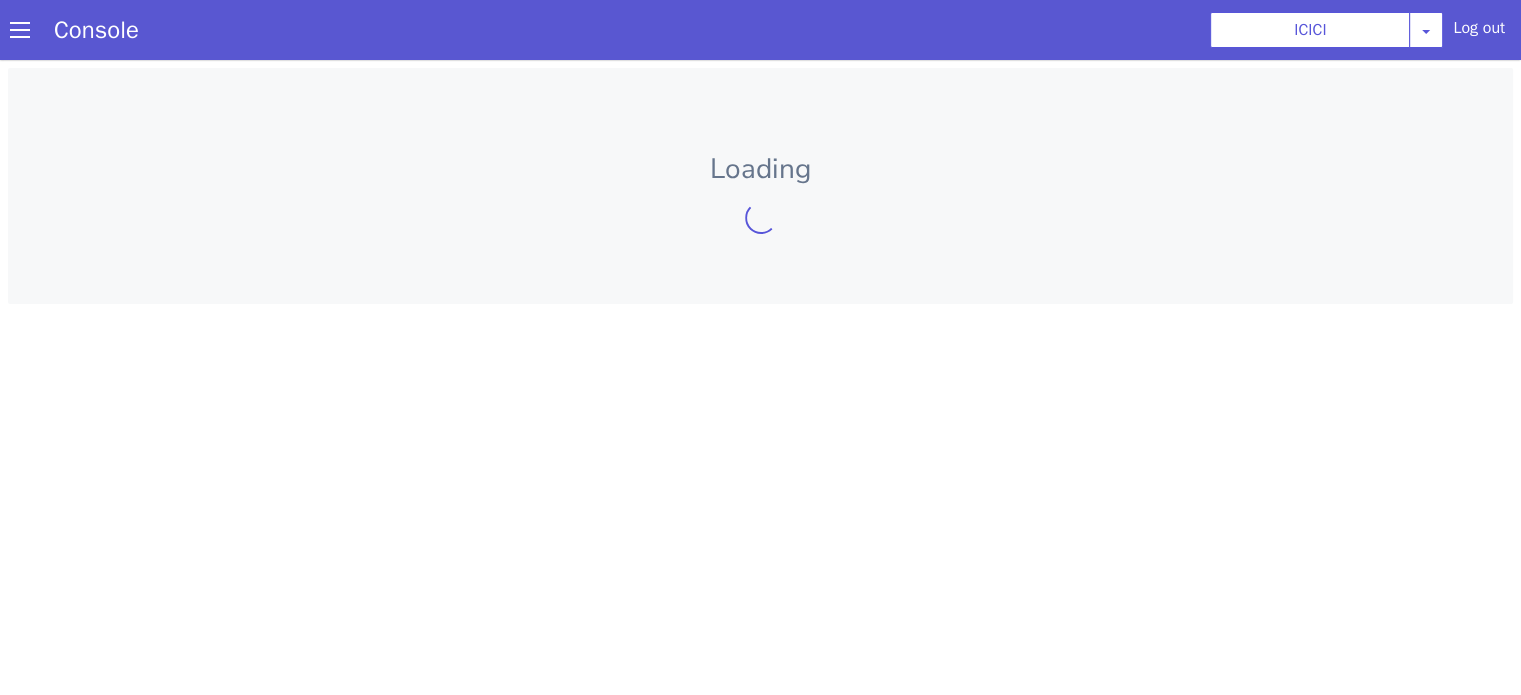 scroll, scrollTop: 0, scrollLeft: 0, axis: both 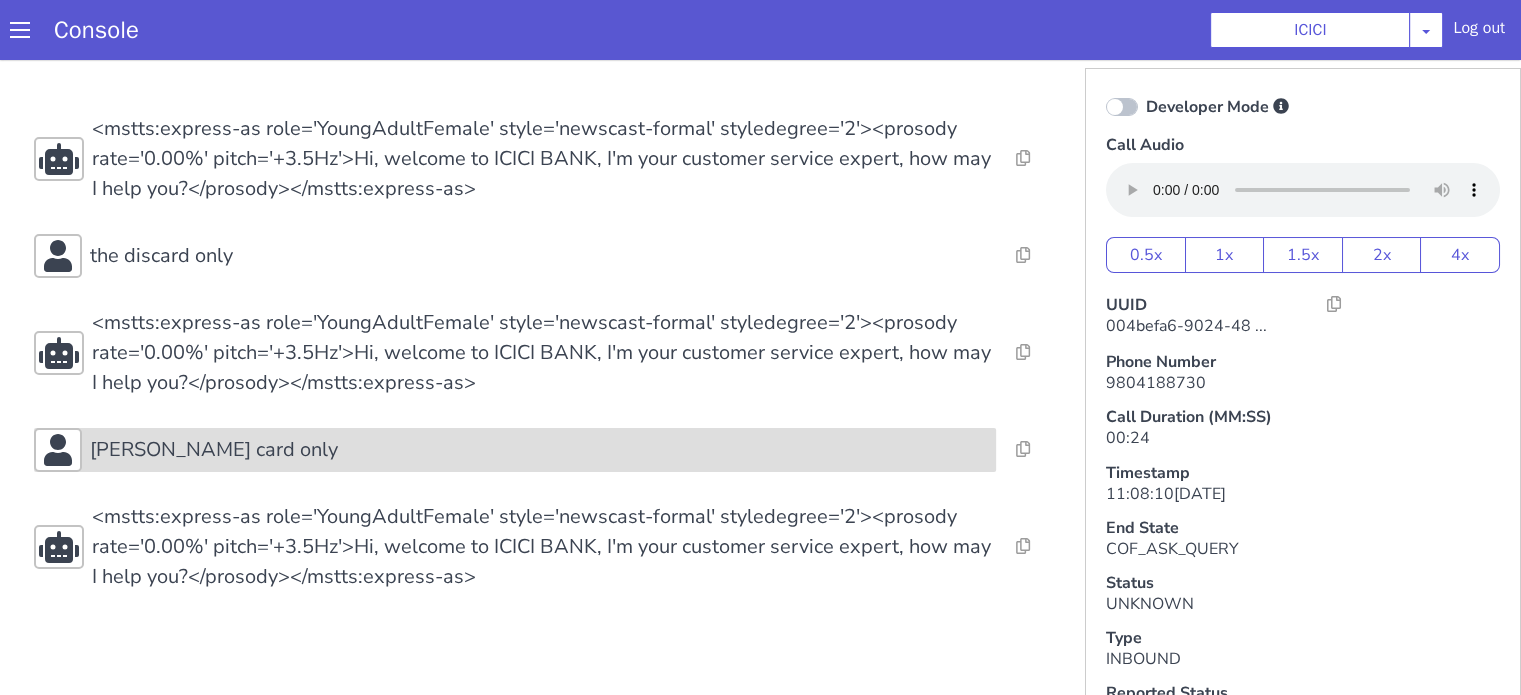 click on "[PERSON_NAME] card only" at bounding box center [539, 450] 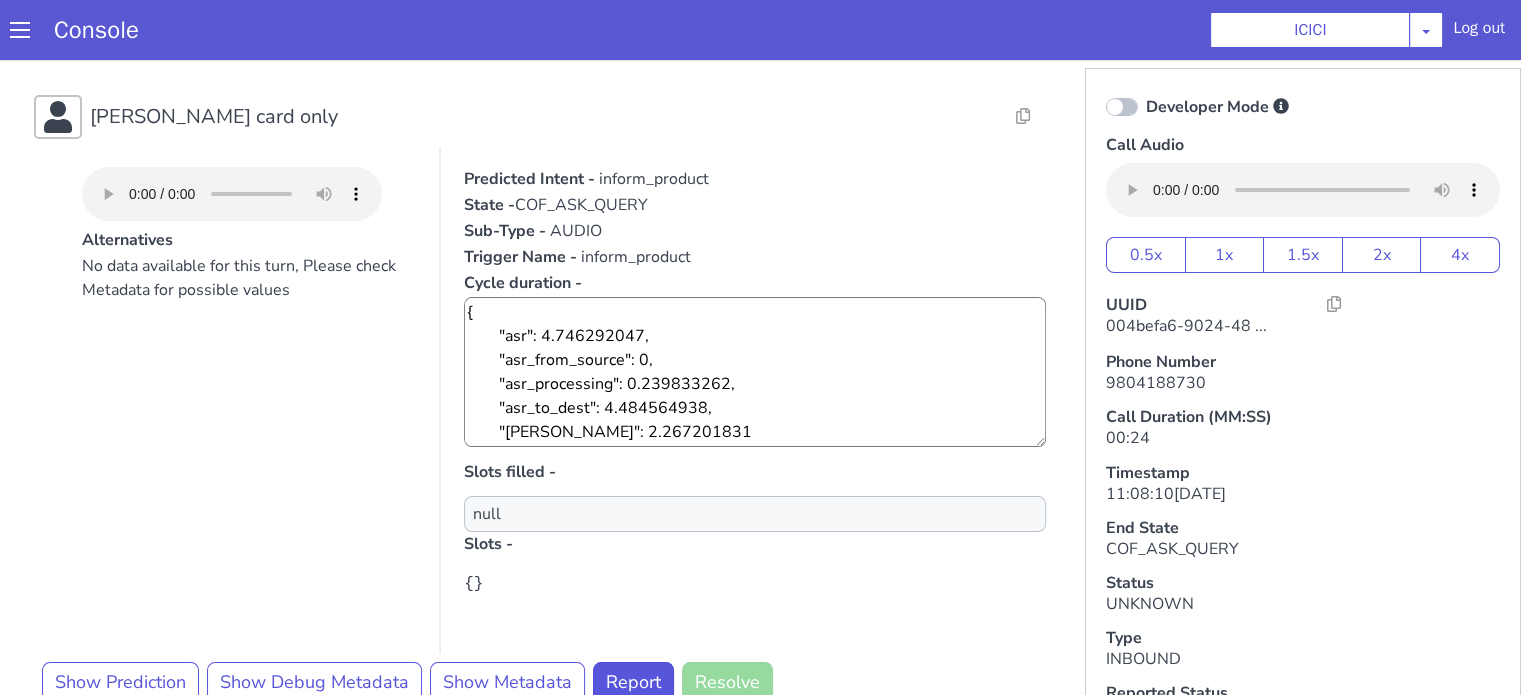 scroll, scrollTop: 496, scrollLeft: 0, axis: vertical 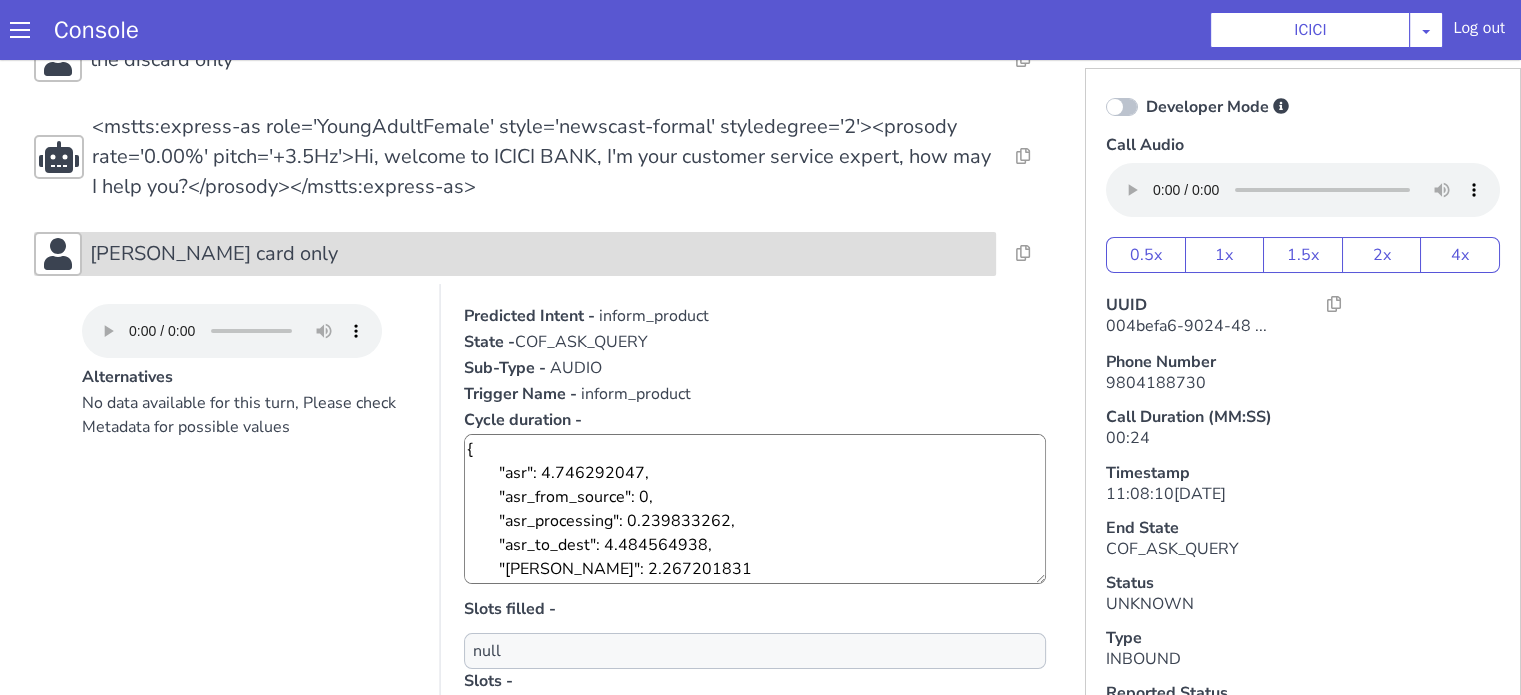 click on "[PERSON_NAME] card only" at bounding box center [539, 254] 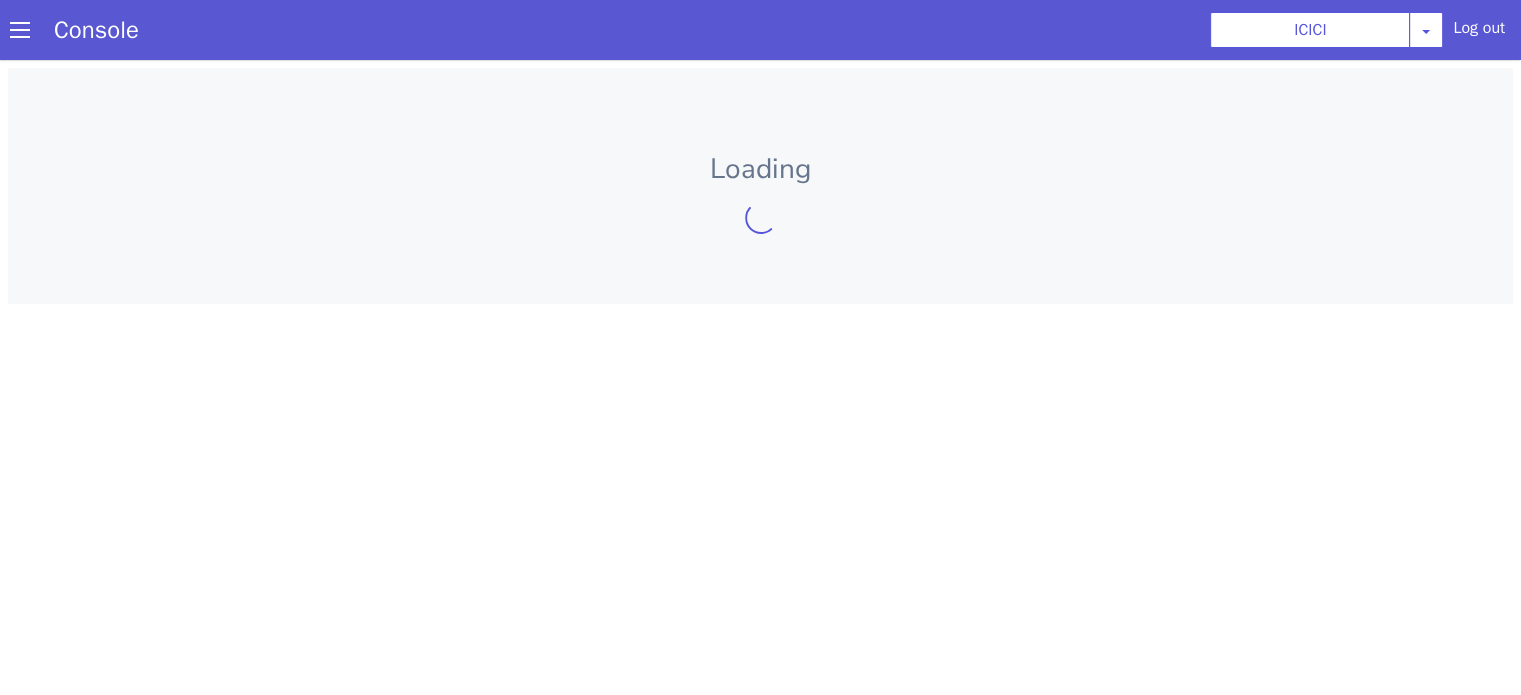 scroll, scrollTop: 0, scrollLeft: 0, axis: both 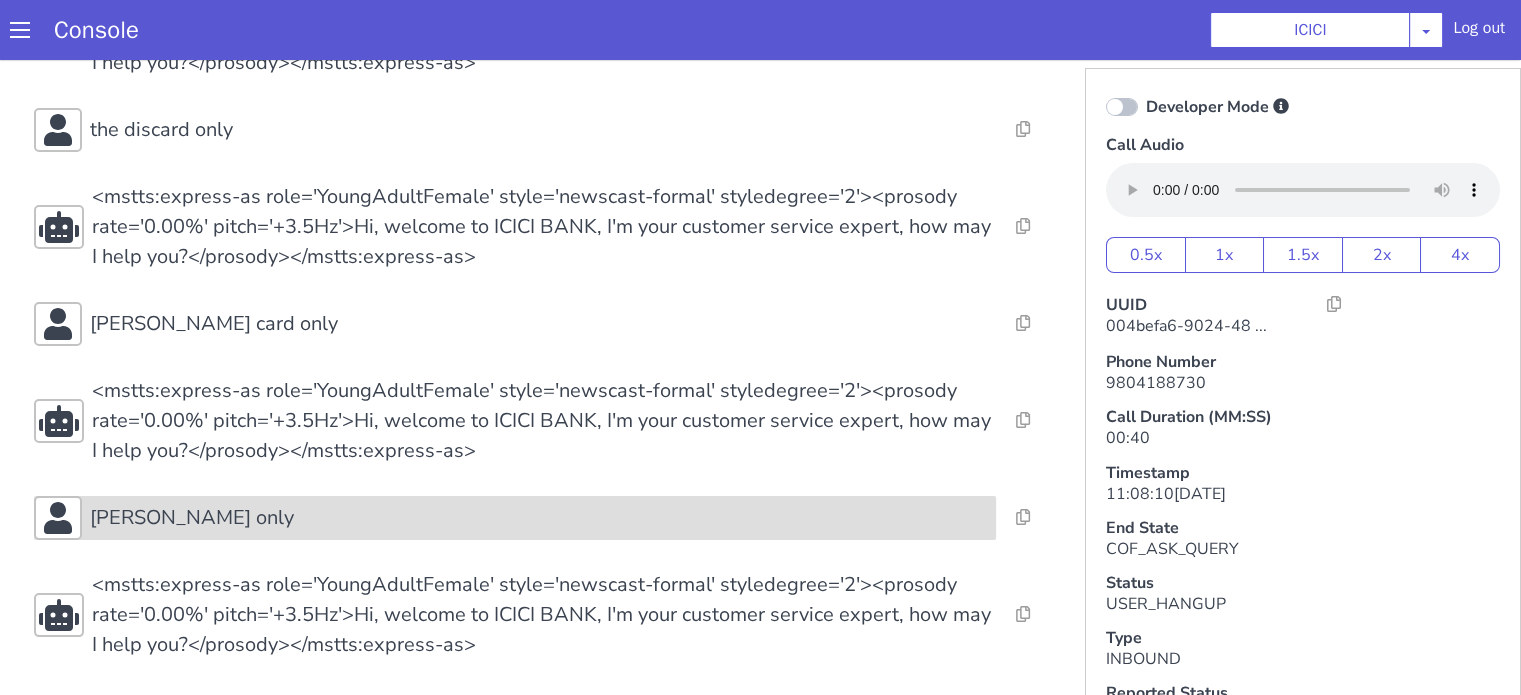 click on "[PERSON_NAME] only" at bounding box center (539, 518) 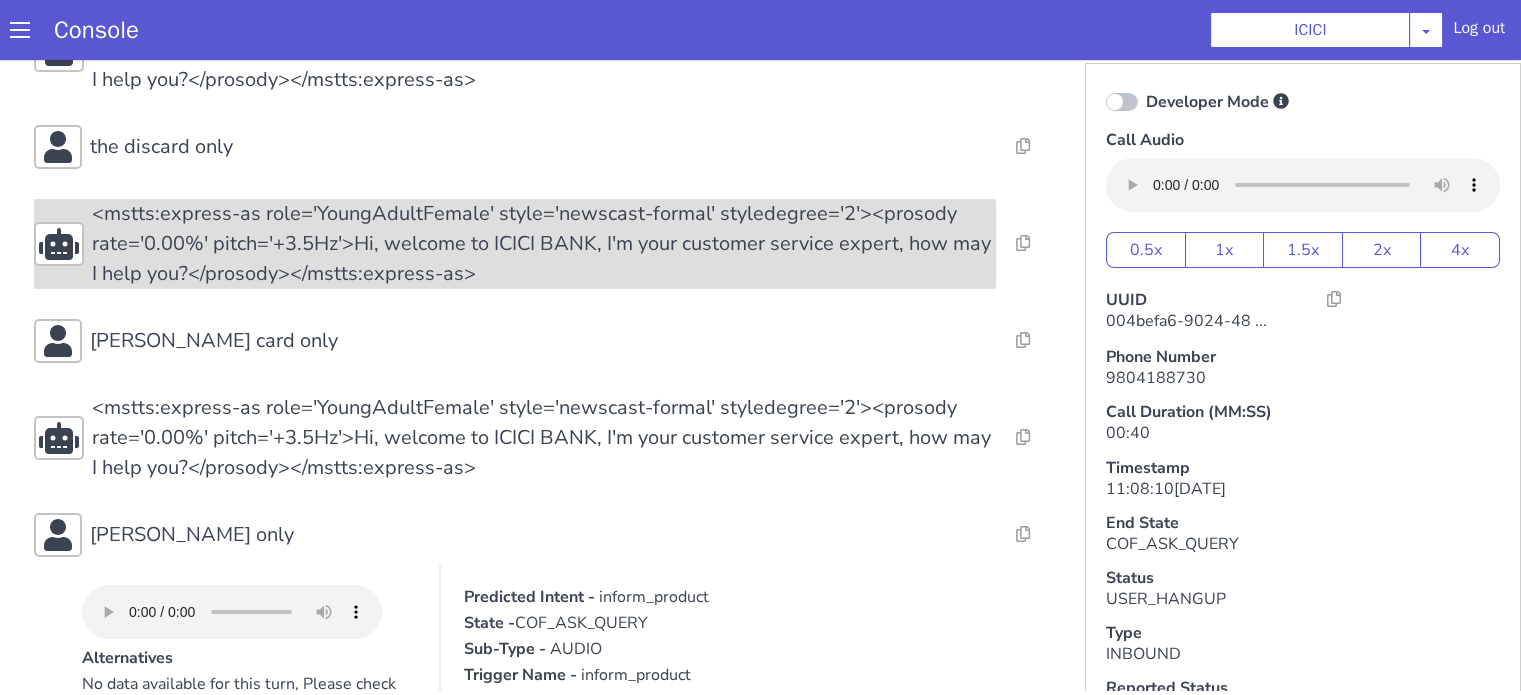 scroll, scrollTop: 0, scrollLeft: 0, axis: both 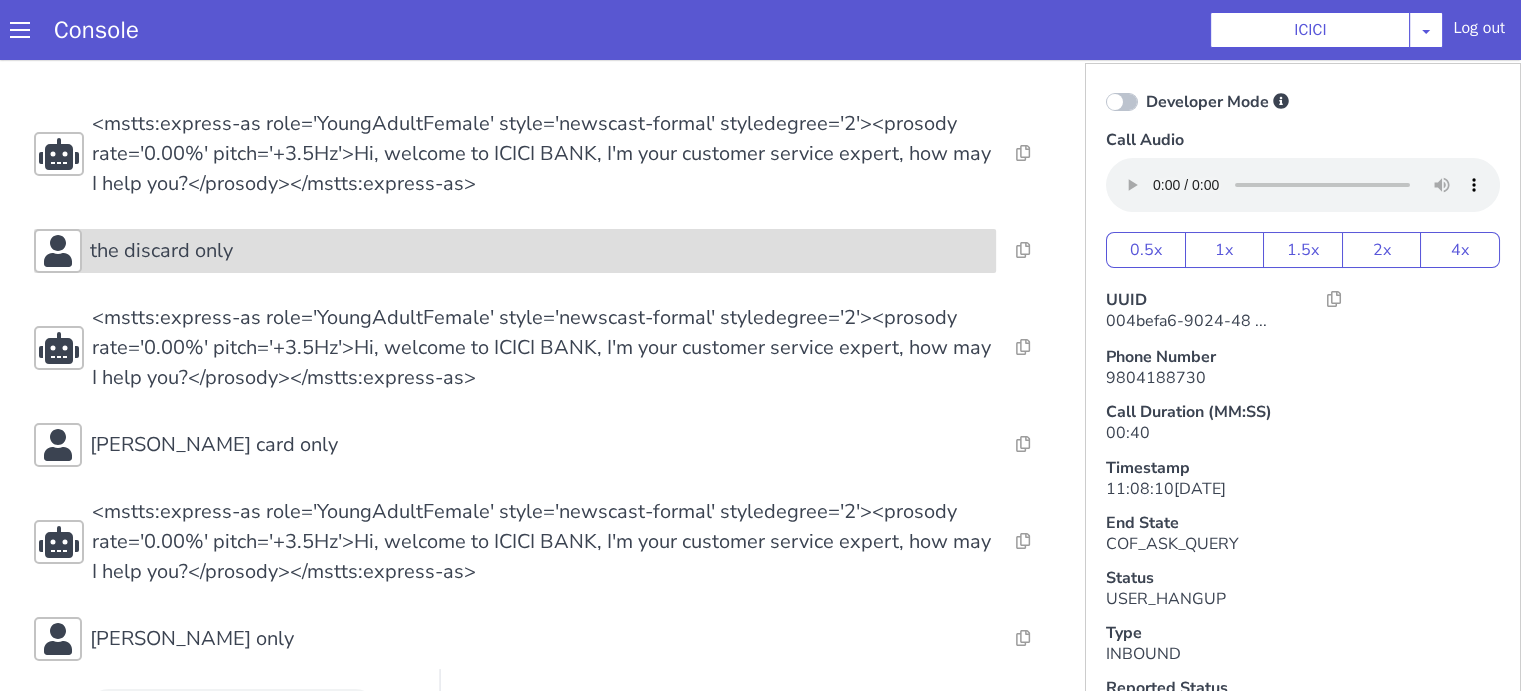 click on "the discard only" at bounding box center [515, 251] 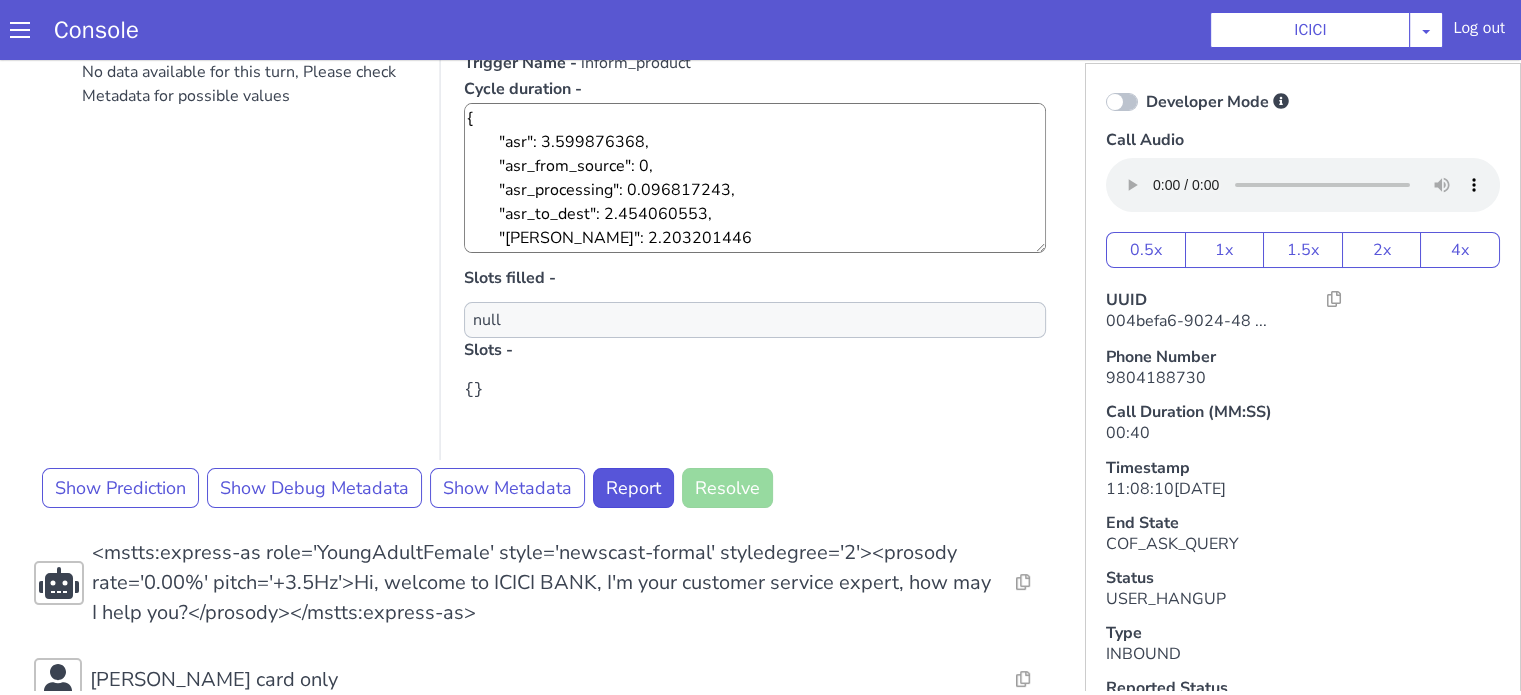 scroll, scrollTop: 400, scrollLeft: 0, axis: vertical 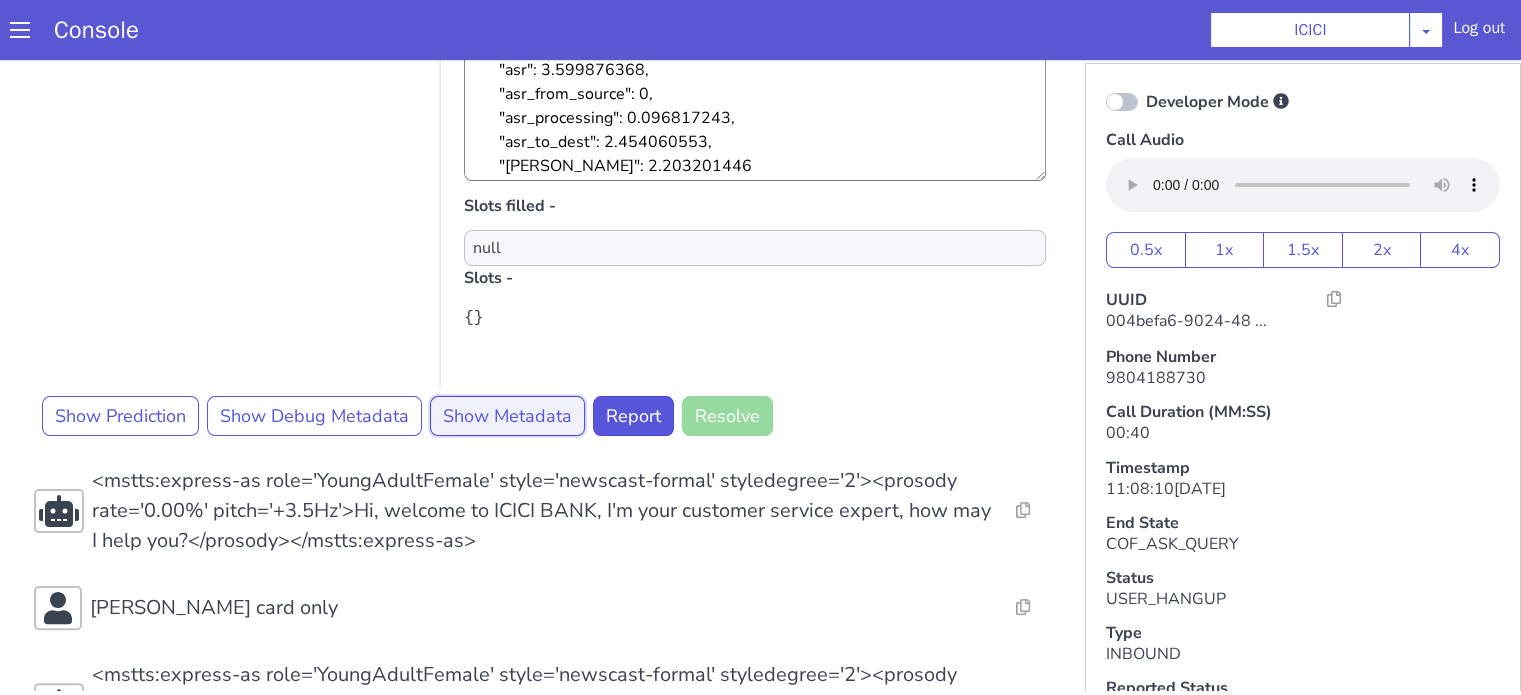 click on "Show Metadata" at bounding box center [507, 416] 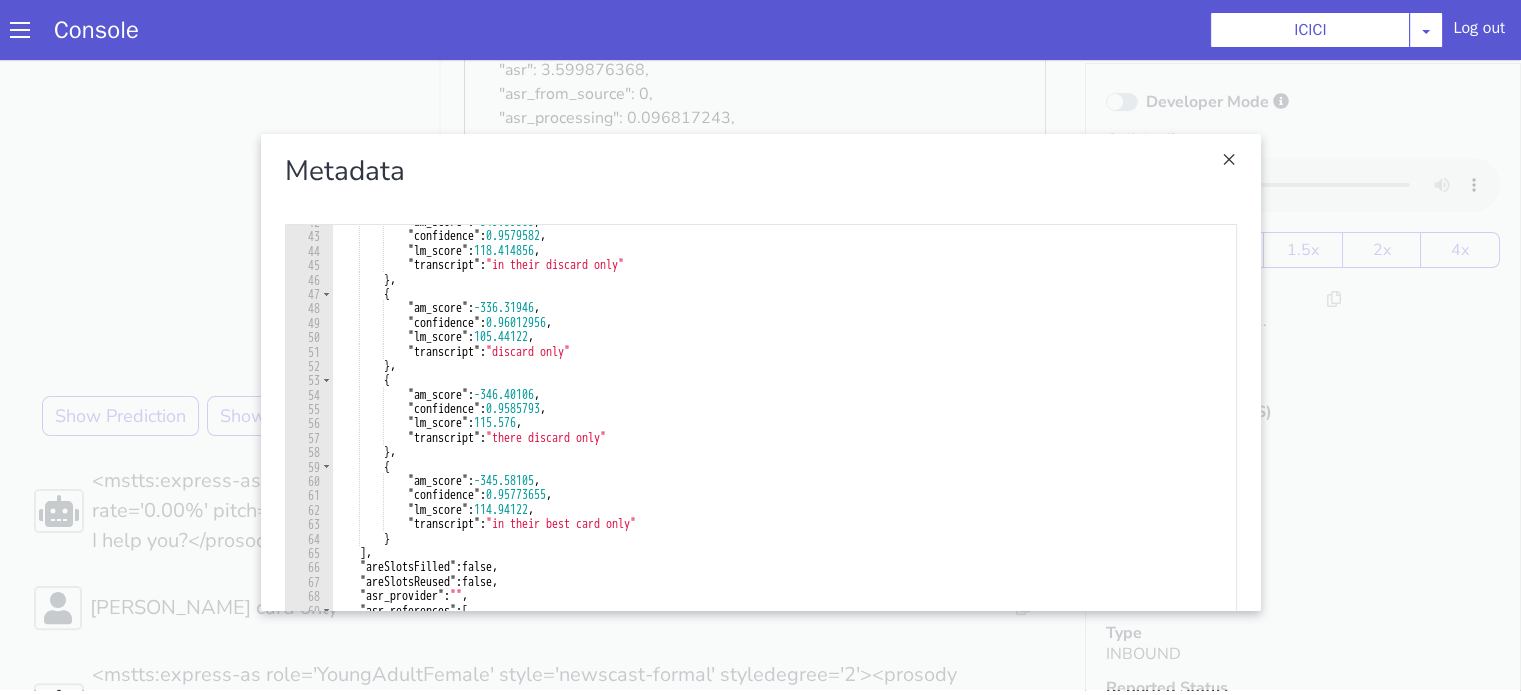scroll, scrollTop: 720, scrollLeft: 0, axis: vertical 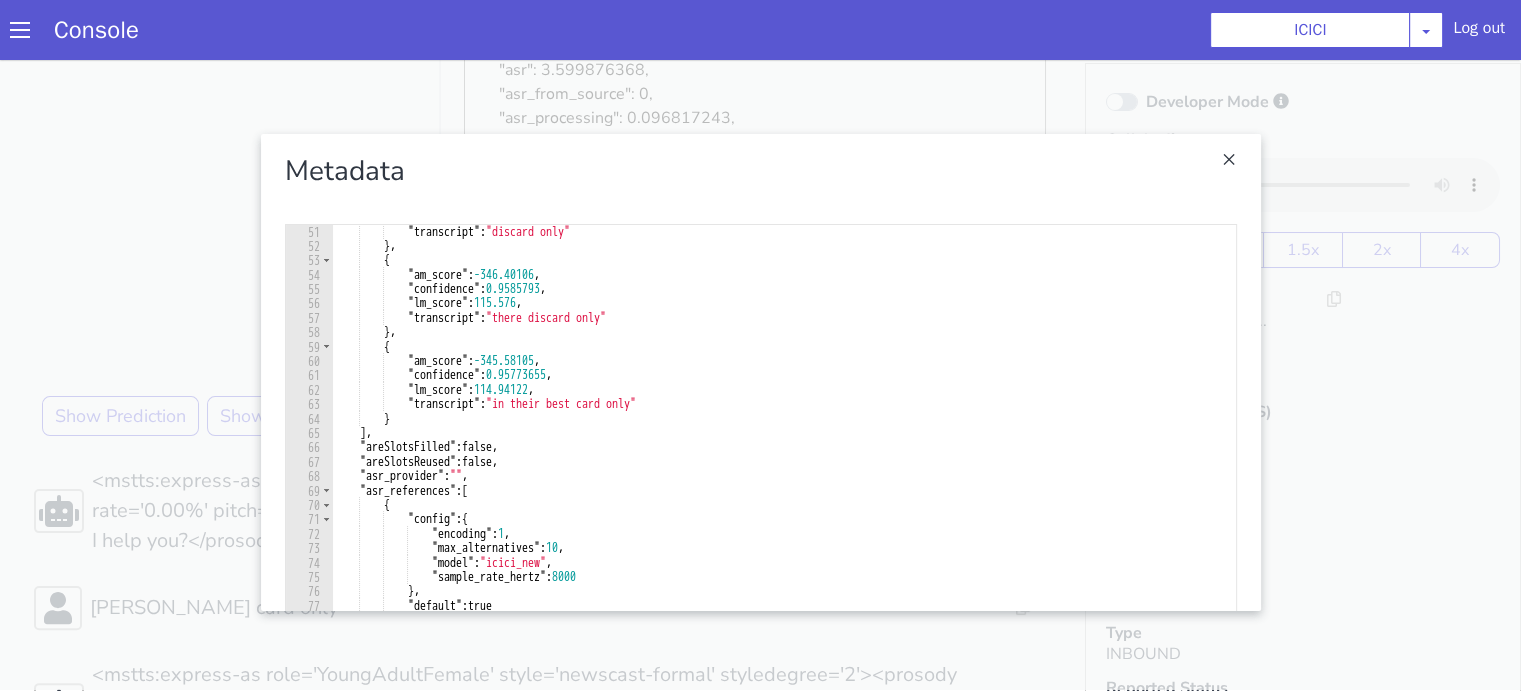 drag, startPoint x: 2, startPoint y: 270, endPoint x: 20, endPoint y: 262, distance: 19.697716 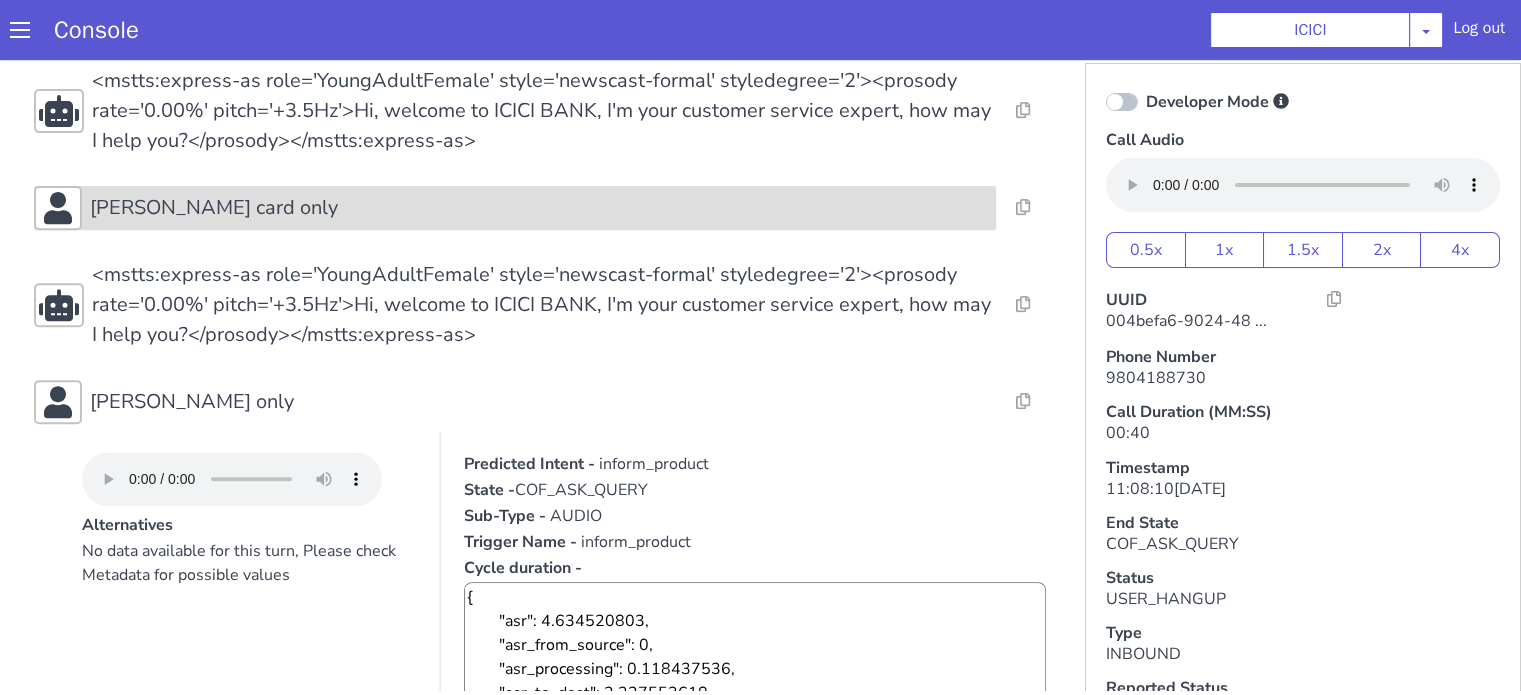 click on "[PERSON_NAME] card only" at bounding box center [539, 208] 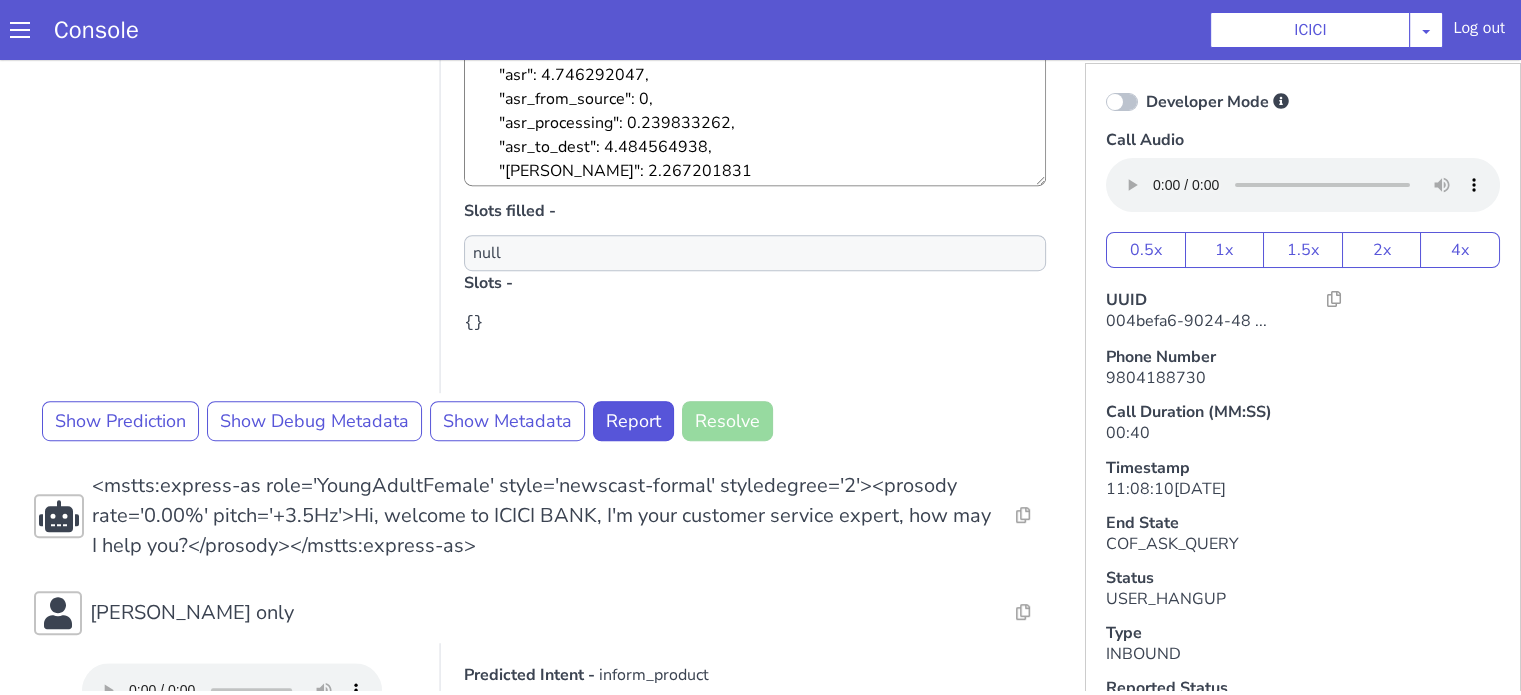 scroll, scrollTop: 1200, scrollLeft: 0, axis: vertical 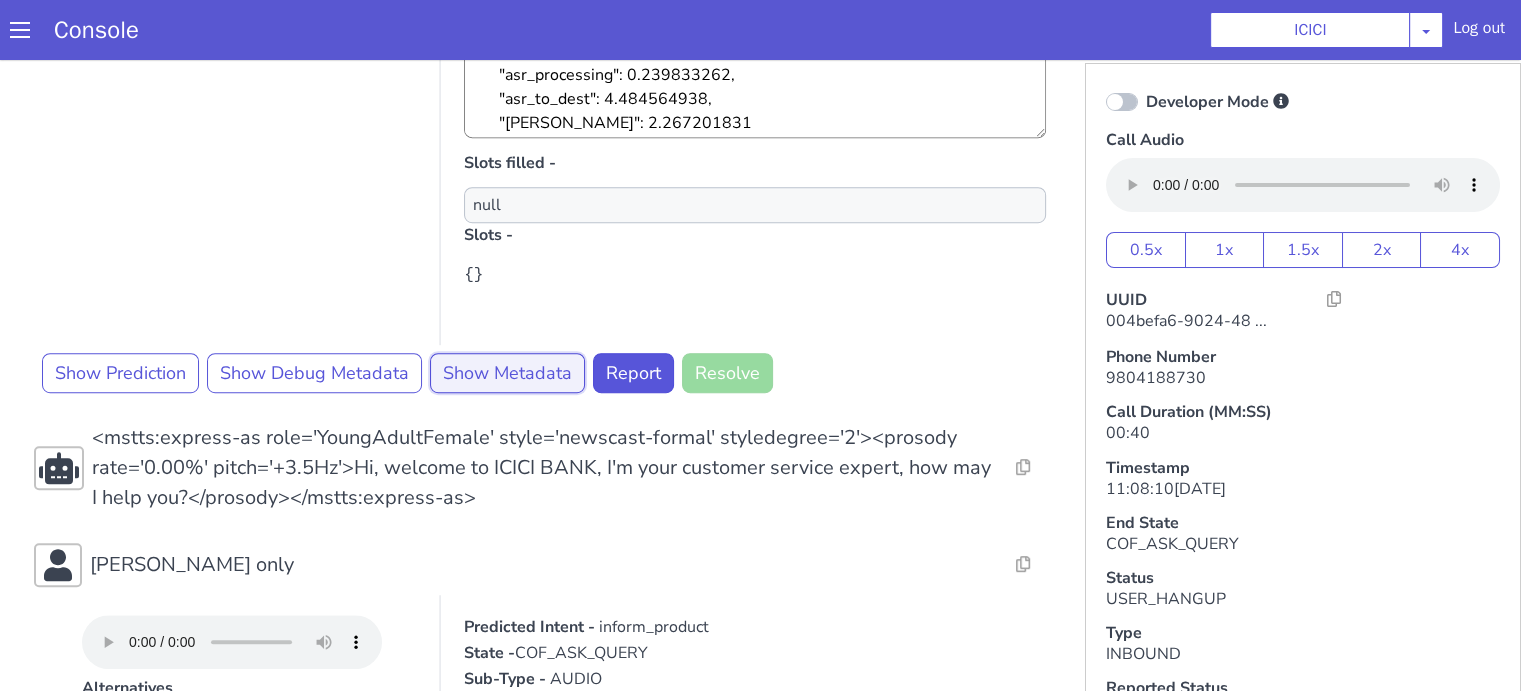 click on "Show Metadata" at bounding box center (507, 373) 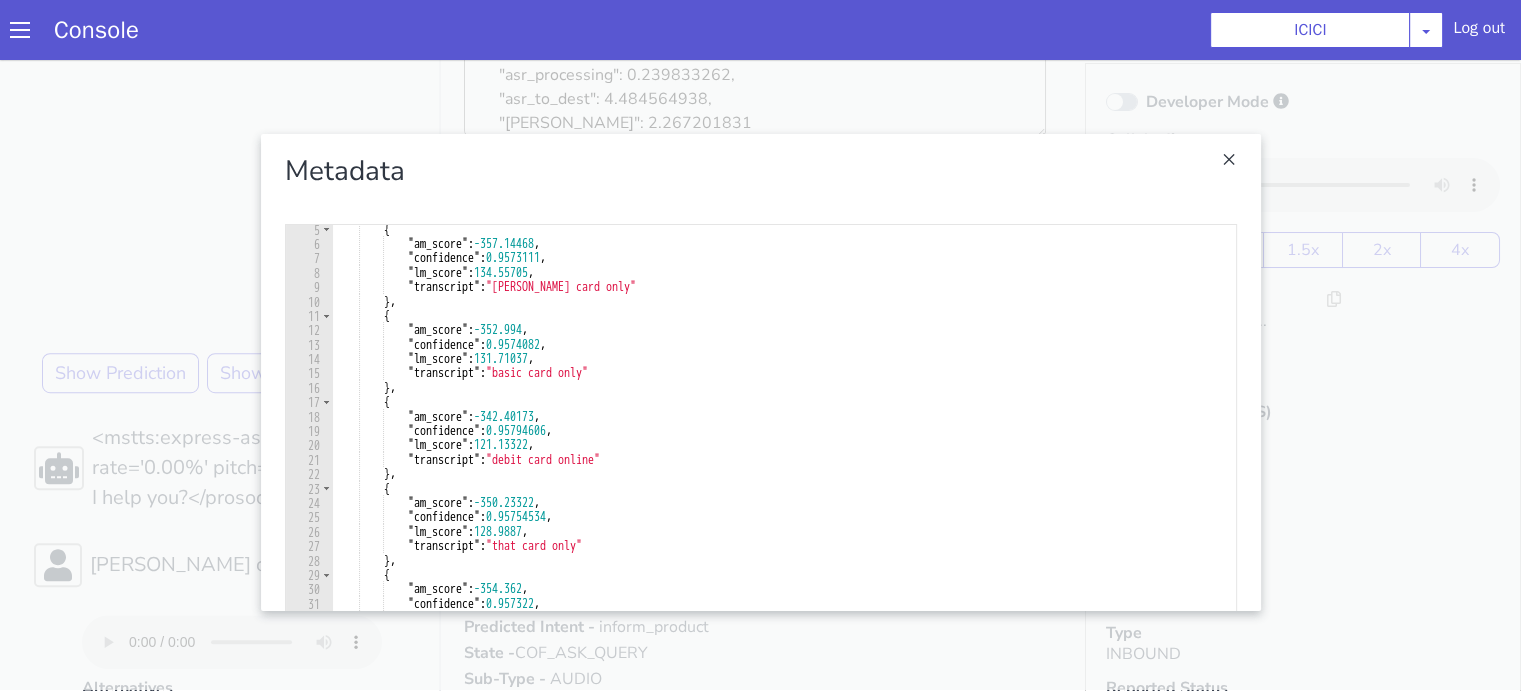scroll, scrollTop: 0, scrollLeft: 0, axis: both 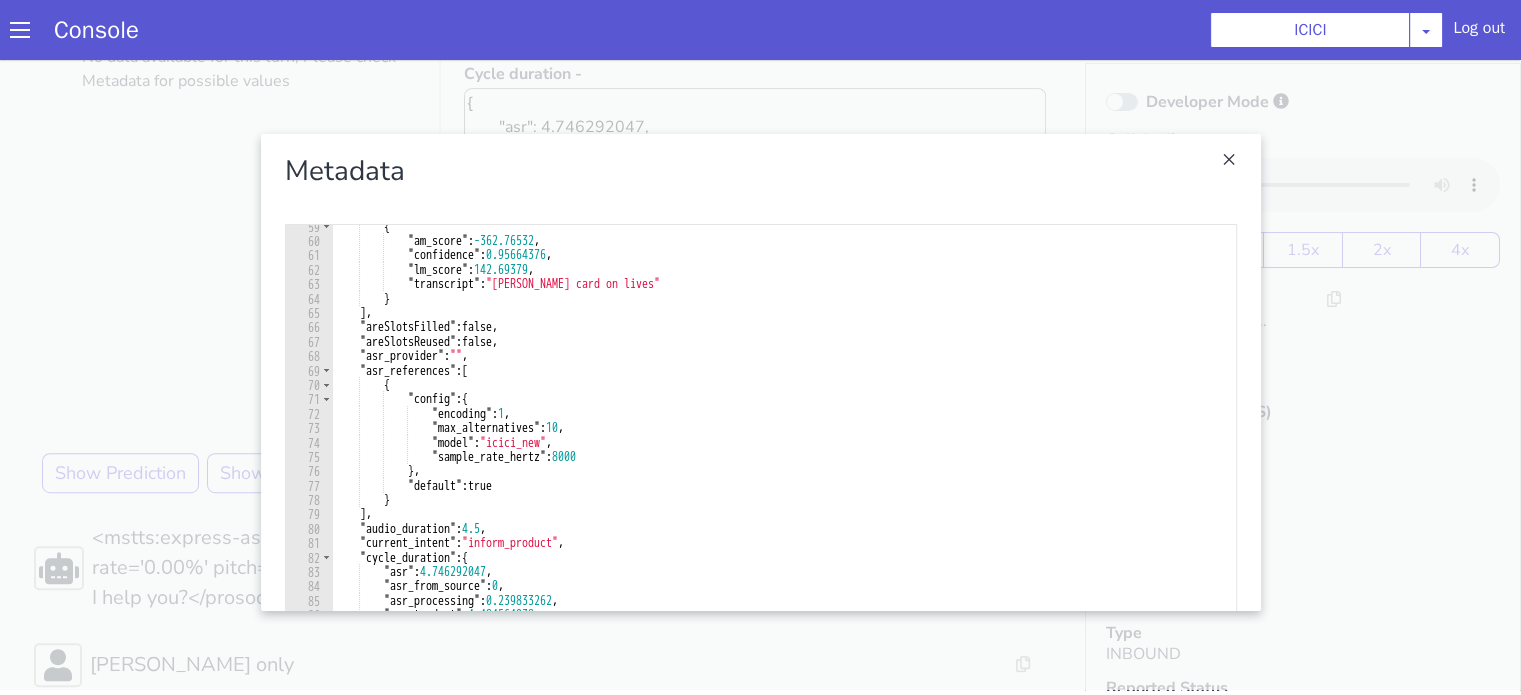 click at bounding box center (760, 372) 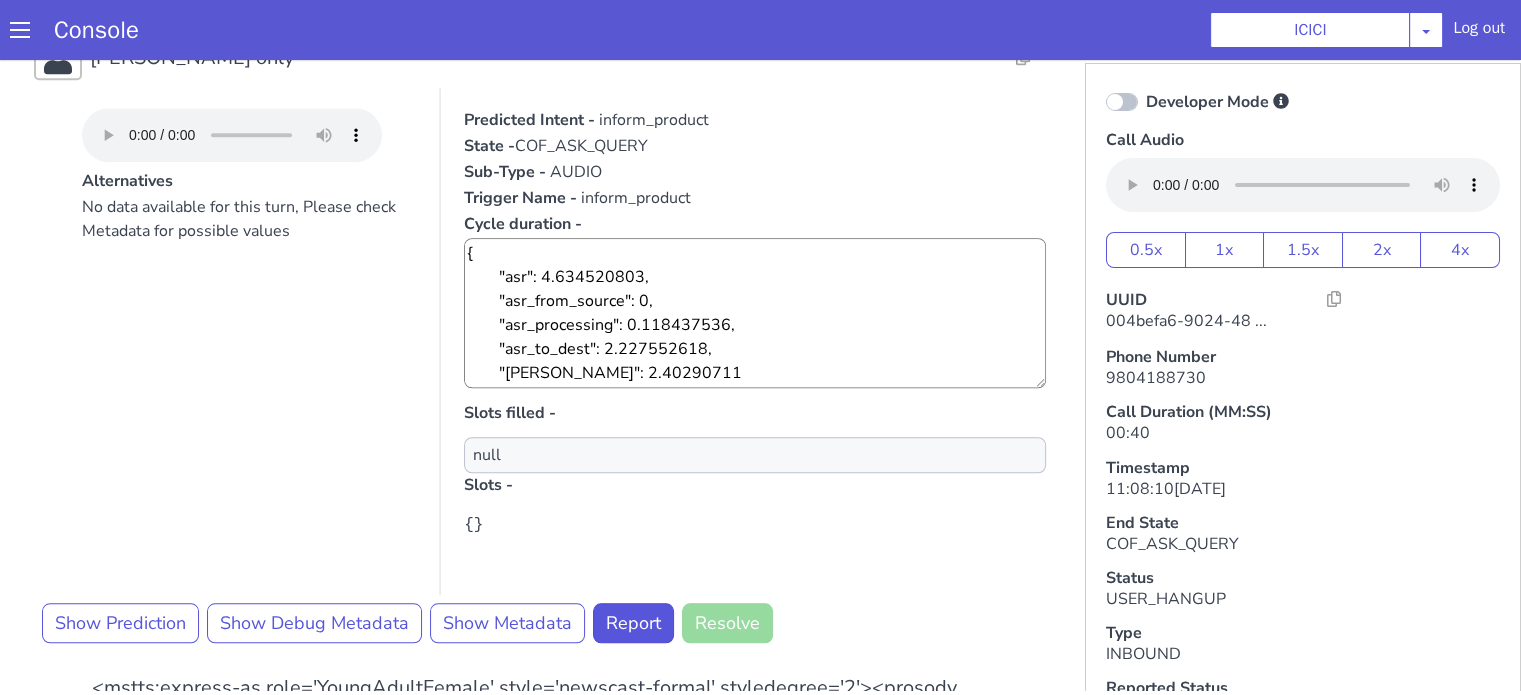 scroll, scrollTop: 1816, scrollLeft: 0, axis: vertical 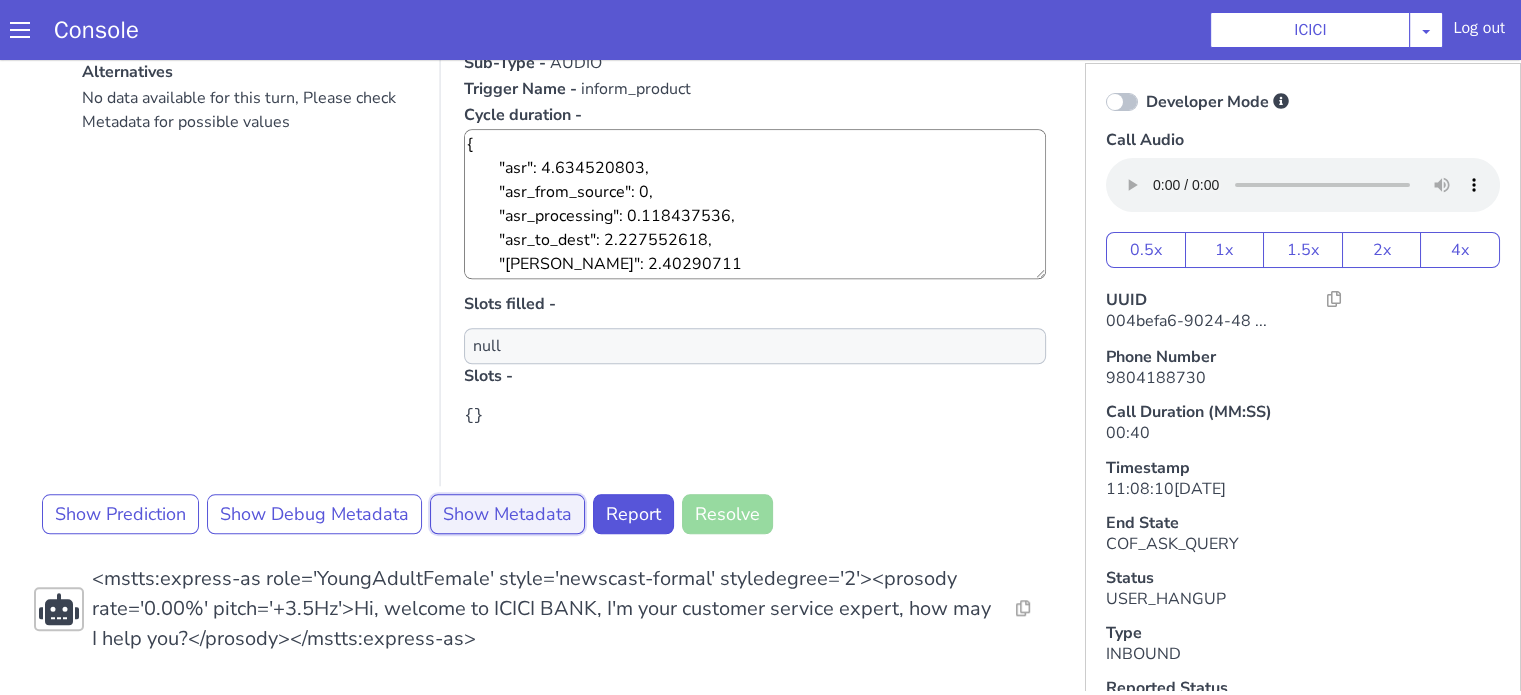 click on "Show Metadata" at bounding box center [507, 514] 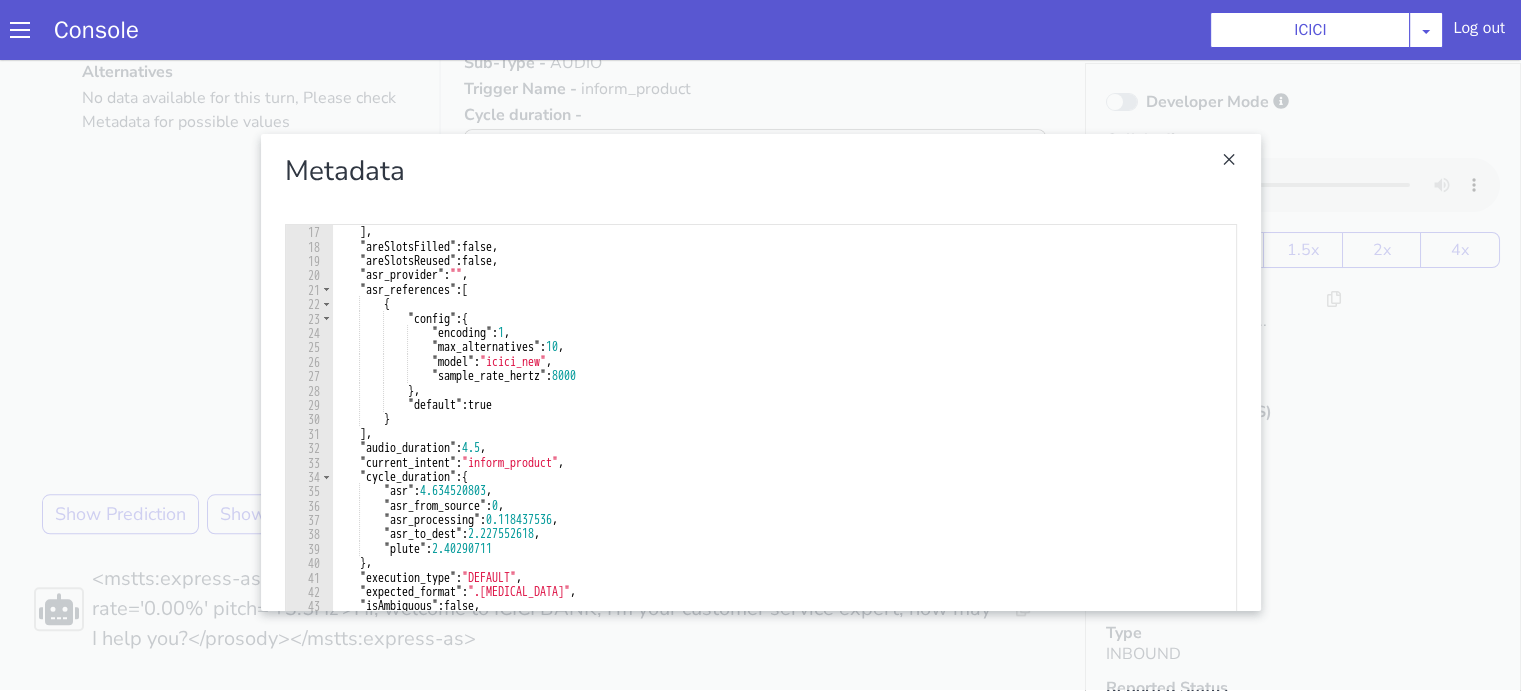 scroll, scrollTop: 0, scrollLeft: 0, axis: both 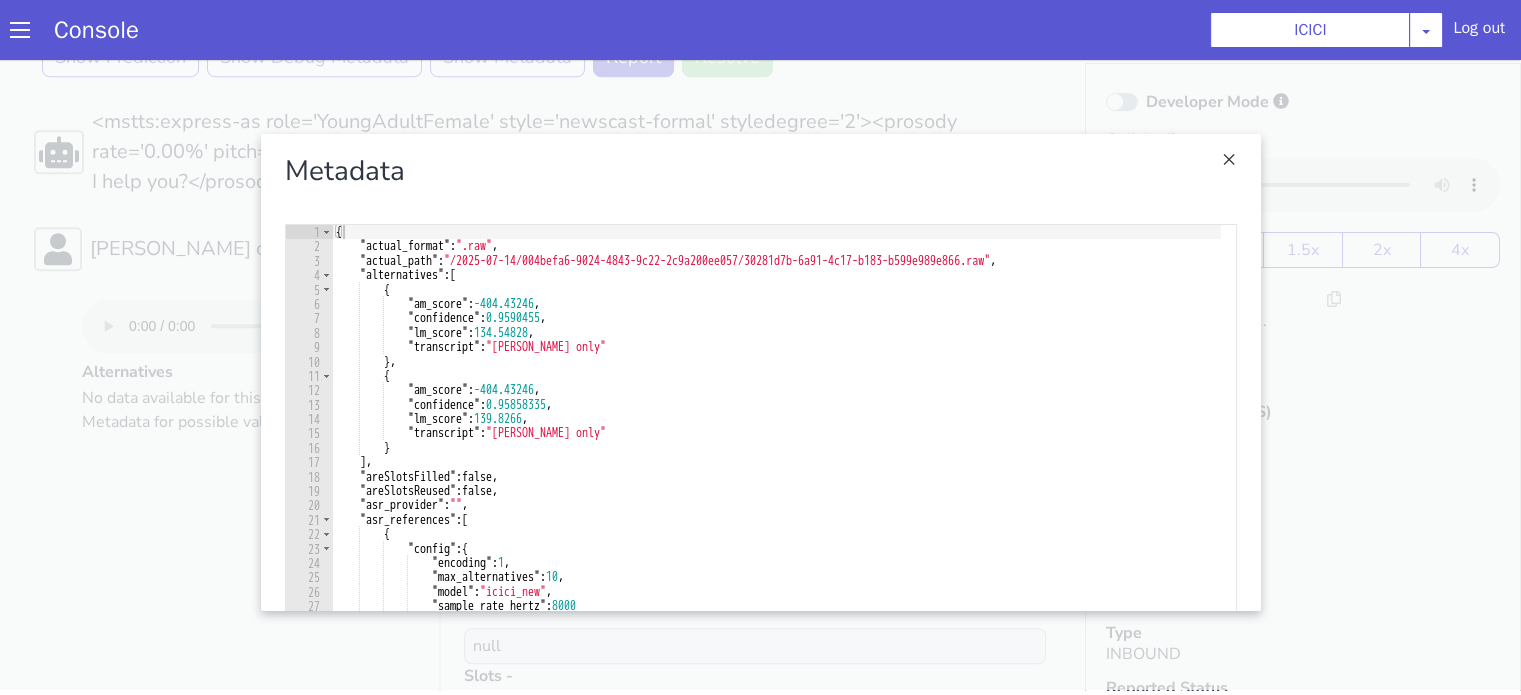 click at bounding box center (760, 372) 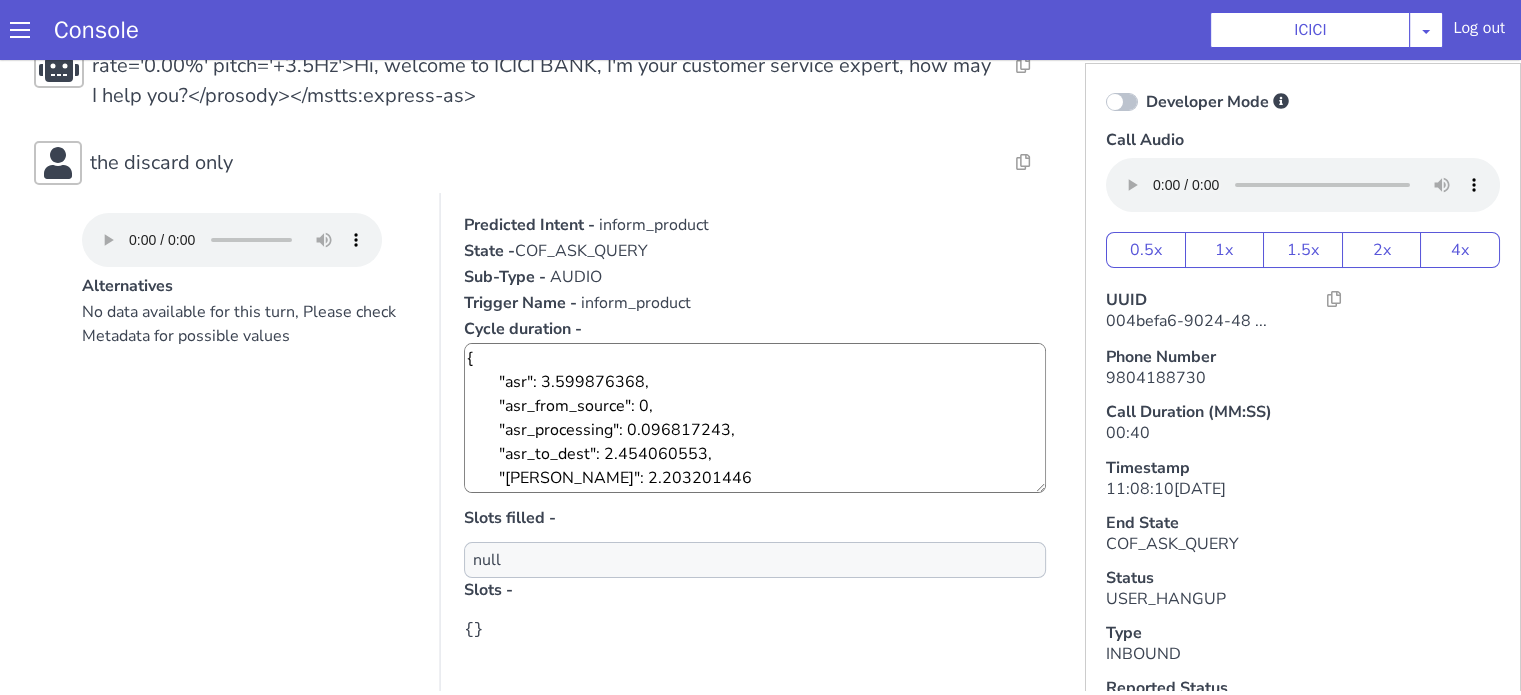 scroll, scrollTop: 200, scrollLeft: 0, axis: vertical 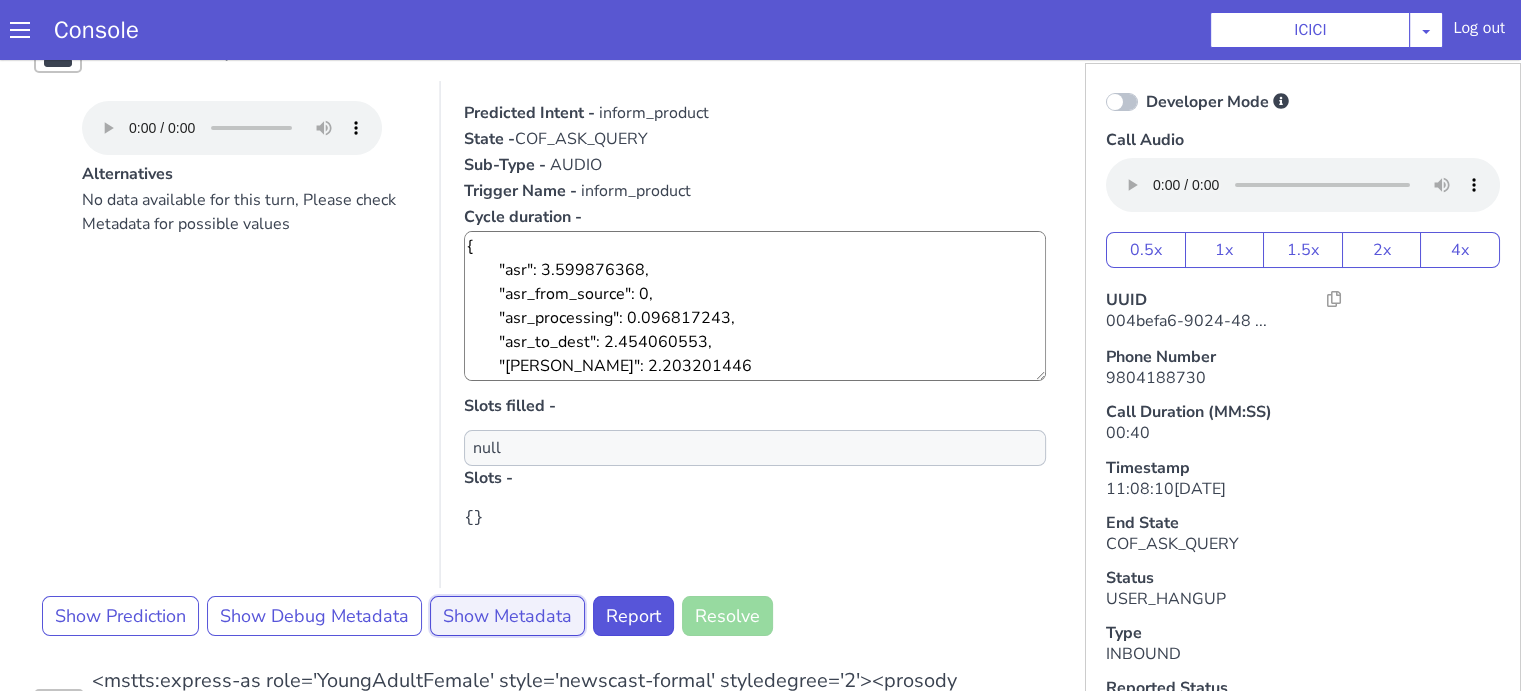 click on "Show Metadata" at bounding box center [507, 616] 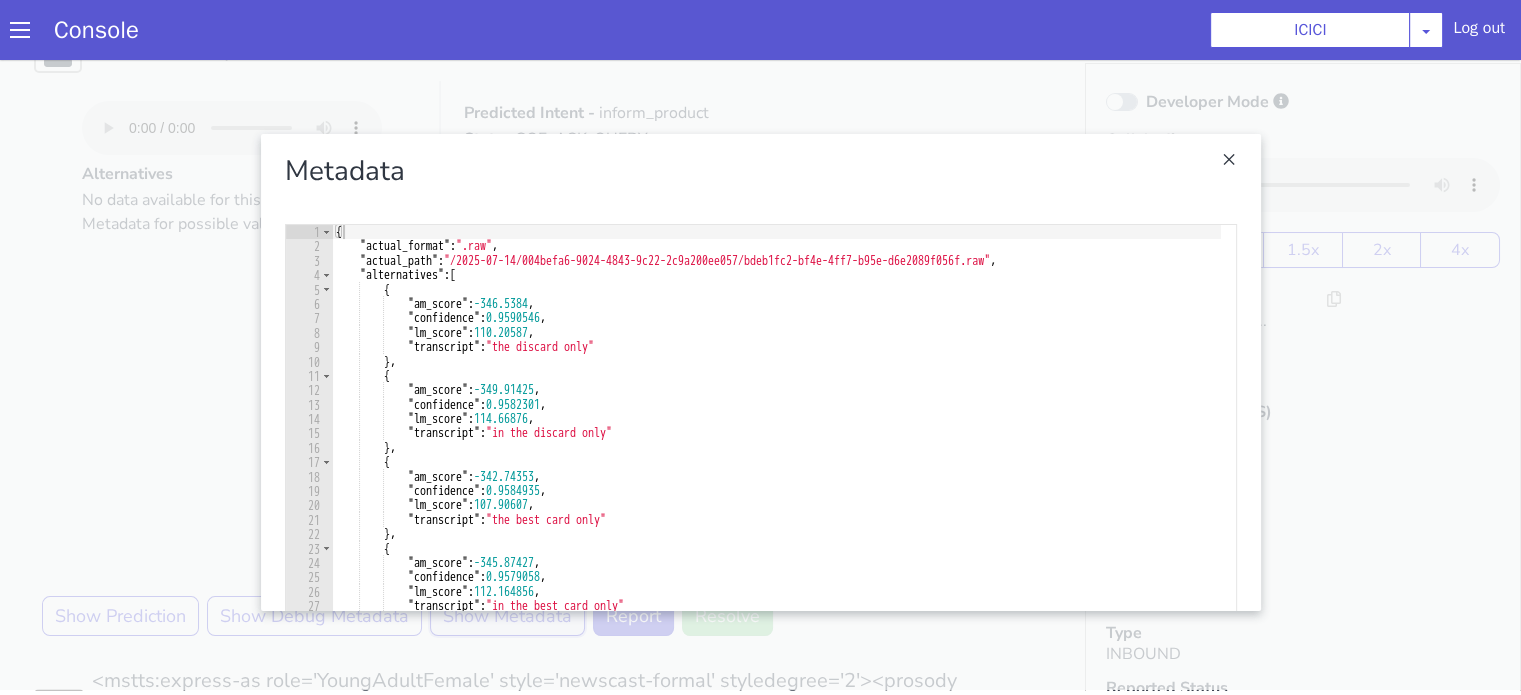scroll, scrollTop: 0, scrollLeft: 0, axis: both 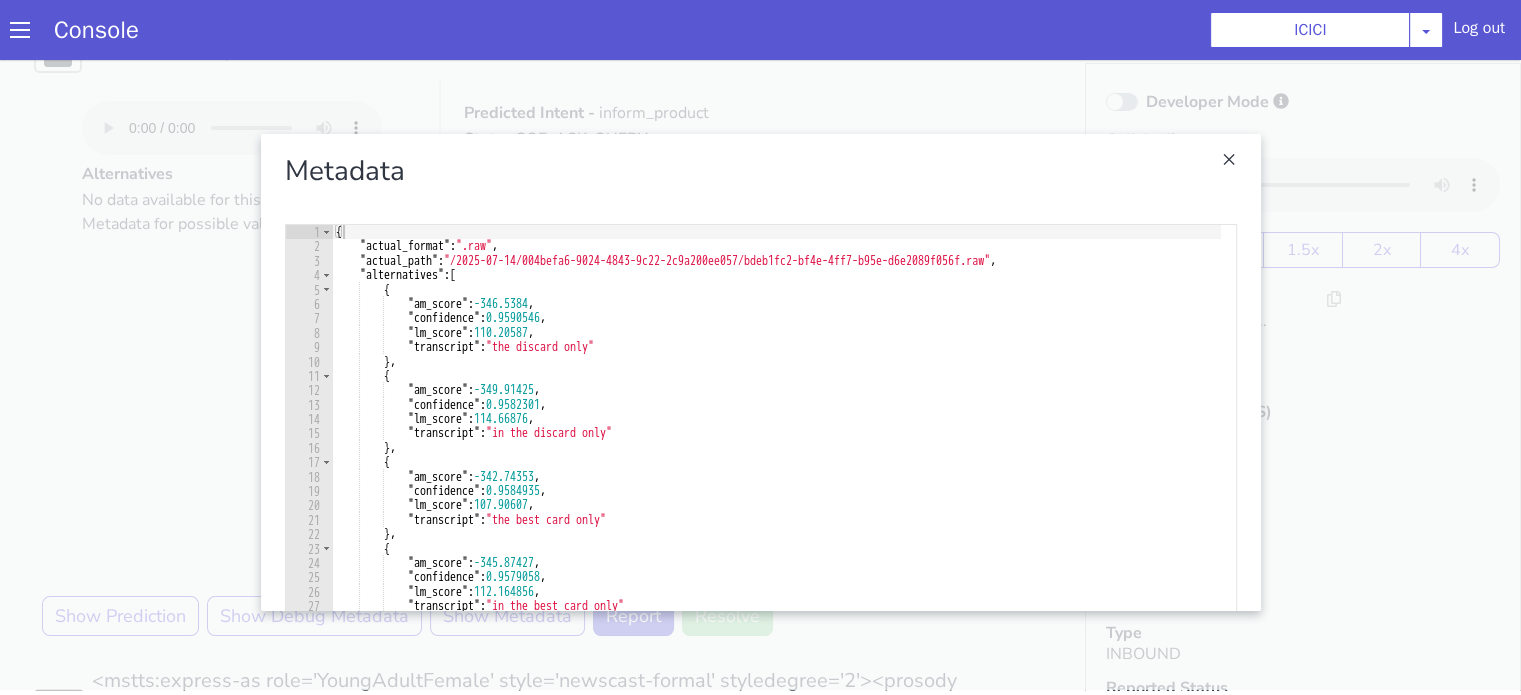 click at bounding box center (760, 372) 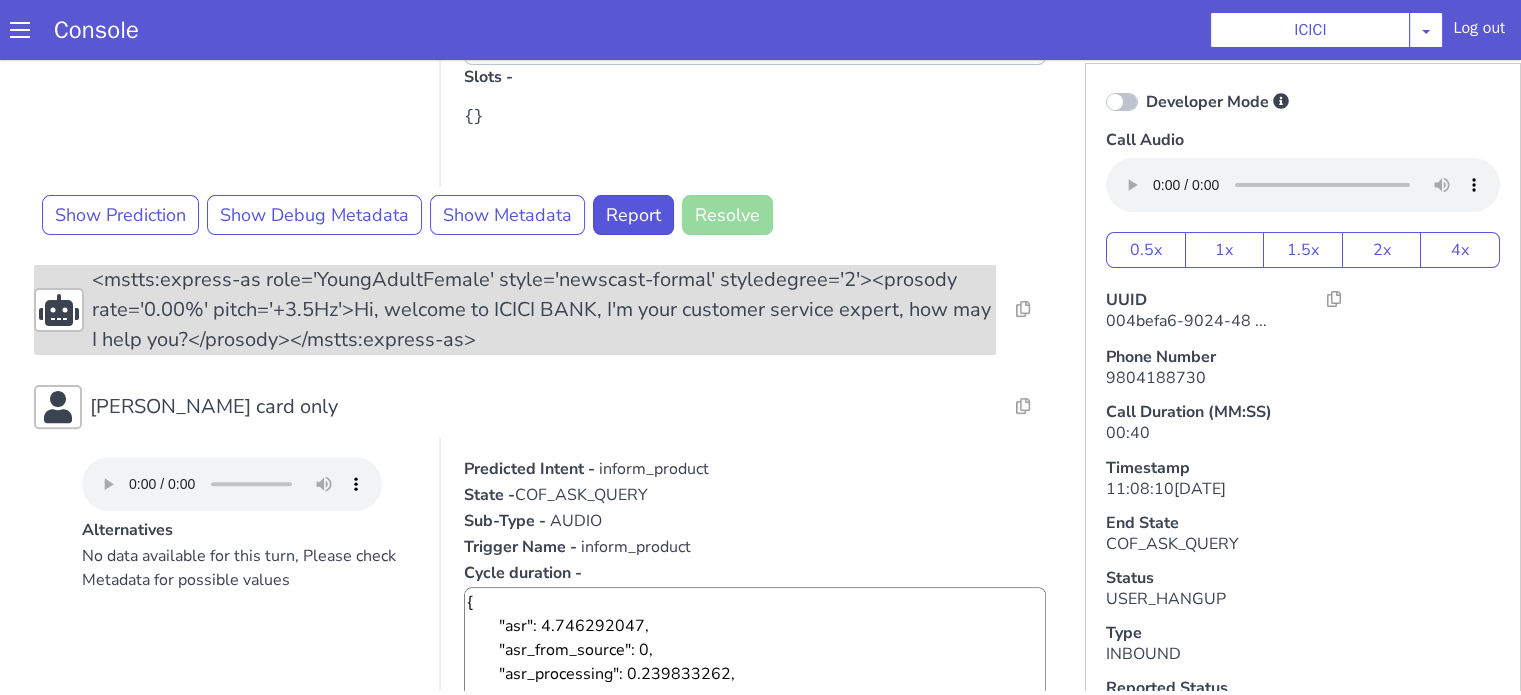 scroll, scrollTop: 700, scrollLeft: 0, axis: vertical 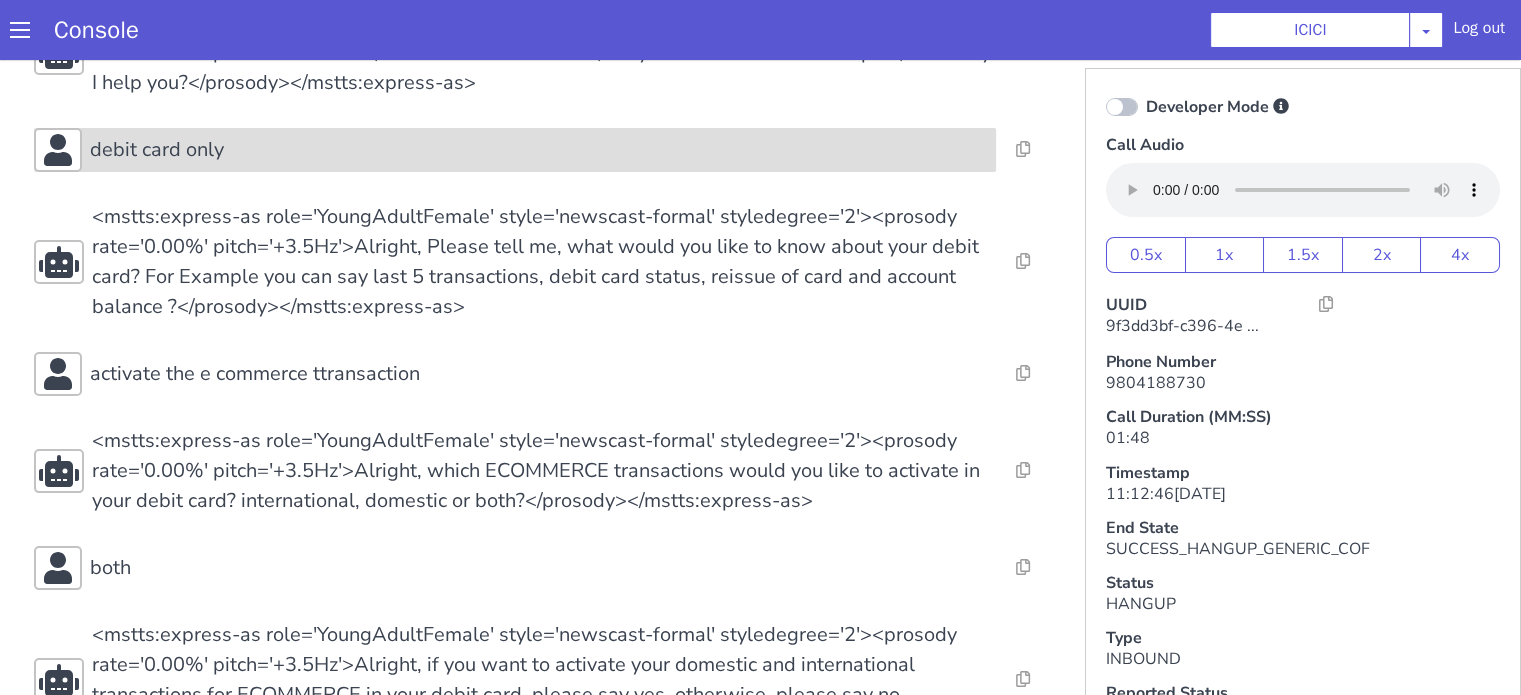 click on "debit card only" at bounding box center [539, 150] 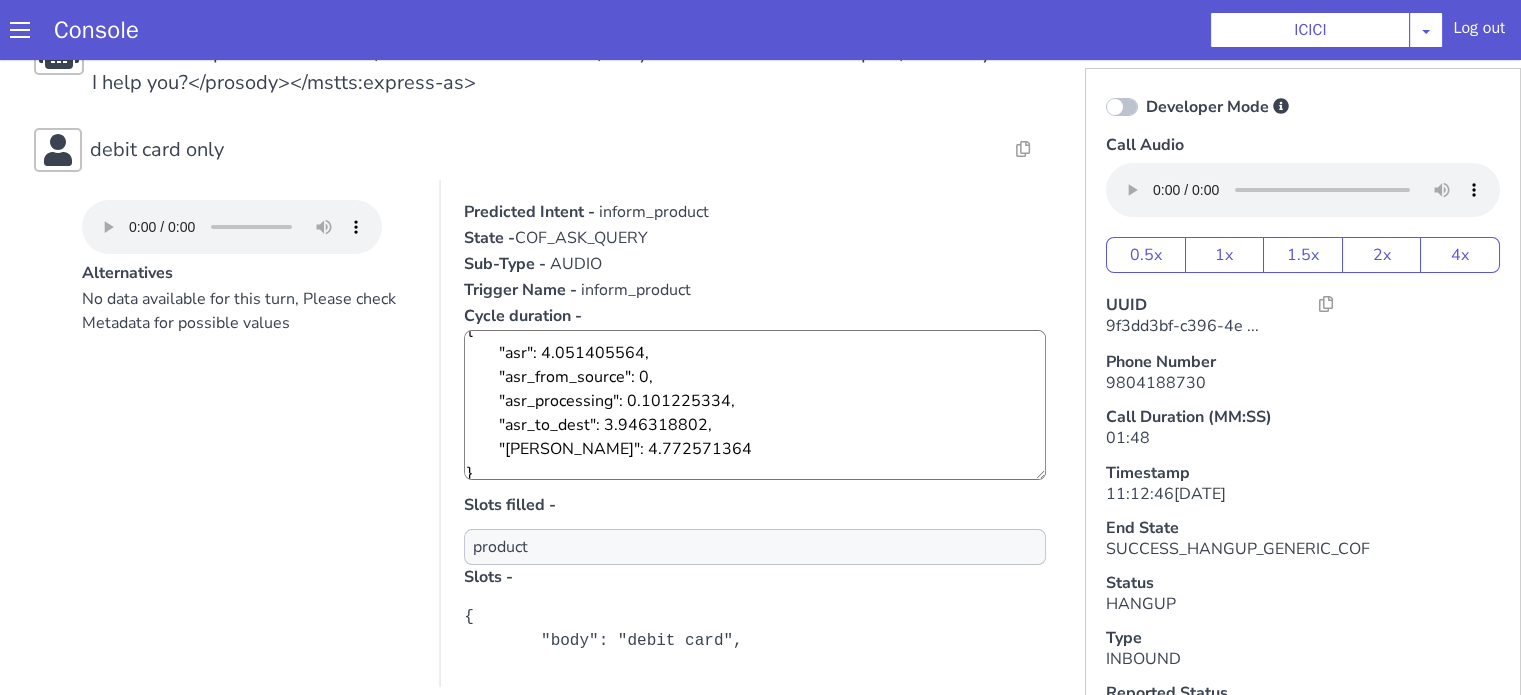 scroll, scrollTop: 24, scrollLeft: 0, axis: vertical 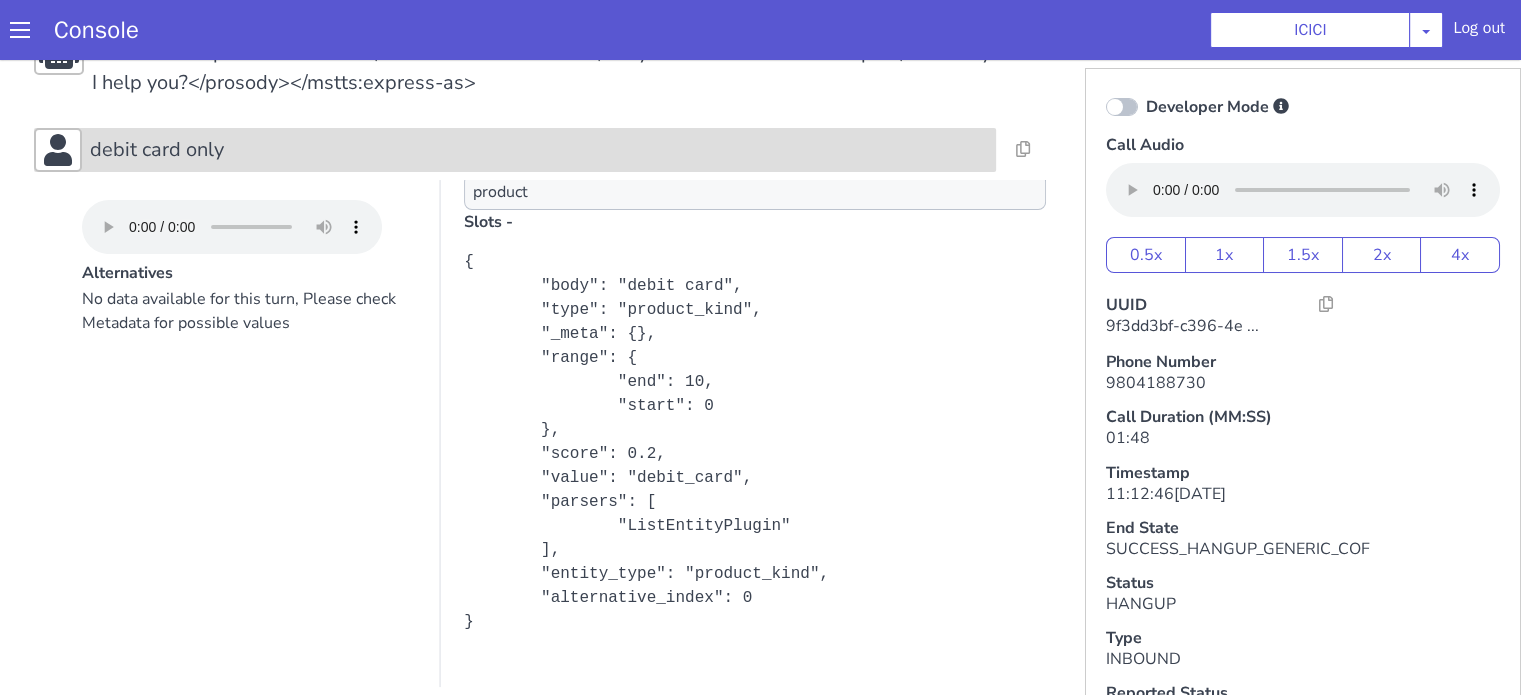 click on "debit card only" at bounding box center [539, 150] 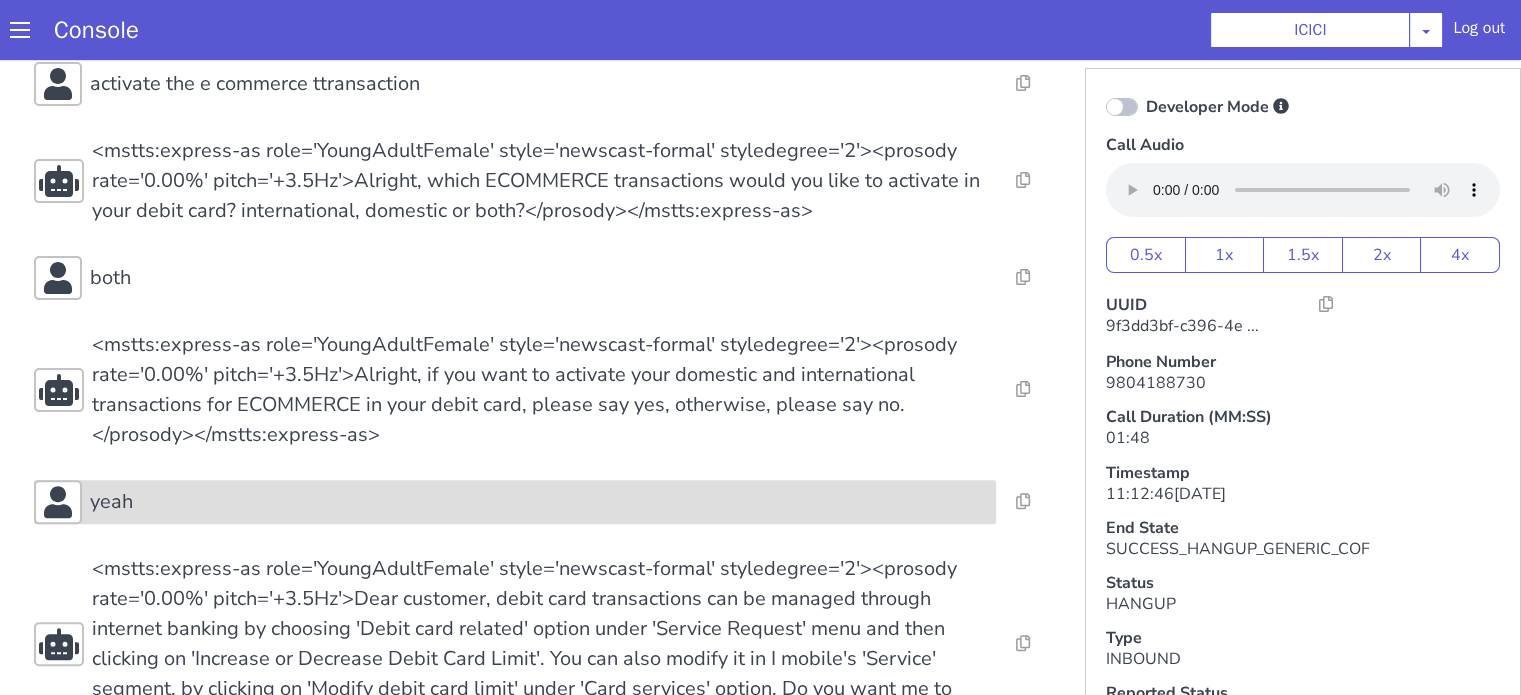 scroll, scrollTop: 700, scrollLeft: 0, axis: vertical 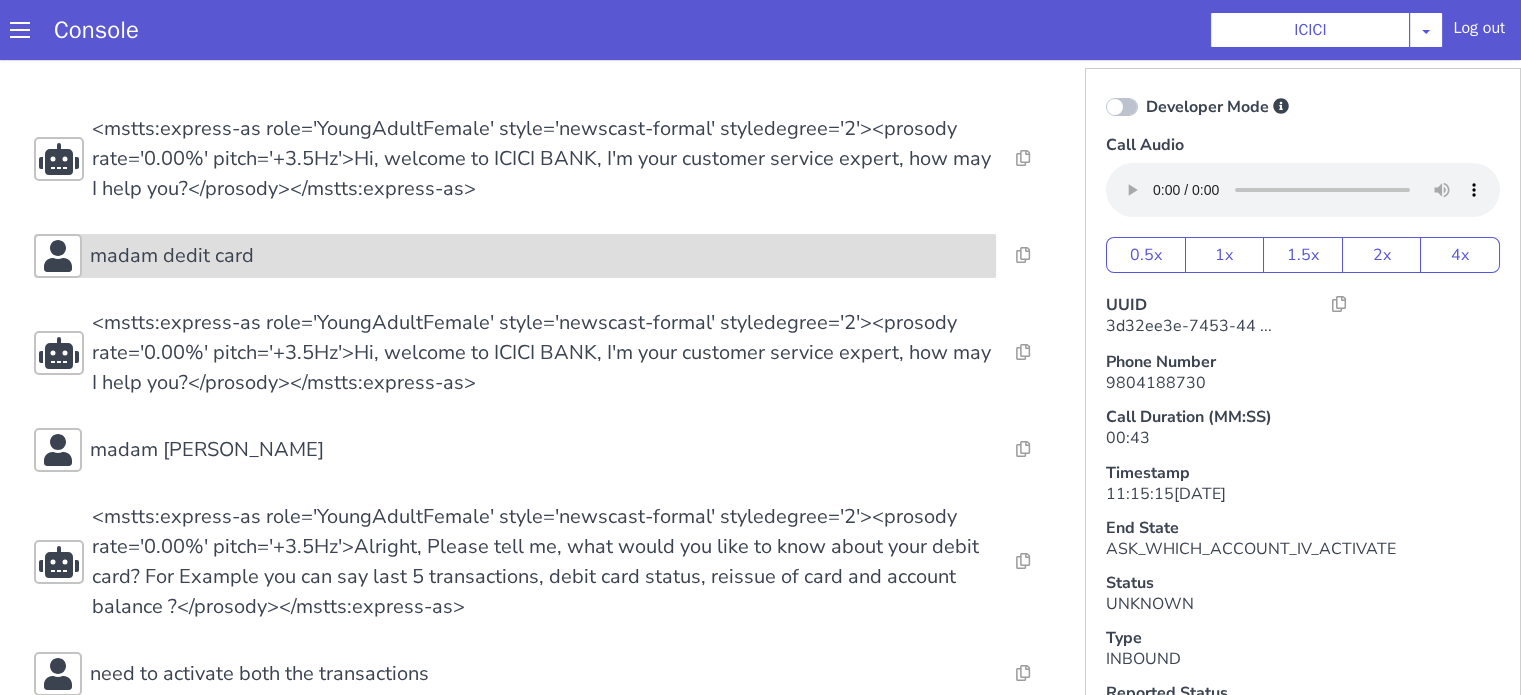 click on "madam dedit card" at bounding box center (515, 256) 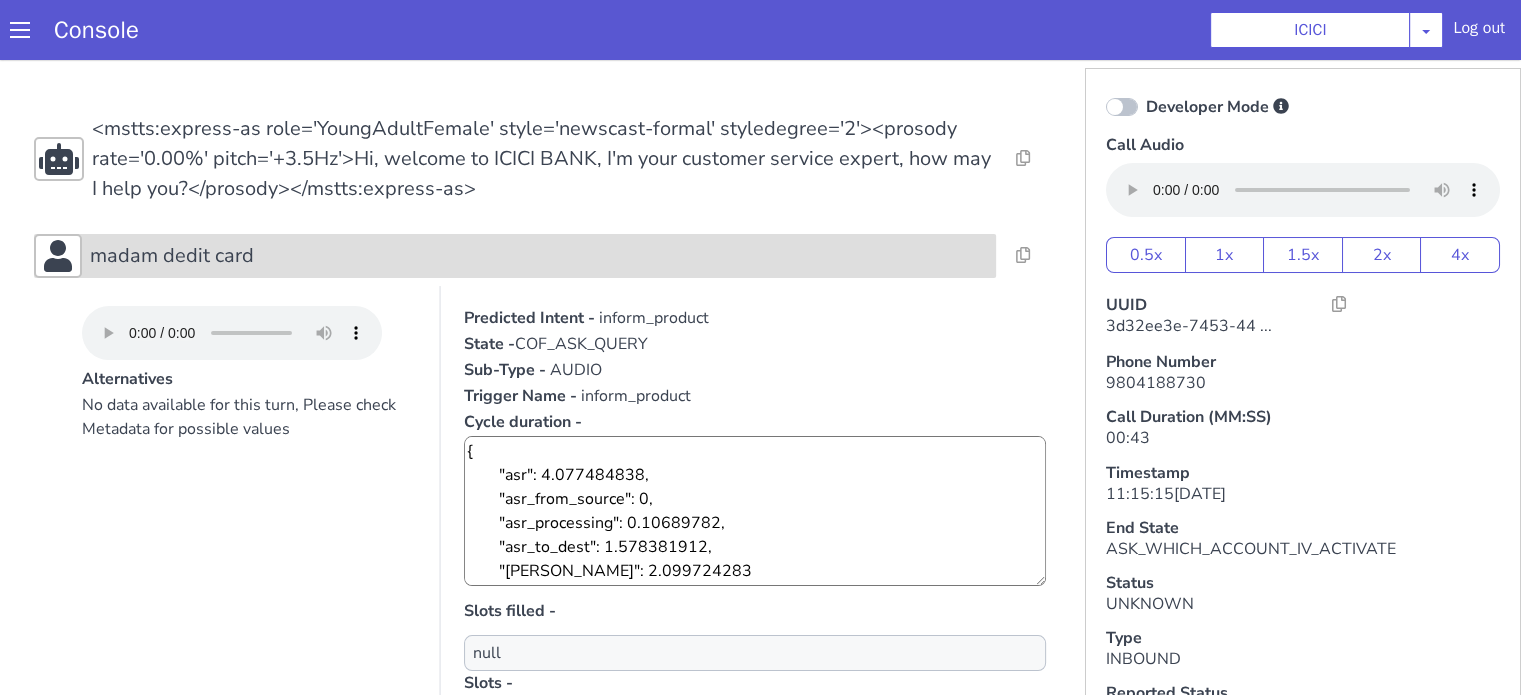 click on "madam dedit card" at bounding box center [515, 256] 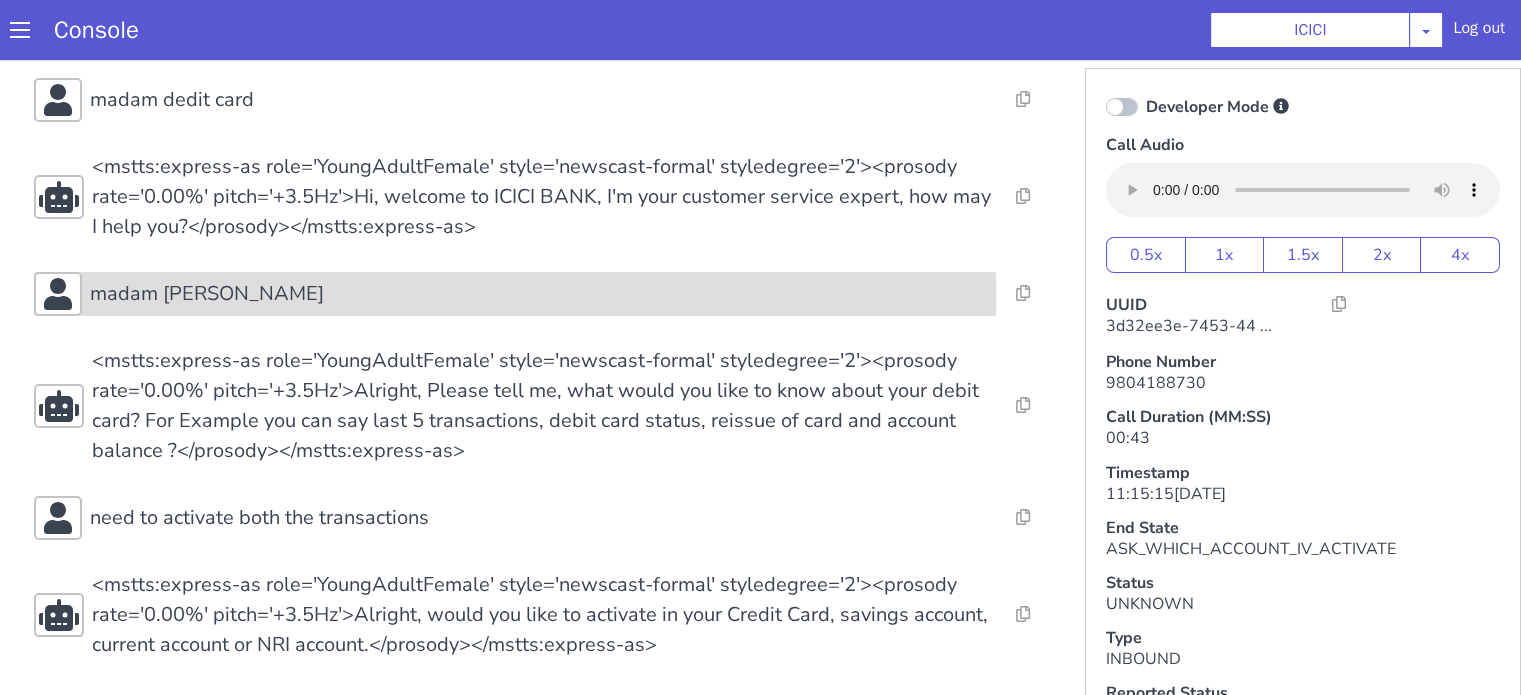 click on "madam david card" at bounding box center [539, 294] 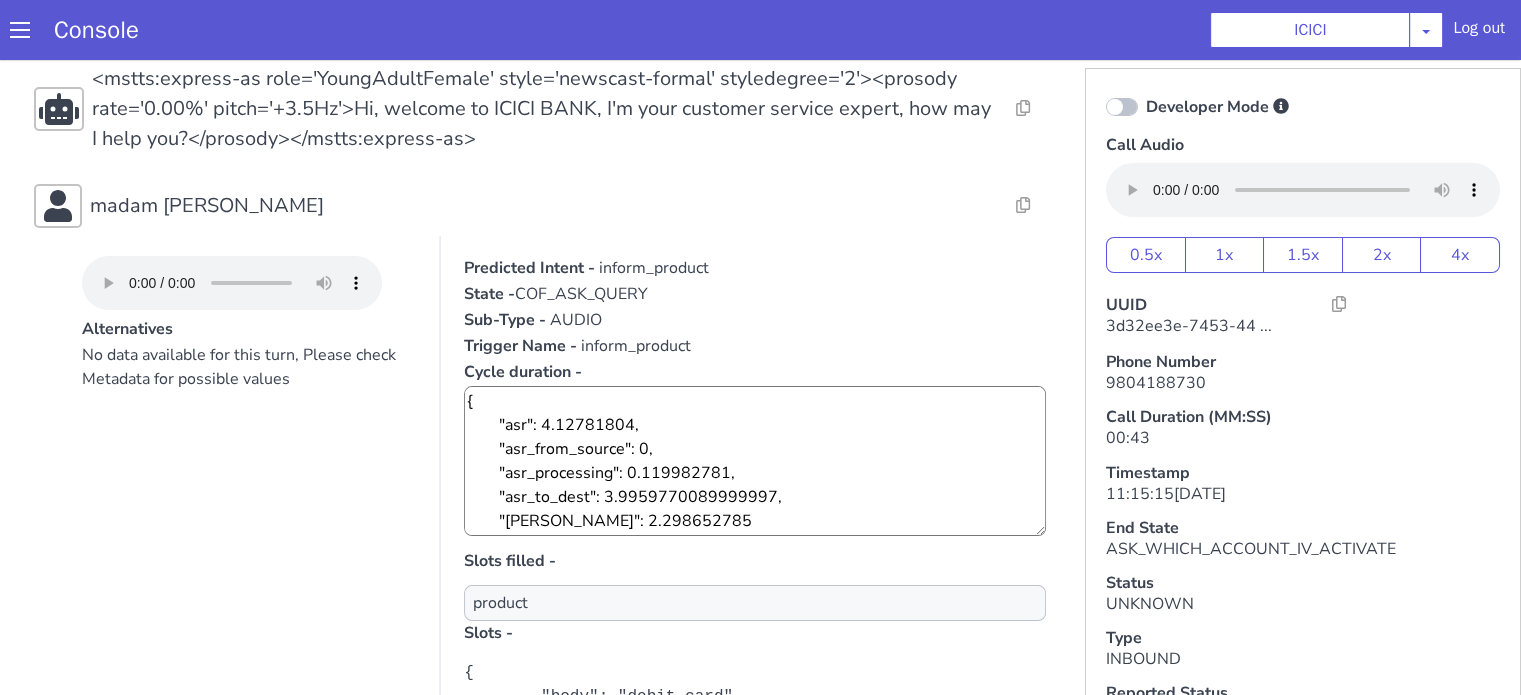 scroll, scrollTop: 356, scrollLeft: 0, axis: vertical 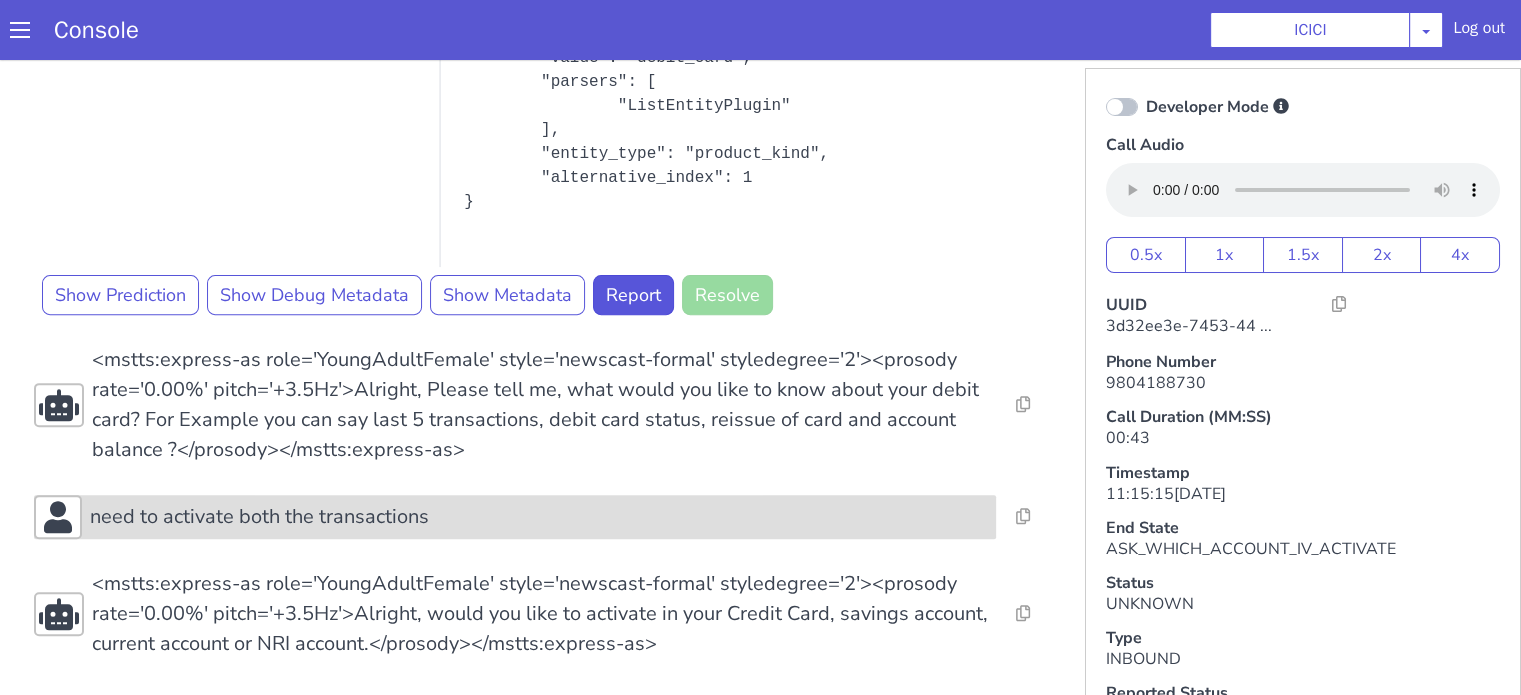 click on "need to activate both the transactions" at bounding box center (259, 517) 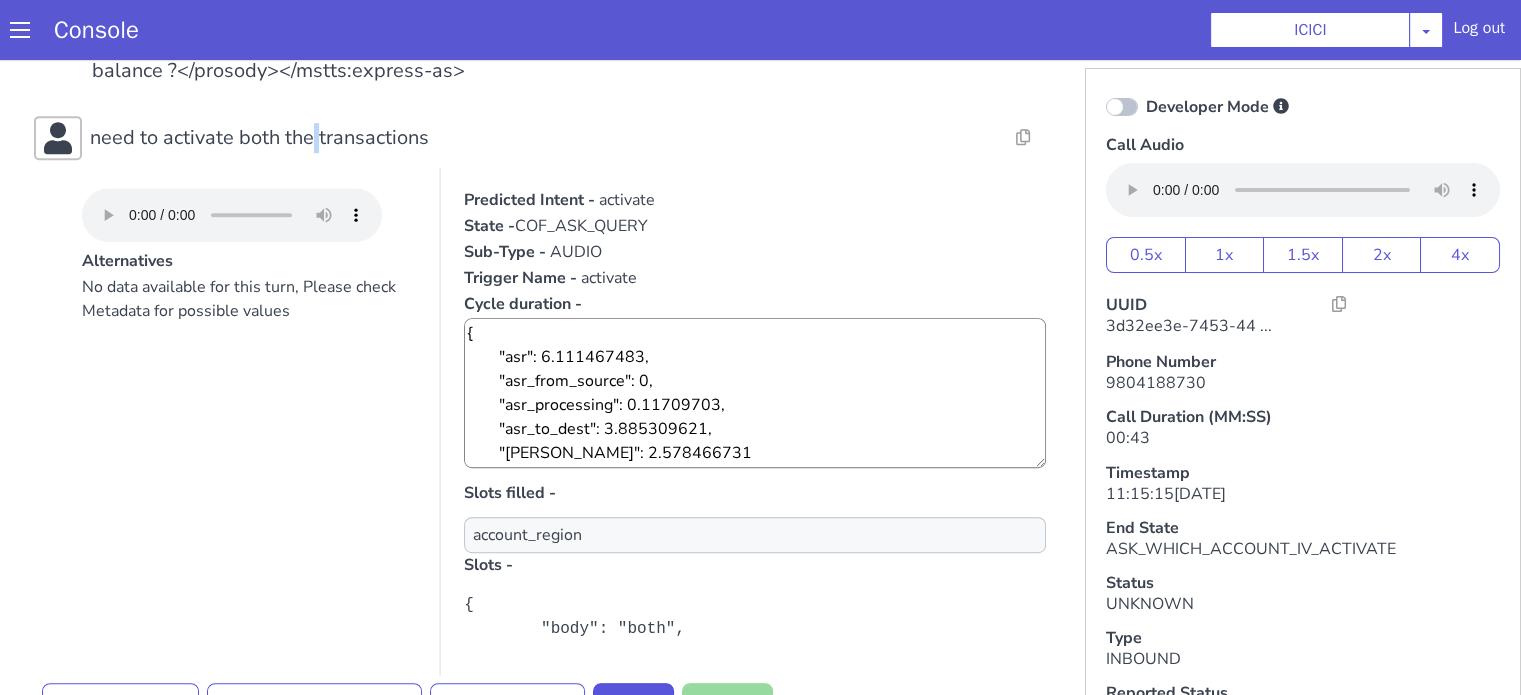 scroll, scrollTop: 1120, scrollLeft: 0, axis: vertical 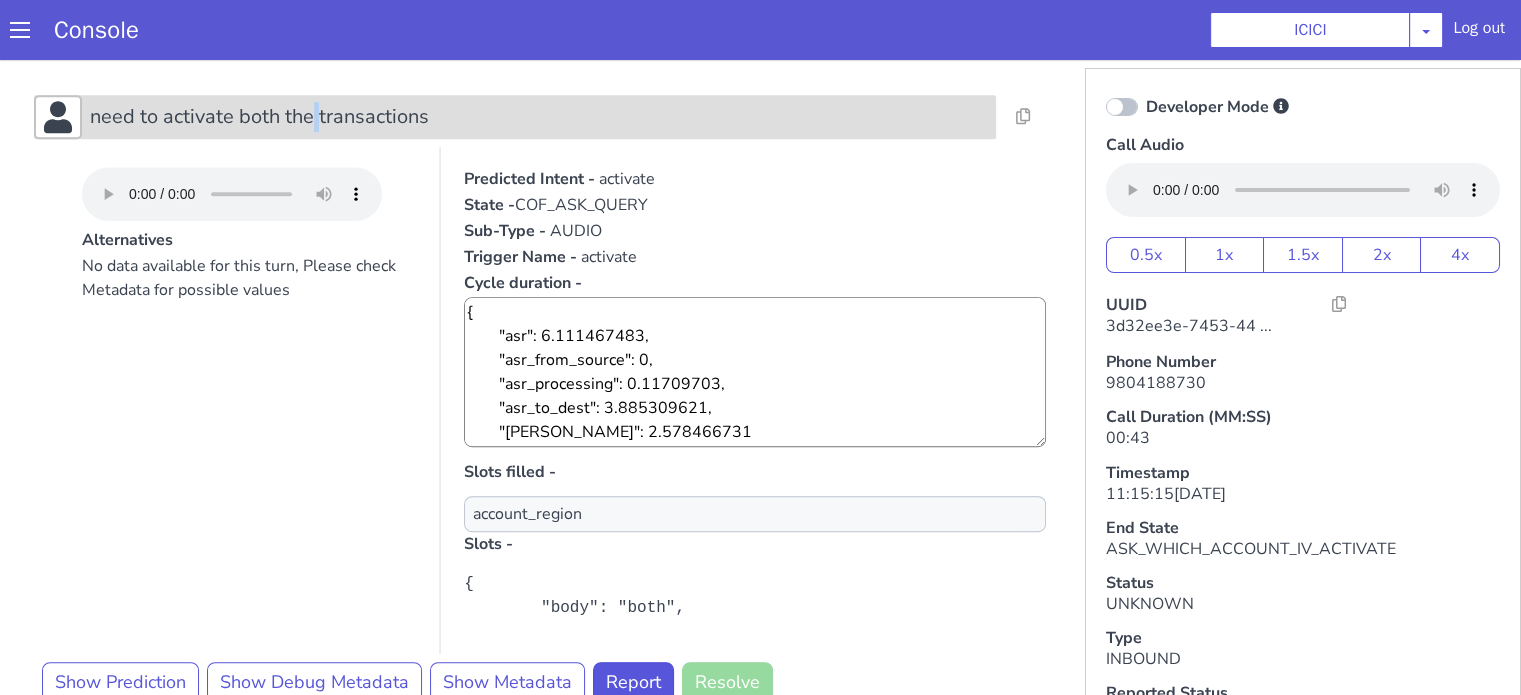 click on "need to activate both the transactions" at bounding box center [259, 117] 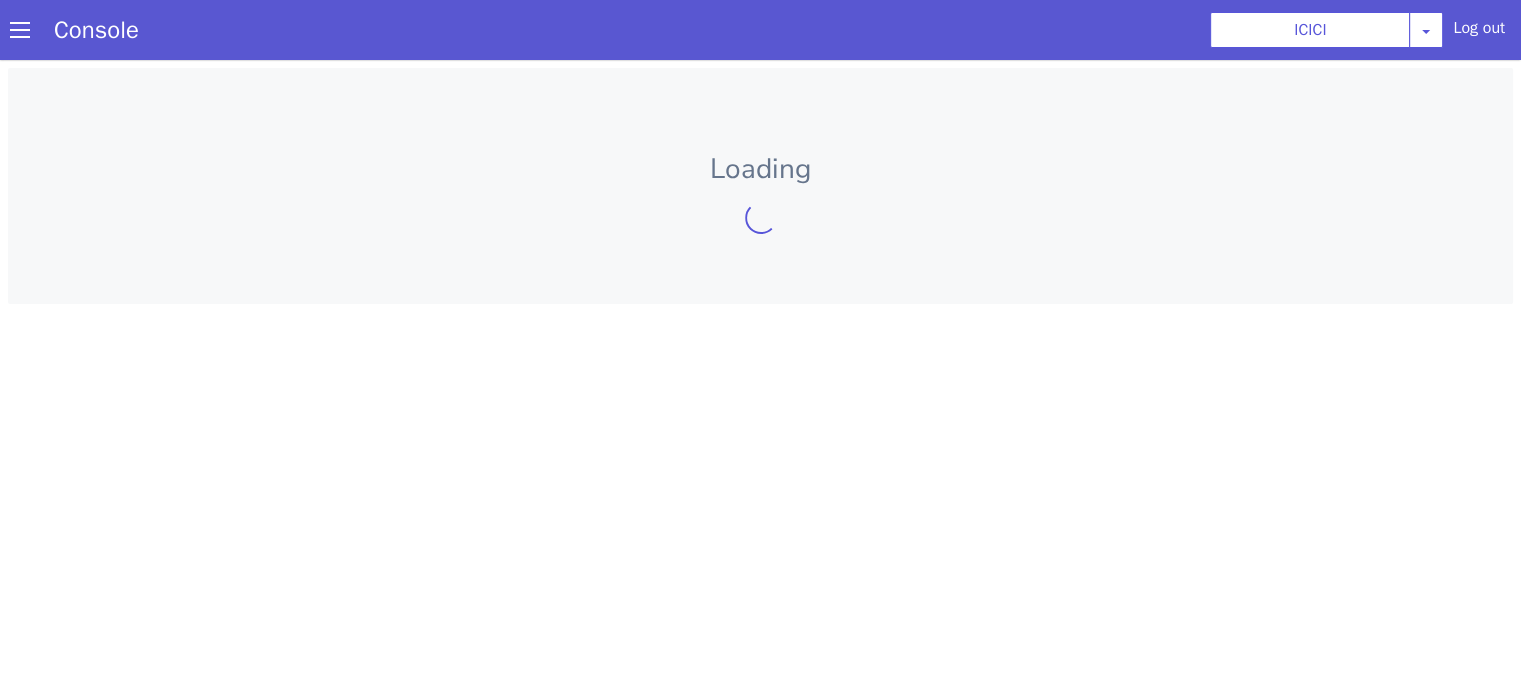 scroll, scrollTop: 0, scrollLeft: 0, axis: both 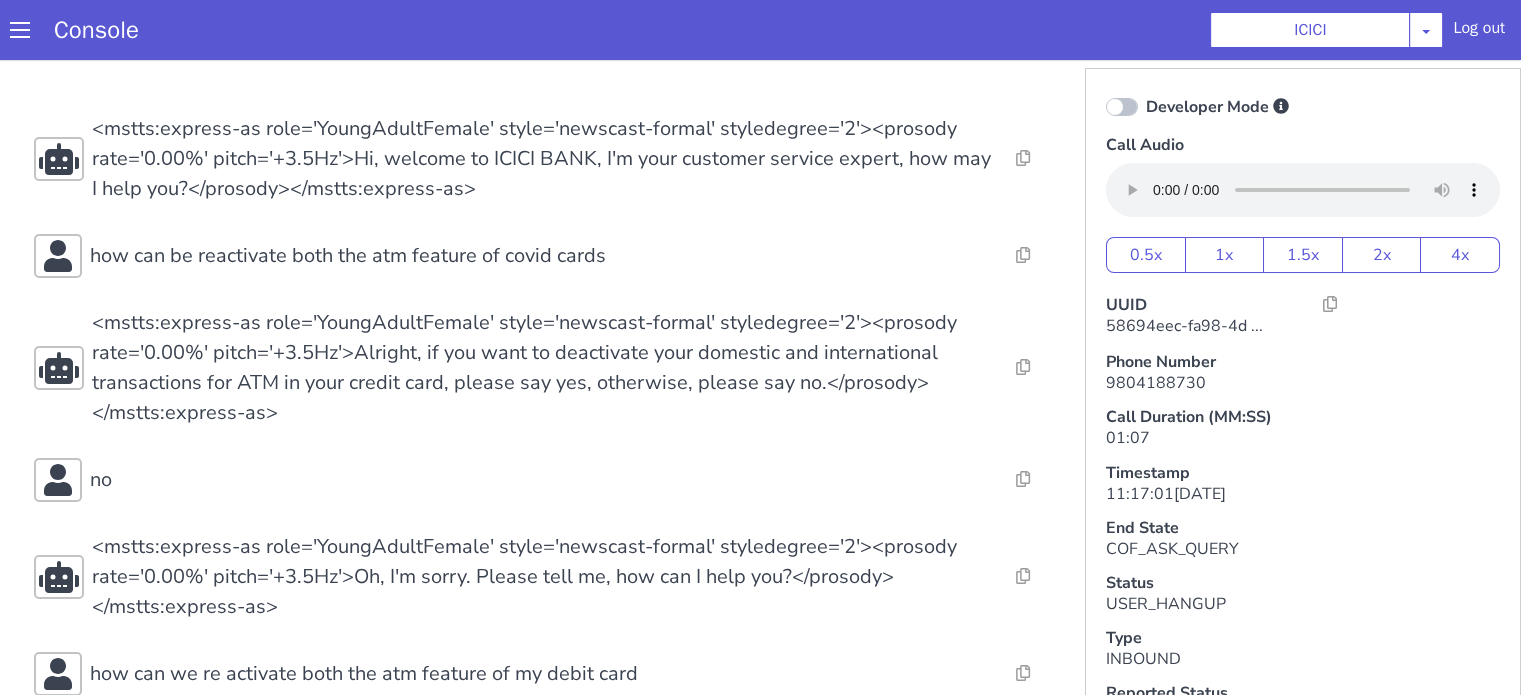 click on "Resolve  Intent Error  Entity Error  Transcription Error  Miscellaneous Submit Resolve  Intent Error  Entity Error  Transcription Error  Miscellaneous Submit Resolve  Intent Error  Entity Error  Transcription Error  Miscellaneous Submit <mstts:express-as role='YoungAdultFemale' style='newscast-formal' styledegree='2'><prosody rate='0.00%' pitch='+3.5Hz'>Hi, welcome to ICICI BANK, I'm your customer service expert, how may I help you?</prosody></mstts:express-as> Resolve  Intent Error  Entity Error  Transcription Error  Miscellaneous Submit how can be reactivate both the atm feature of covid cards Resolve  Intent Error  Entity Error  Transcription Error  Miscellaneous Submit Resolve  Intent Error  Entity Error  Transcription Error  Miscellaneous Submit Resolve  Intent Error  Entity Error  Transcription Error  Miscellaneous Submit no Resolve  Intent Error  Entity Error  Transcription Error  Miscellaneous Submit Resolve  Intent Error  Entity Error  Transcription Error  Miscellaneous Submit Resolve  Intent Error" at bounding box center (889, 166) 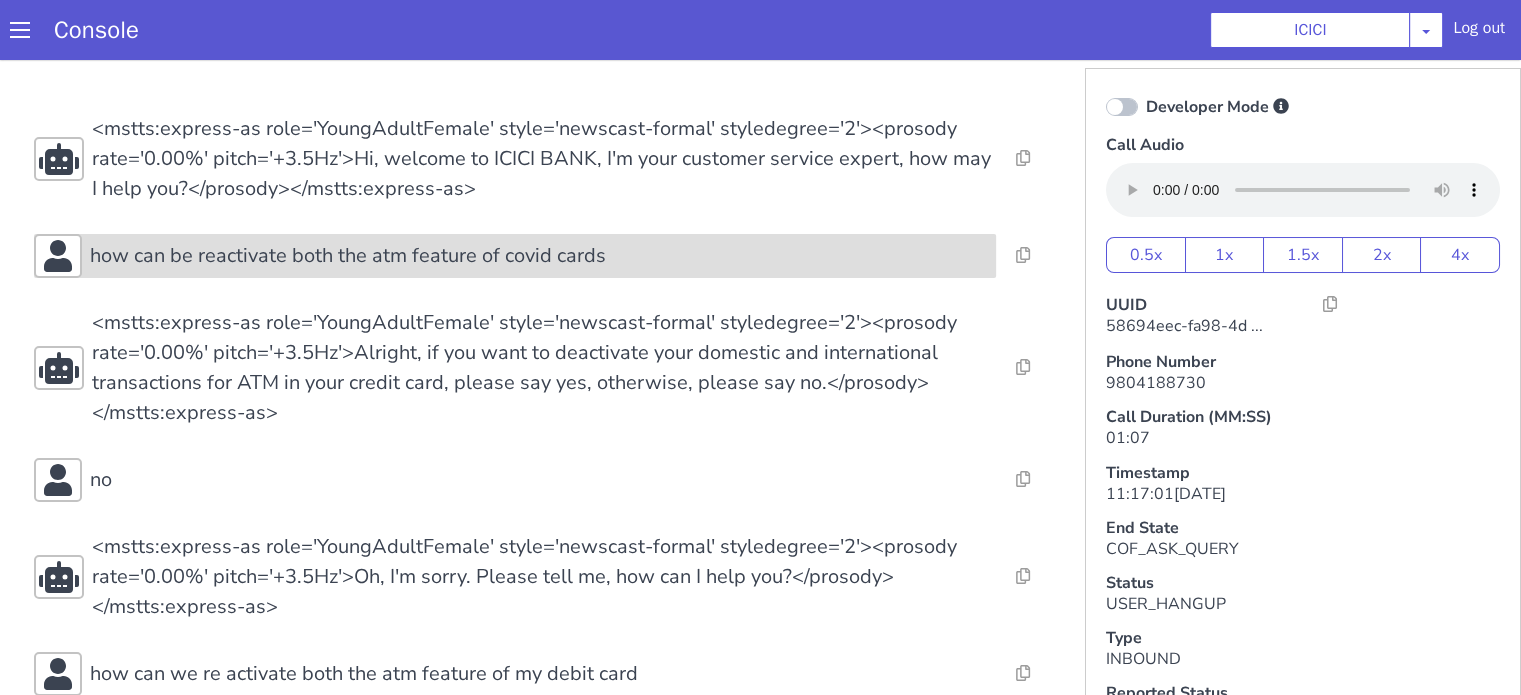 click on "how can be reactivate both the atm feature of covid cards" at bounding box center (628, 1002) 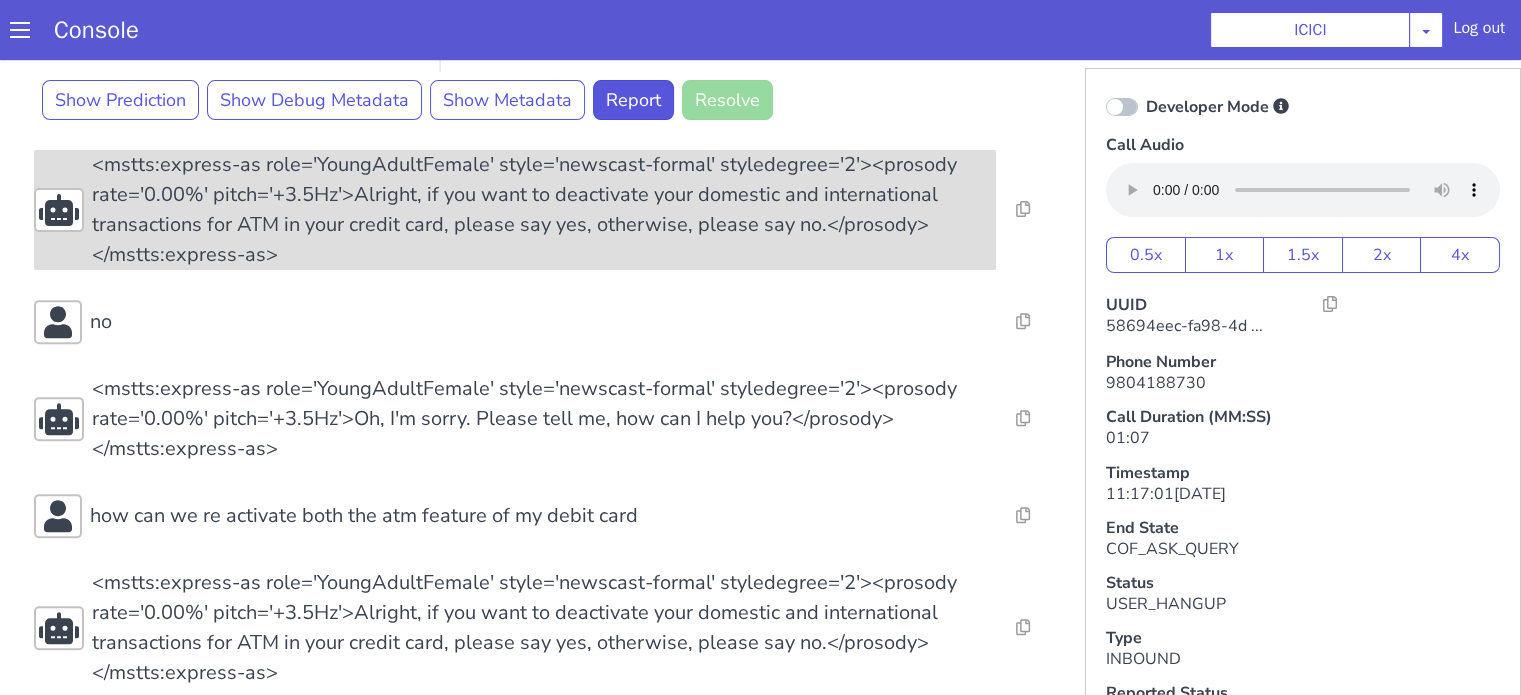 scroll, scrollTop: 800, scrollLeft: 0, axis: vertical 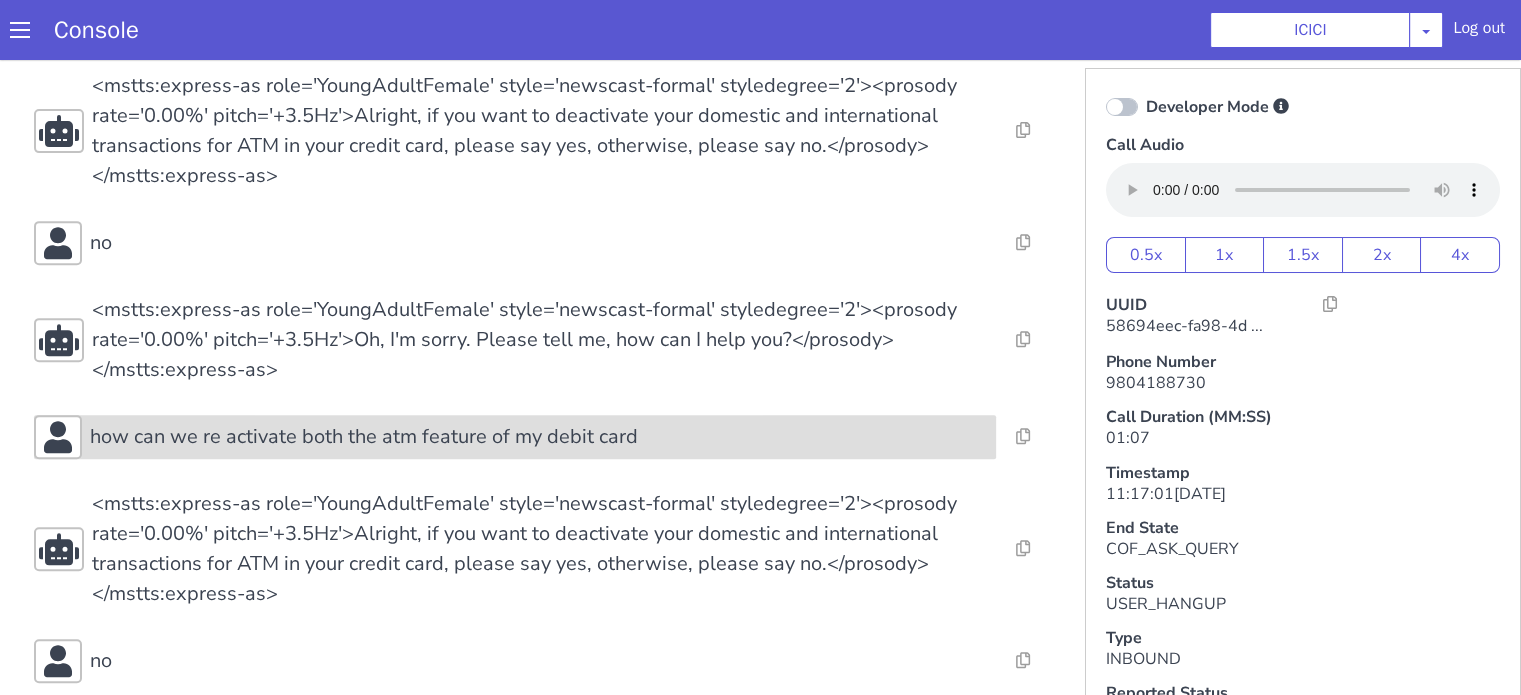 click on "how can we re activate both the atm feature of my debit card" at bounding box center [1374, -49] 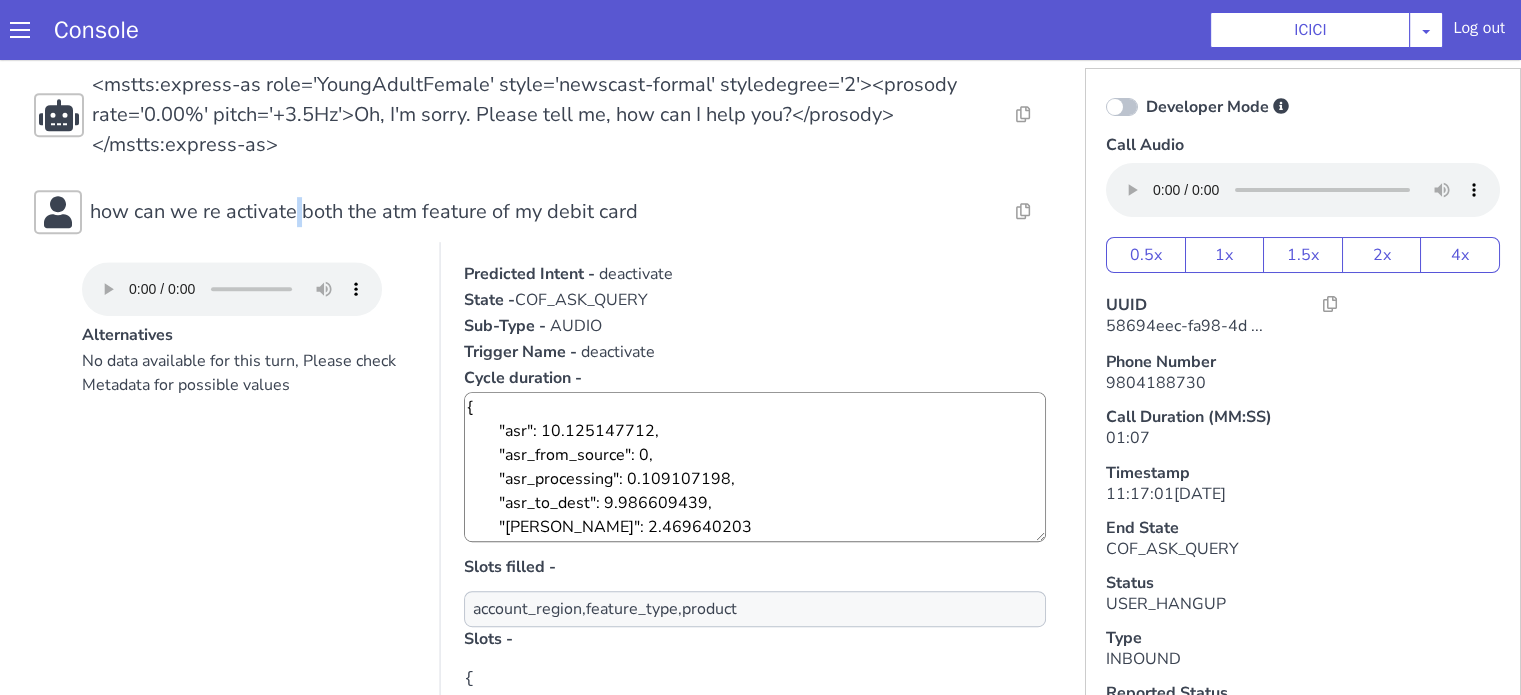 scroll, scrollTop: 1100, scrollLeft: 0, axis: vertical 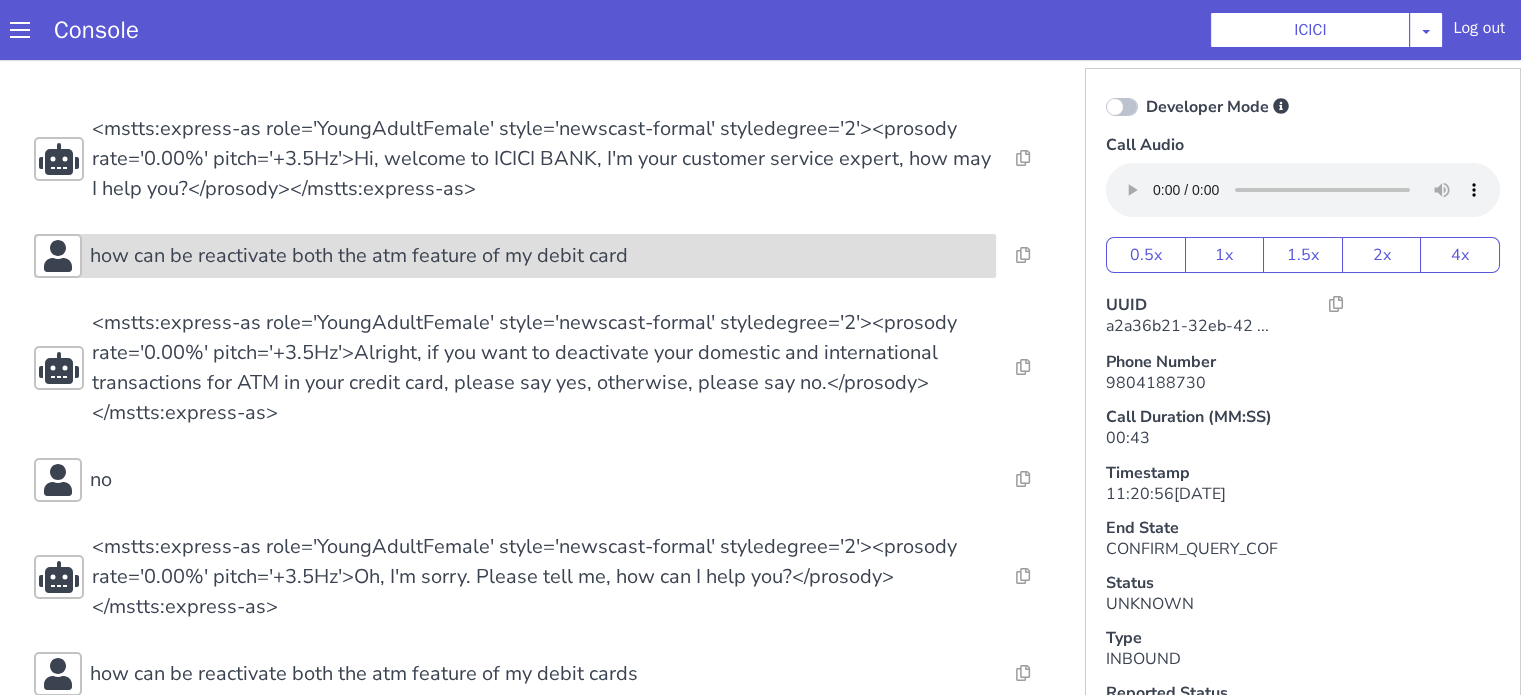 click on "how can be reactivate both the atm feature of my debit card" at bounding box center (359, 256) 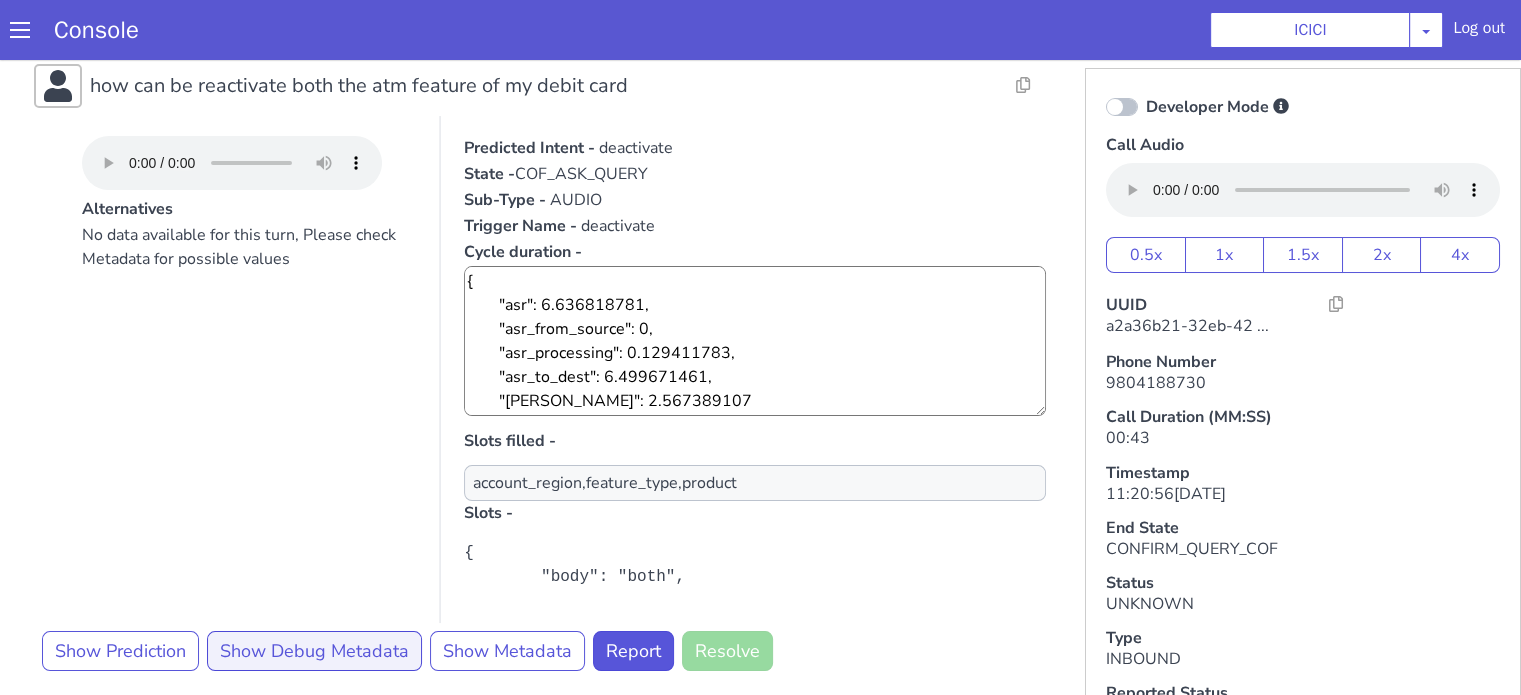 scroll, scrollTop: 400, scrollLeft: 0, axis: vertical 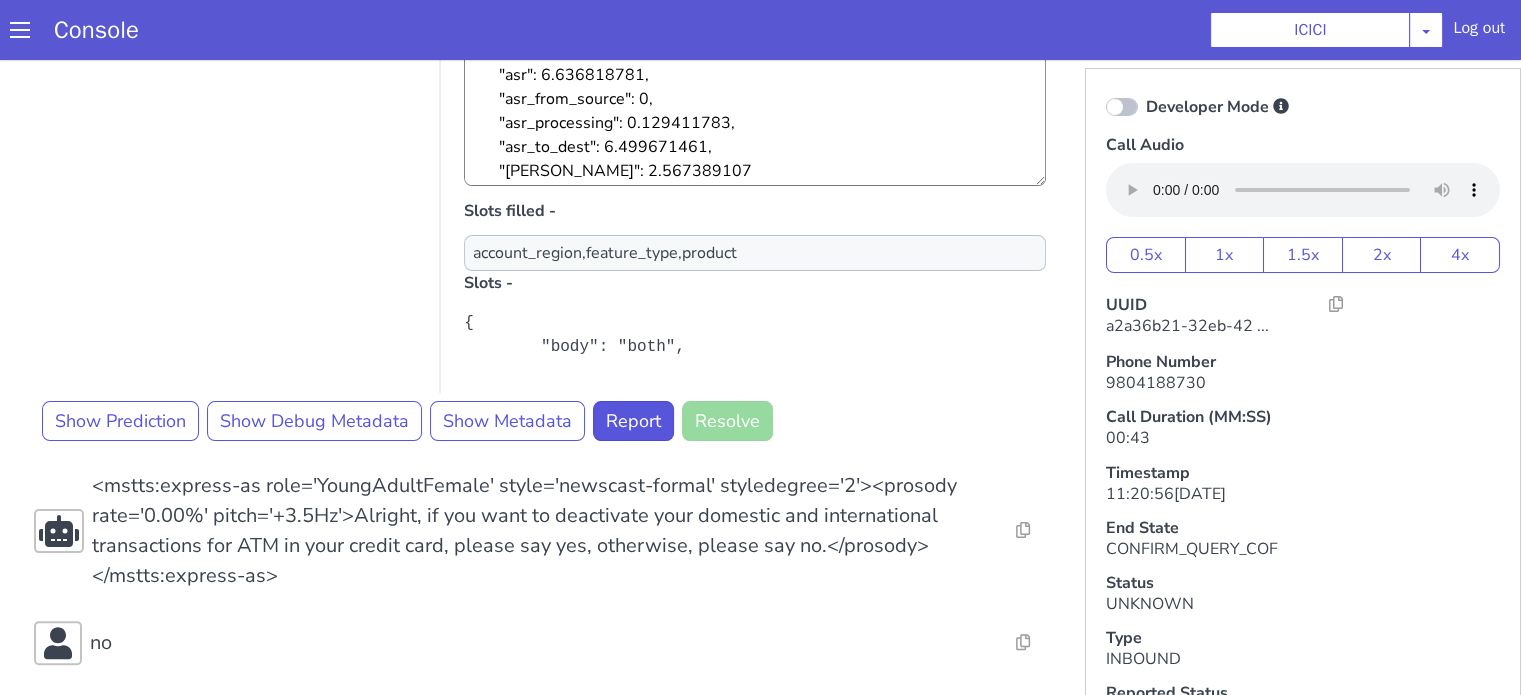 click at bounding box center (1122, 107) 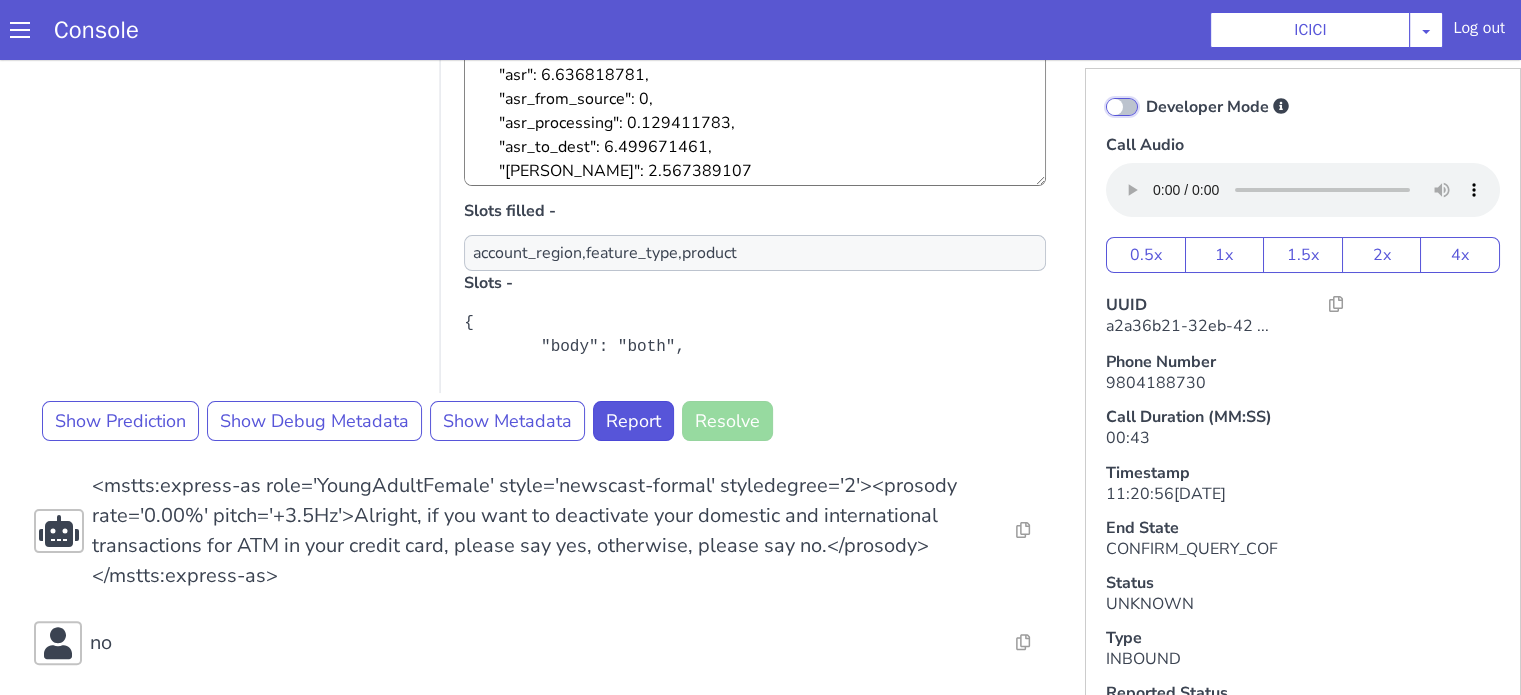click on "Developer Mode" at bounding box center (1145, 94) 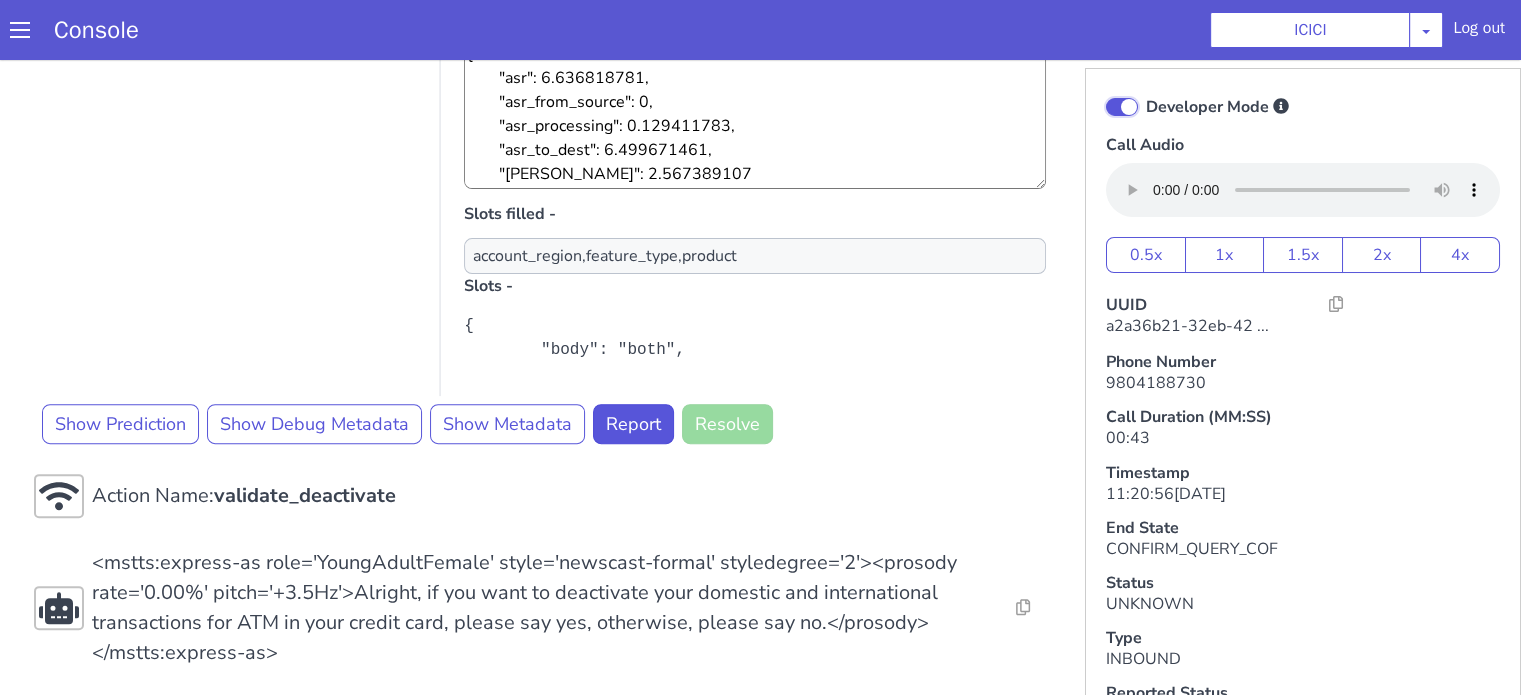 scroll, scrollTop: 919, scrollLeft: 0, axis: vertical 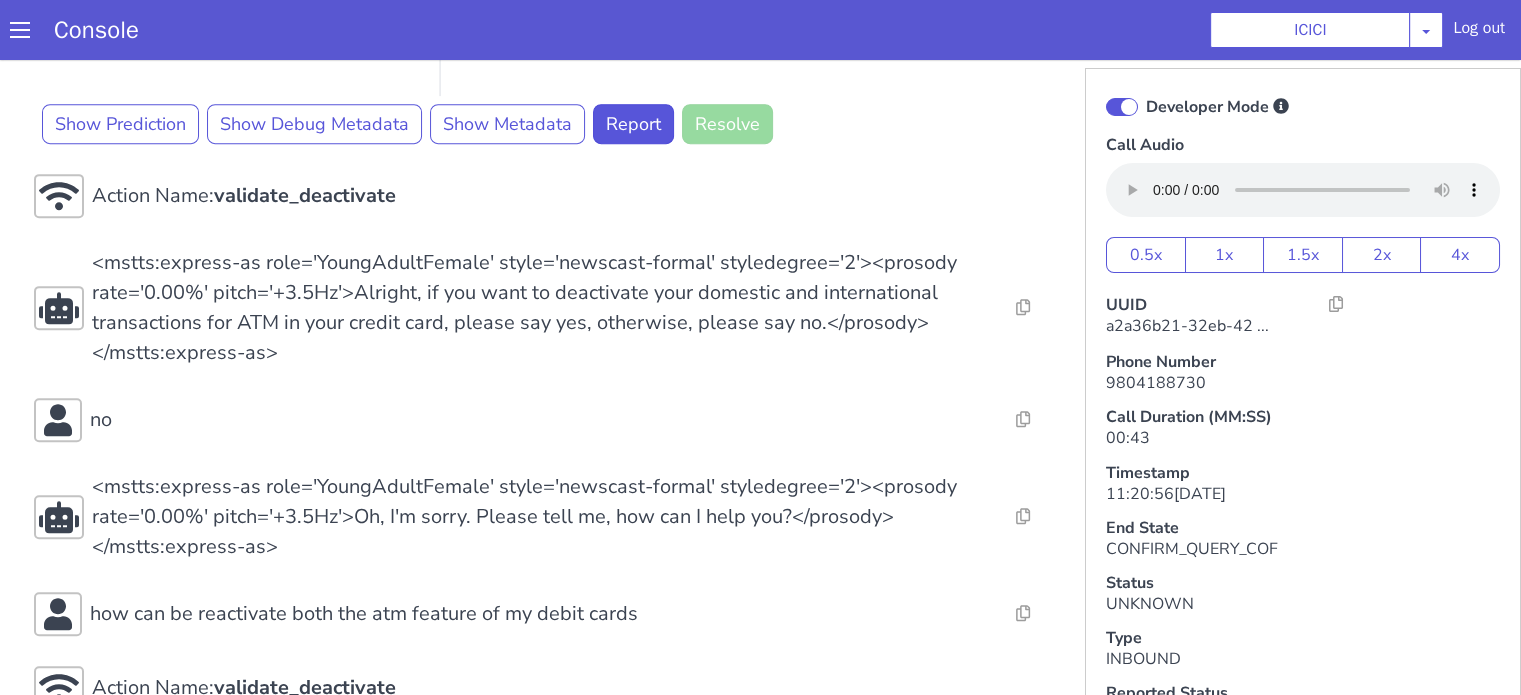 click on "Action Name:  Internal_set_language_for_iproxy Resolve  Intent Error  Entity Error  Transcription Error  Miscellaneous Submit Action Name:  931503 - CAR - RMN CLI Validation Resolve  Intent Error  Entity Error  Transcription Error  Miscellaneous Submit Action Name:  Unica API Resolve  Intent Error  Entity Error  Transcription Error  Miscellaneous Submit <mstts:express-as role='YoungAdultFemale' style='newscast-formal' styledegree='2'><prosody rate='0.00%' pitch='+3.5Hz'>Hi, welcome to ICICI BANK, I'm your customer service expert, how may I help you?</prosody></mstts:express-as> Resolve  Intent Error  Entity Error  Transcription Error  Miscellaneous Submit how can be reactivate both the atm feature of my debit card Alternatives No data available for this turn, Please check Metadata for possible values Predicted Intent -   deactivate State -  COF_ASK_QUERY Sub-Type -   AUDIO Trigger Name -   deactivate Cycle duration -  Slots filled - account_region,feature_type,product Slots -   Show Prediction Show Metadata" at bounding box center (544, 27) 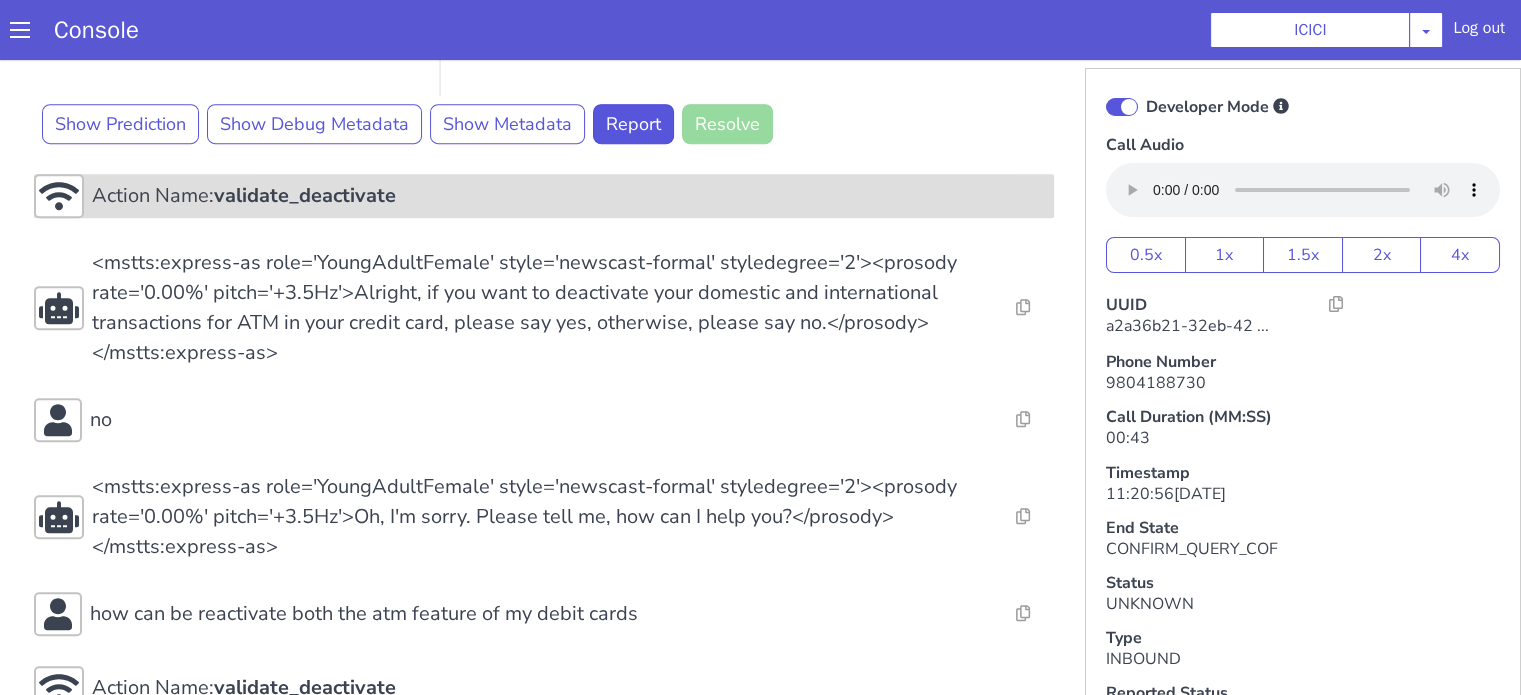 click on "validate_deactivate" at bounding box center (305, 195) 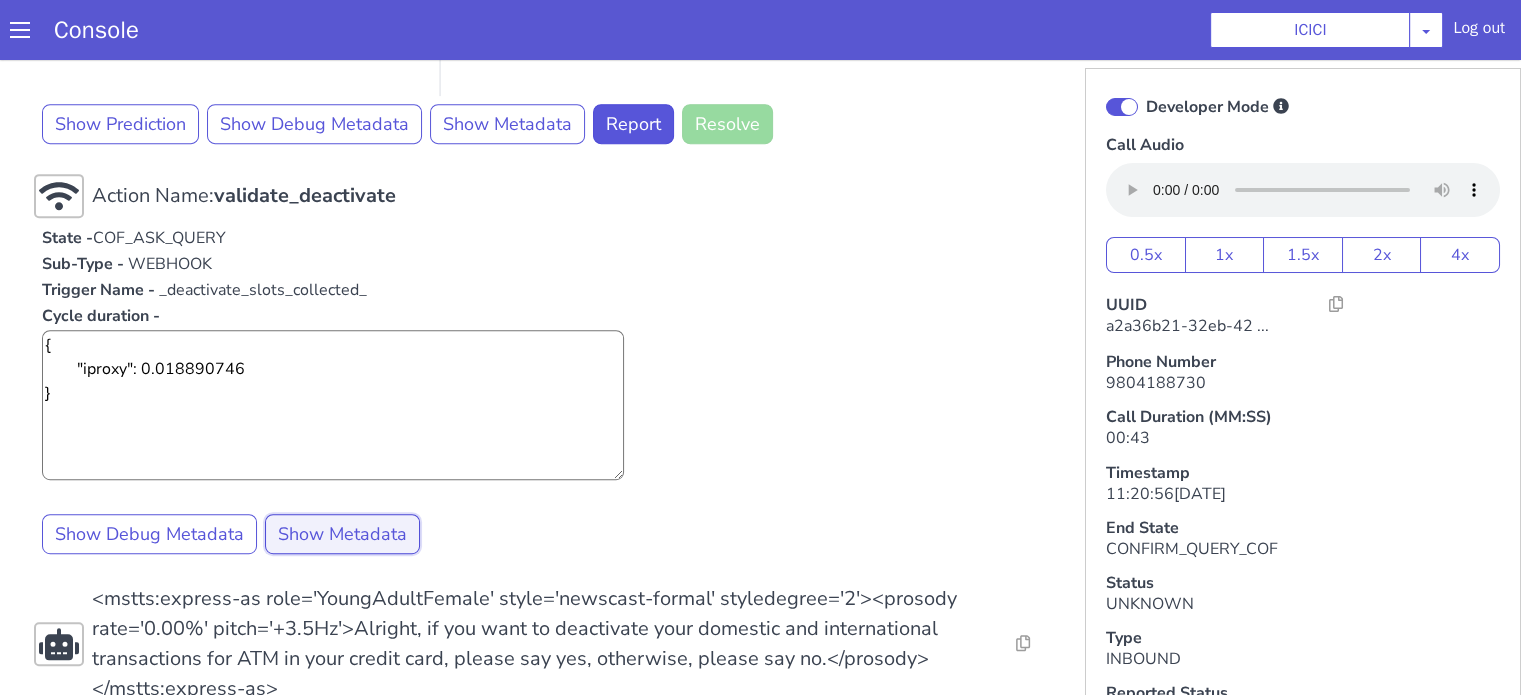 click on "Show Metadata" at bounding box center (342, 534) 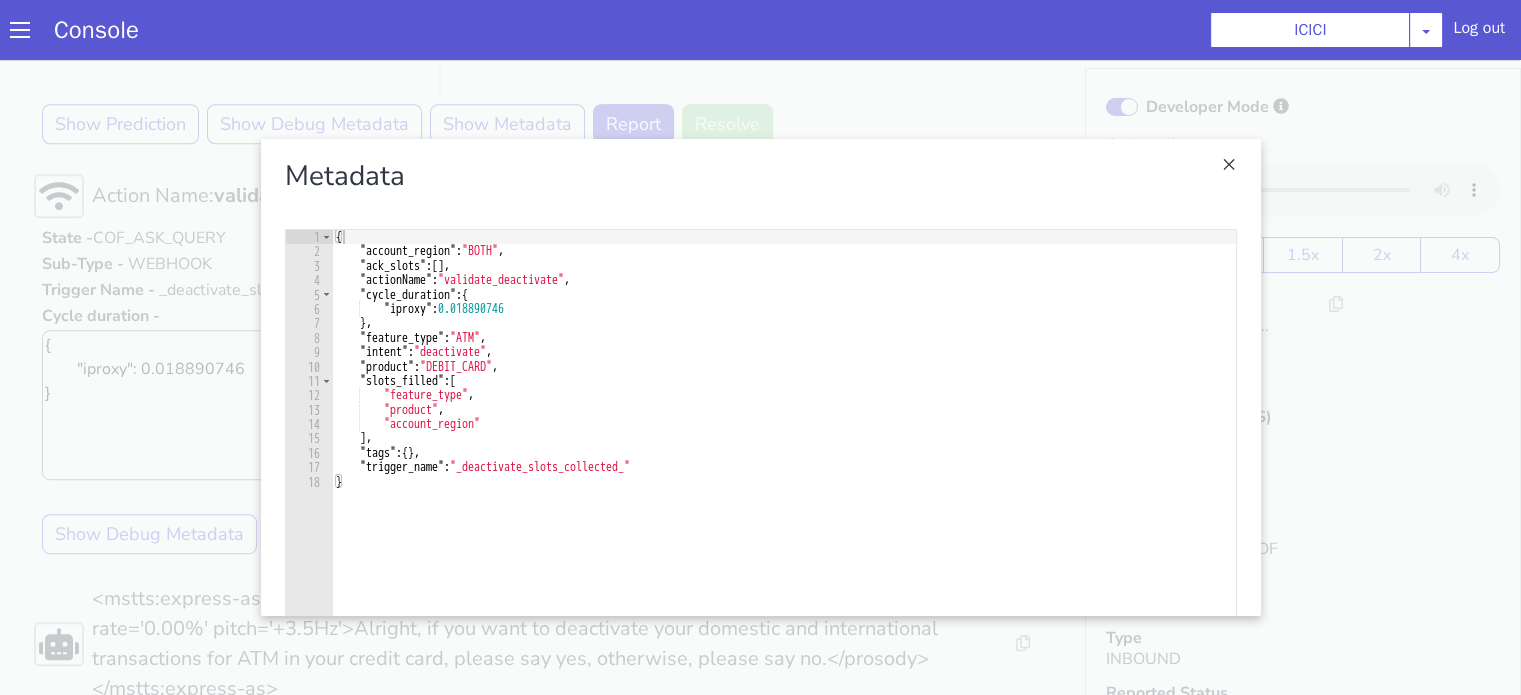 click at bounding box center [760, 377] 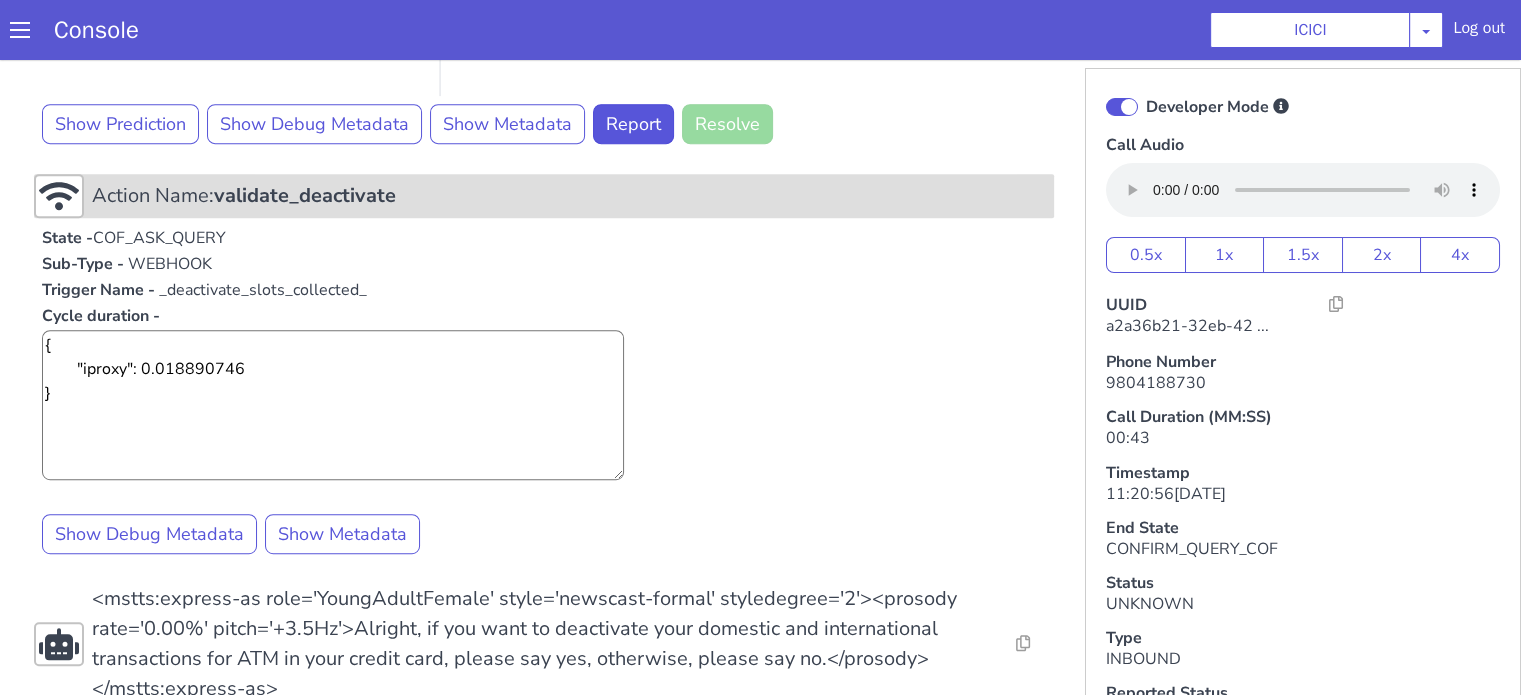 click on "Action Name:  validate_deactivate" at bounding box center [569, 196] 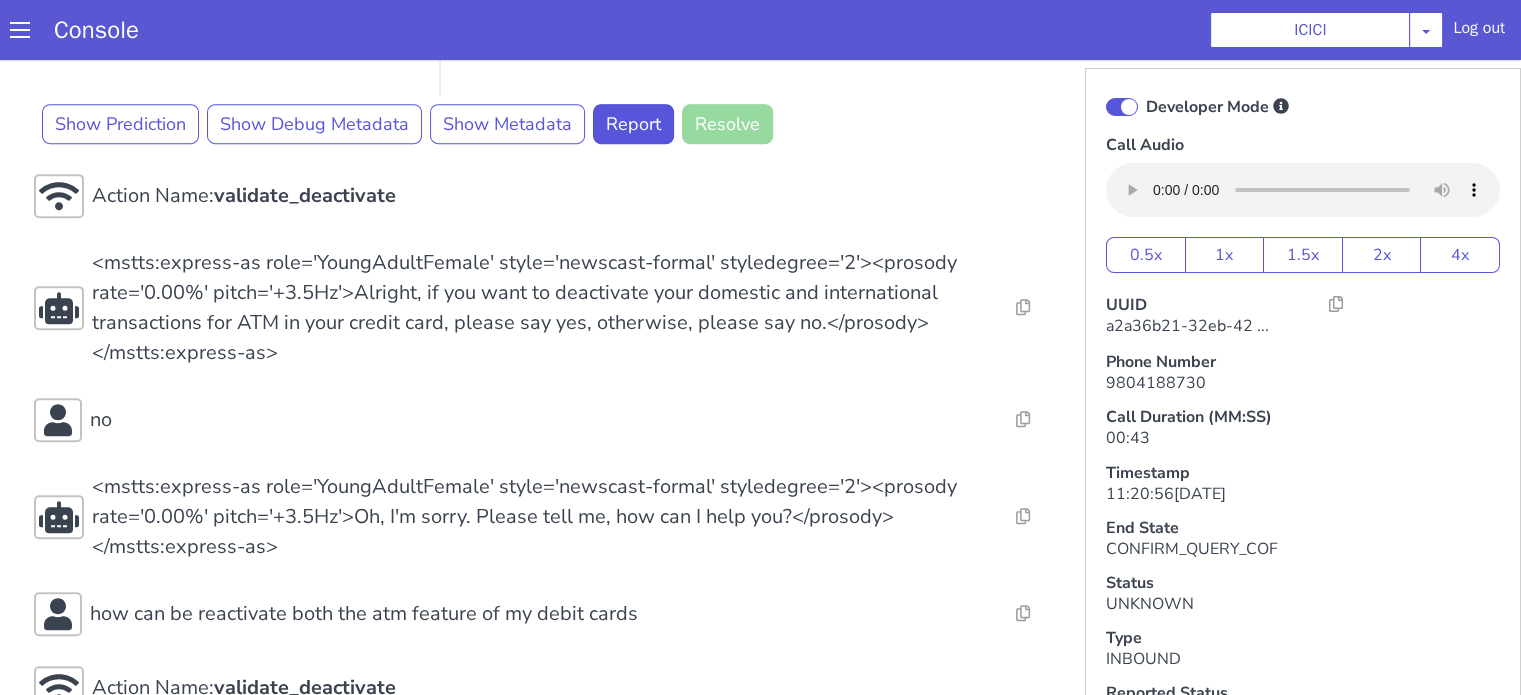 click at bounding box center [1122, 107] 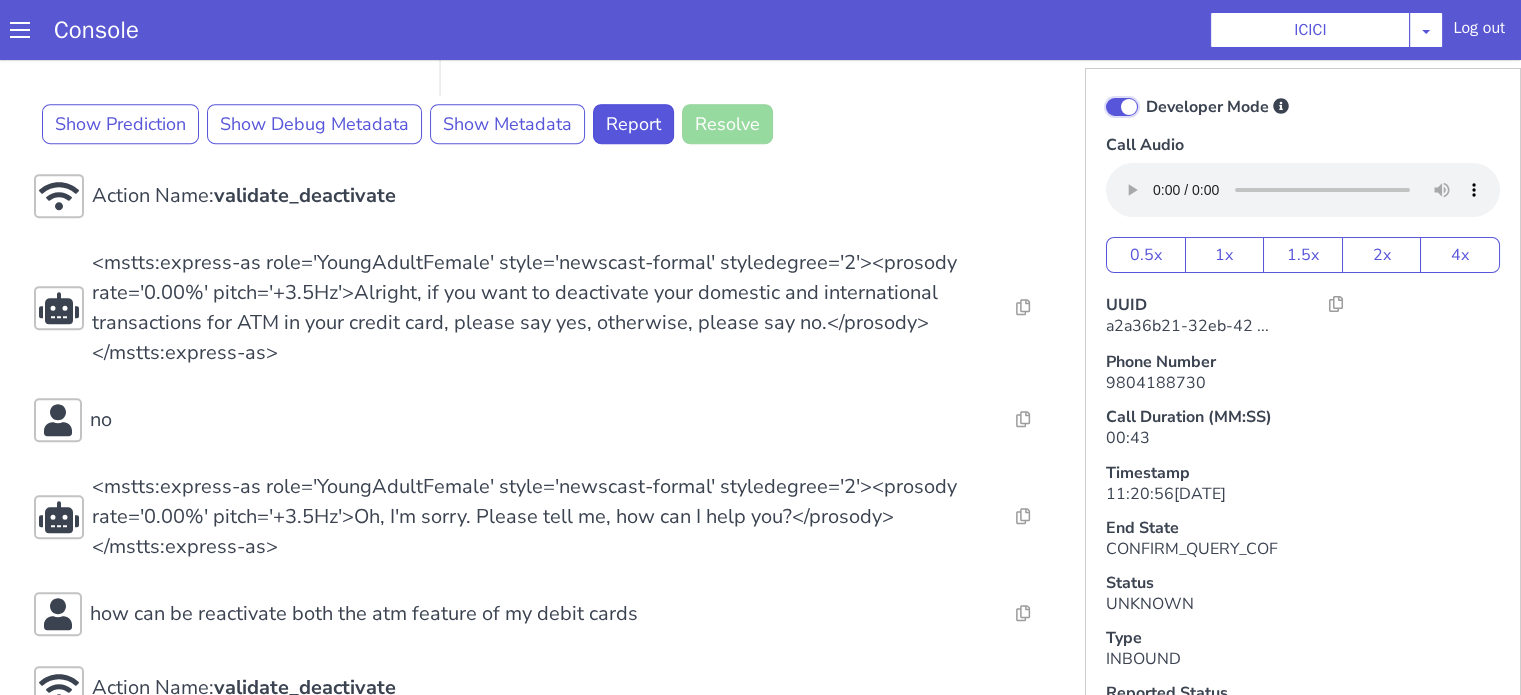 click on "Developer Mode" at bounding box center [1145, 94] 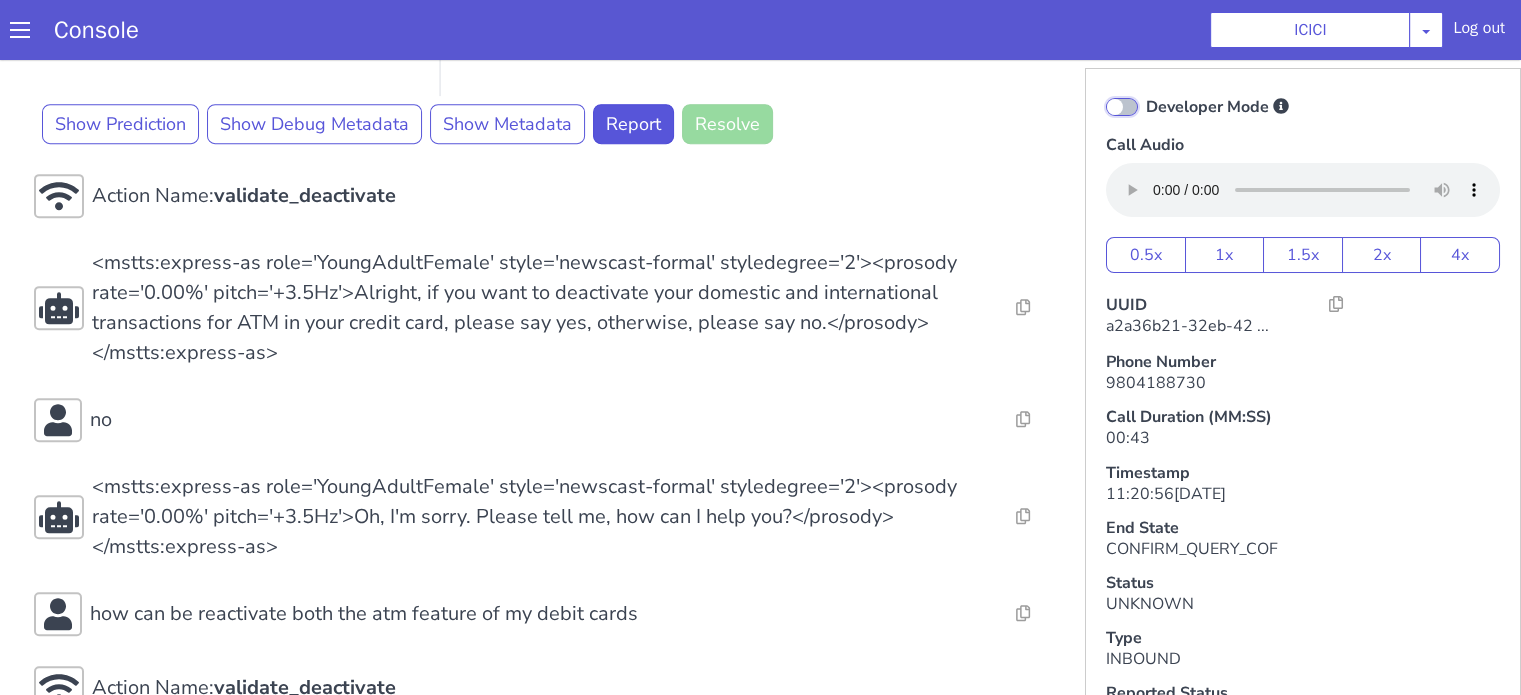 checkbox on "false" 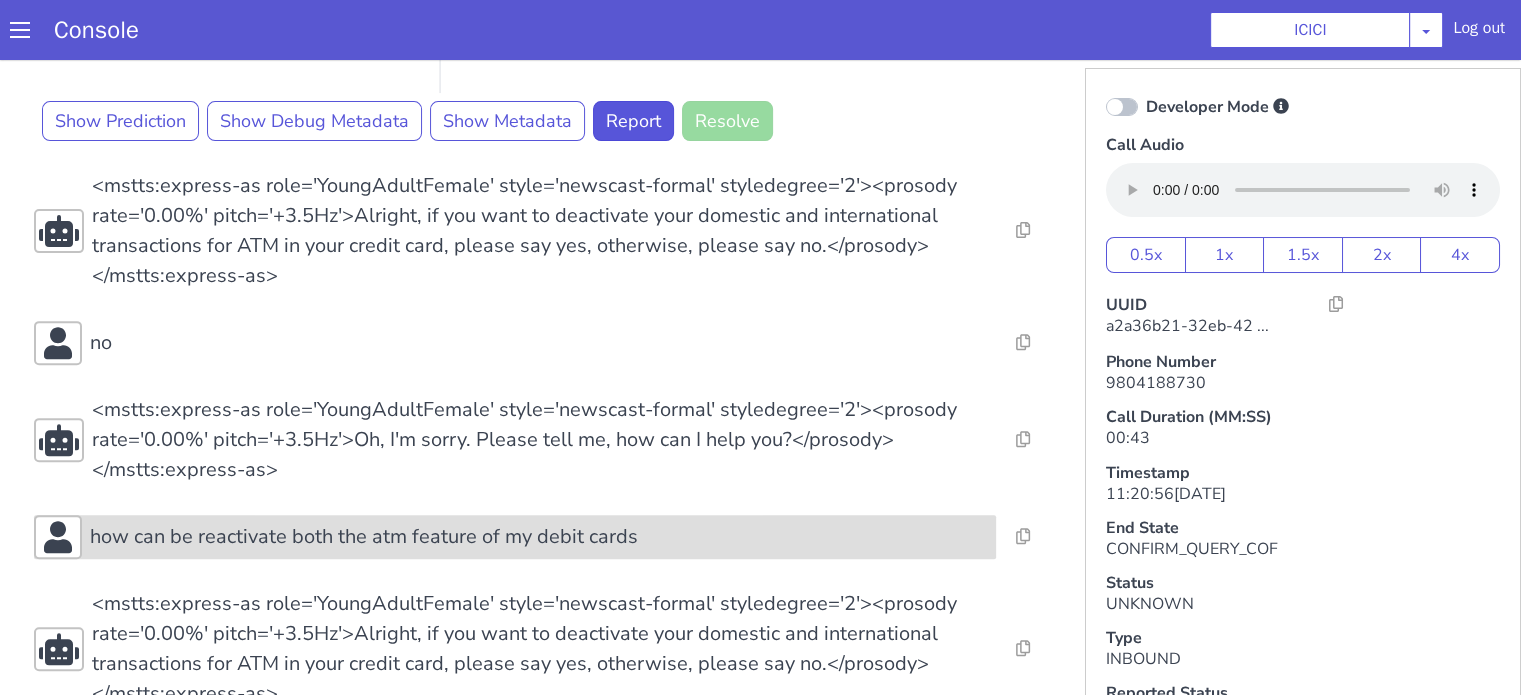 click on "how can be reactivate both the atm feature of my debit cards" at bounding box center (539, 537) 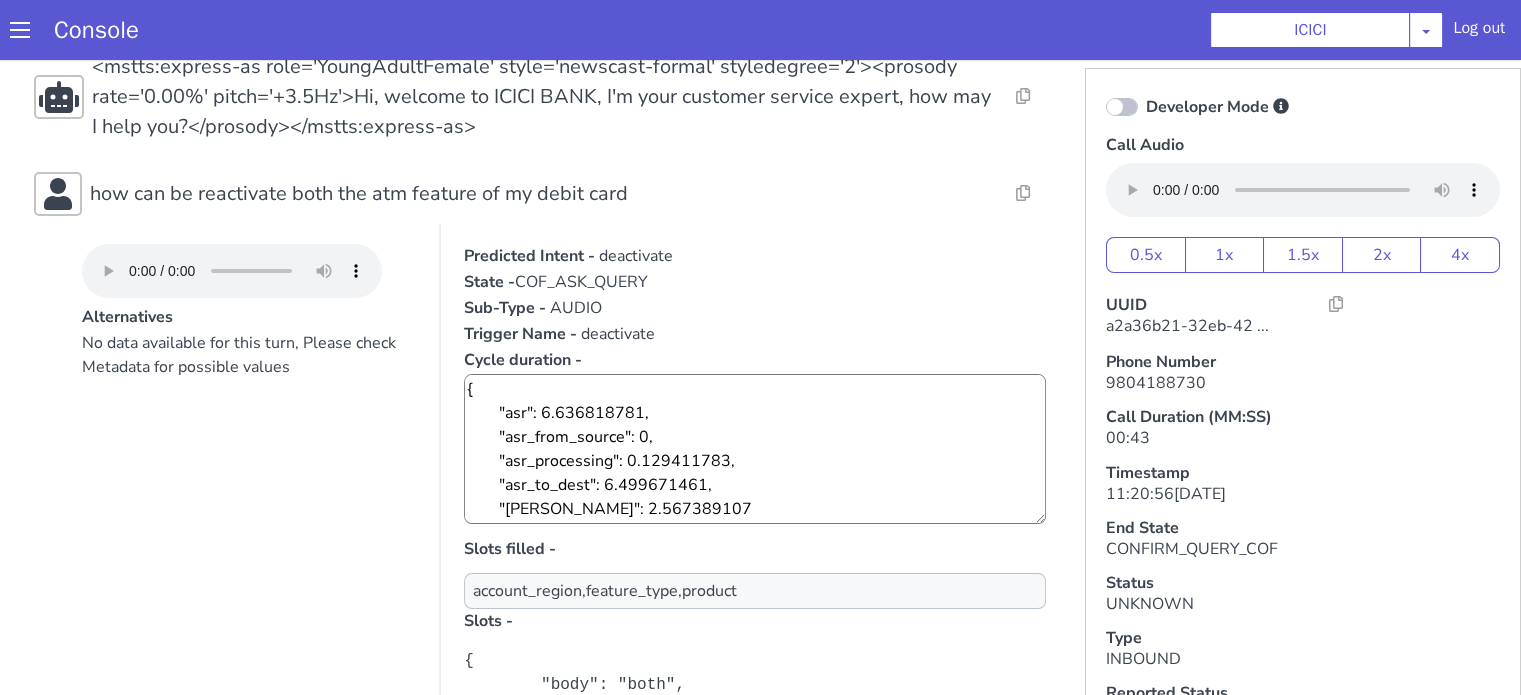 scroll, scrollTop: 0, scrollLeft: 0, axis: both 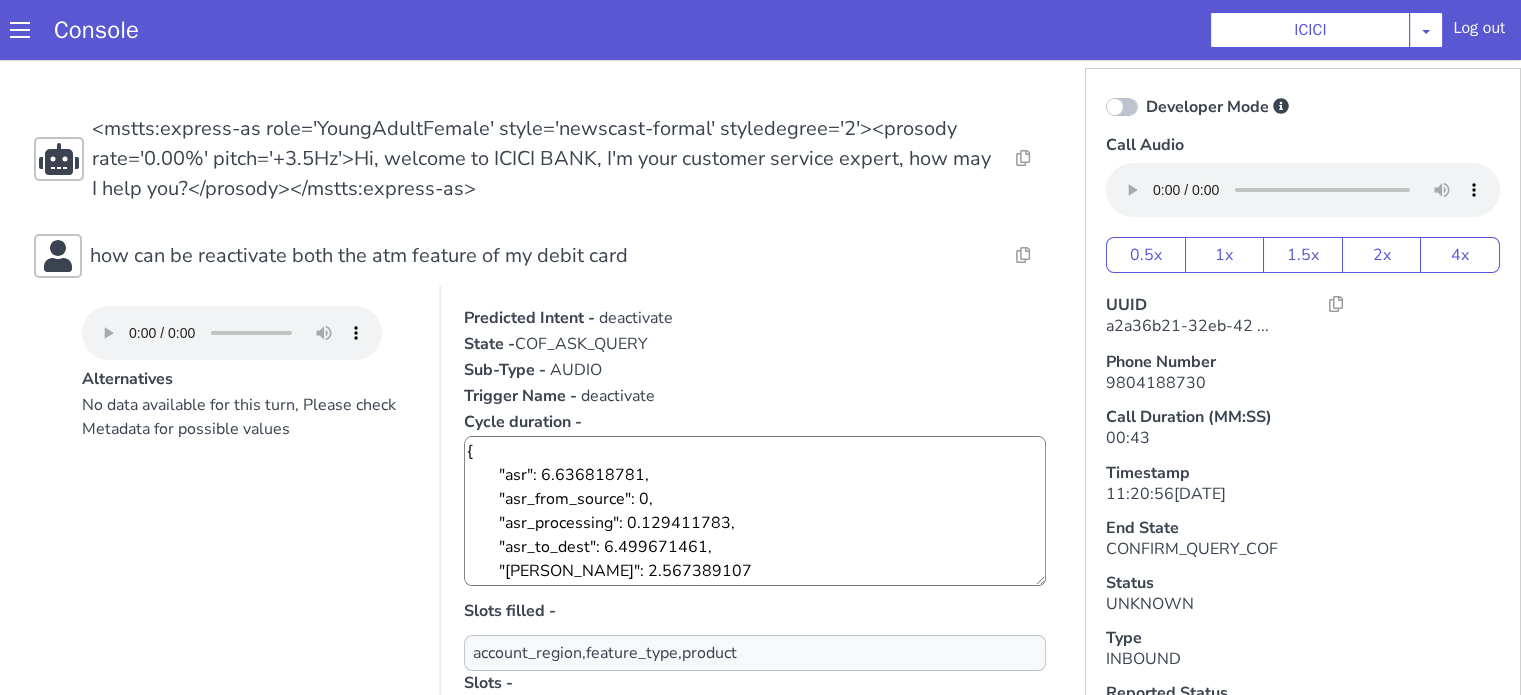 click on "No data available for this turn, Please check Metadata for possible values" at bounding box center (249, 593) 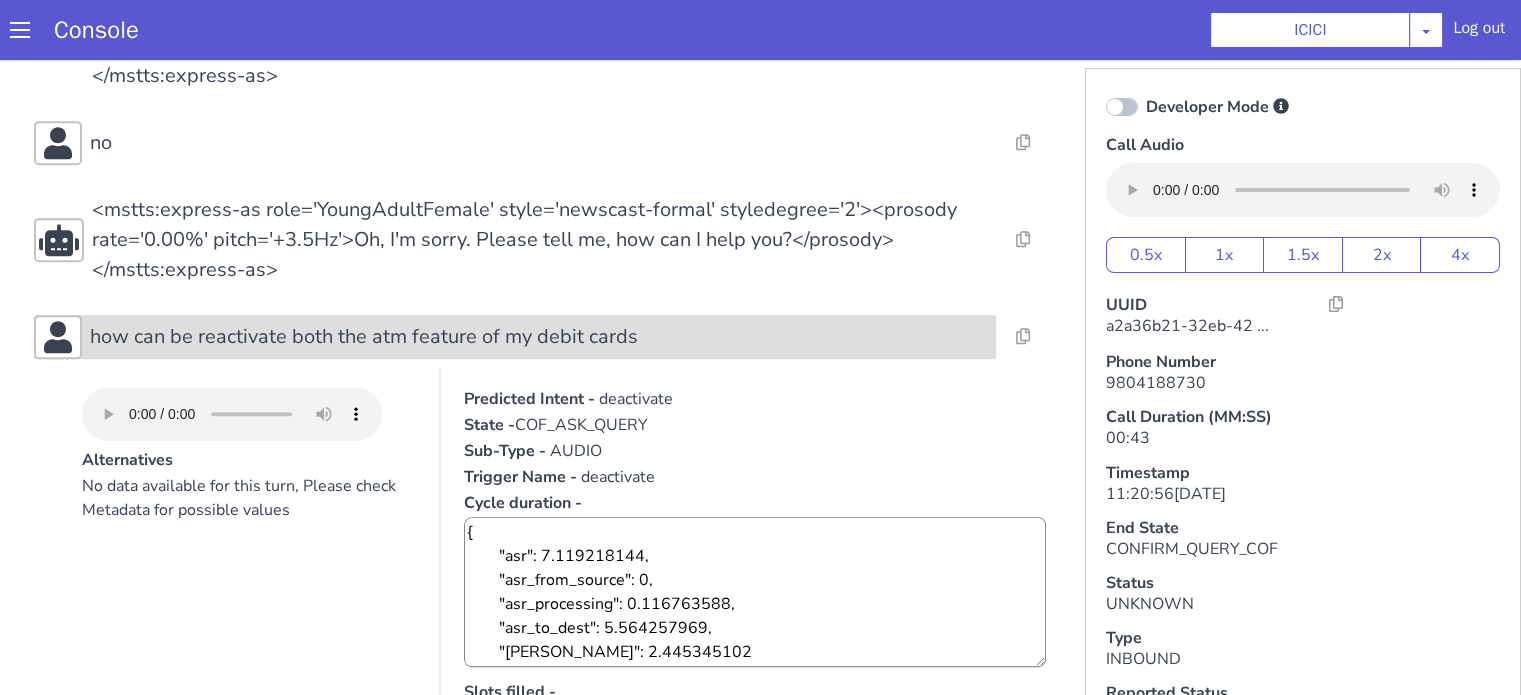 scroll, scrollTop: 400, scrollLeft: 0, axis: vertical 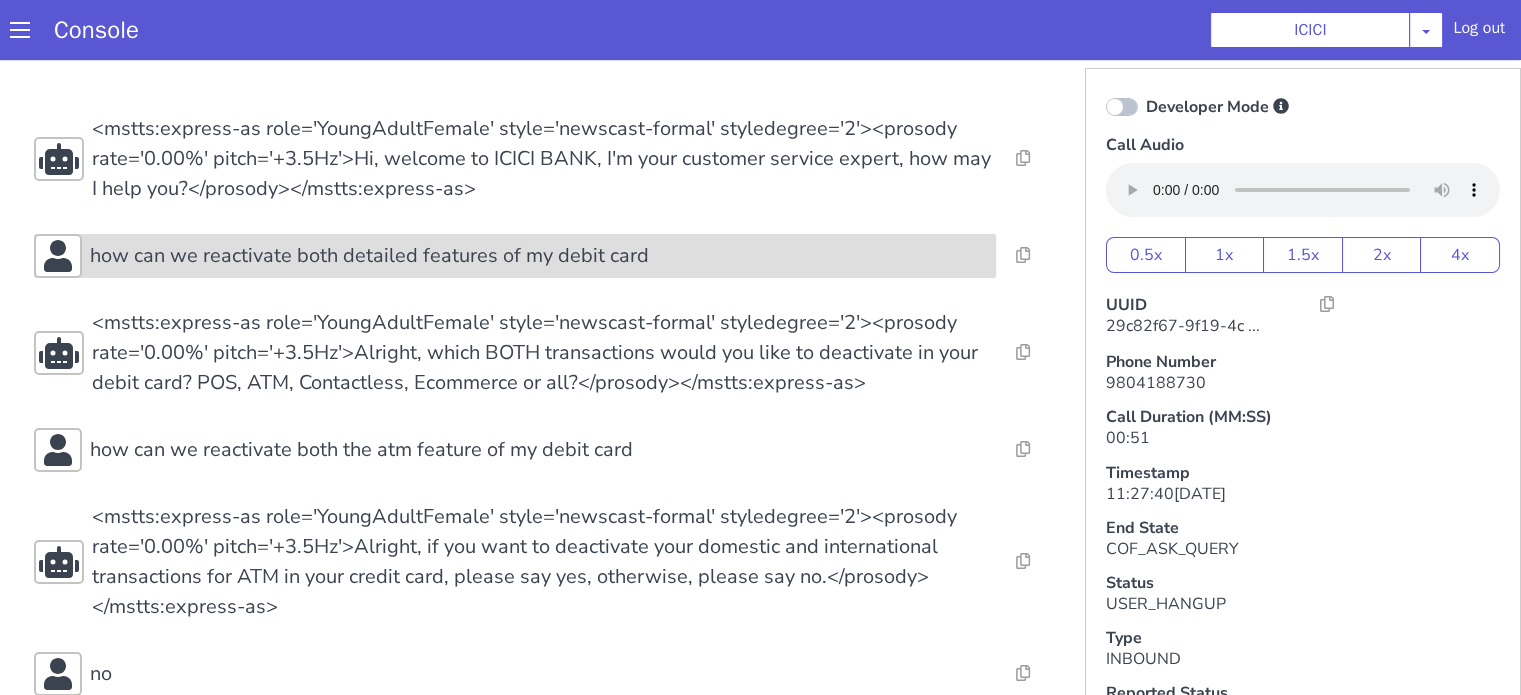 click on "how can we reactivate both detailed features of my debit card" at bounding box center (369, 256) 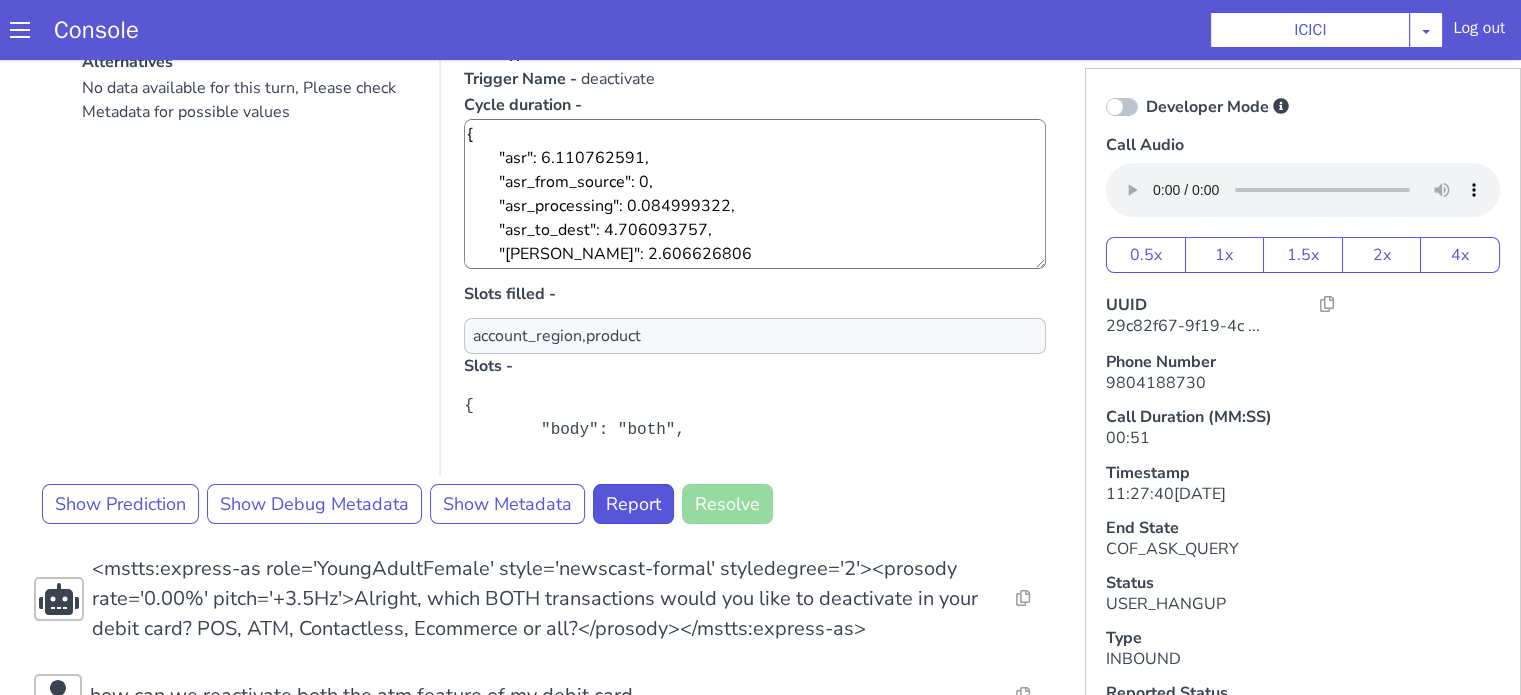 scroll, scrollTop: 400, scrollLeft: 0, axis: vertical 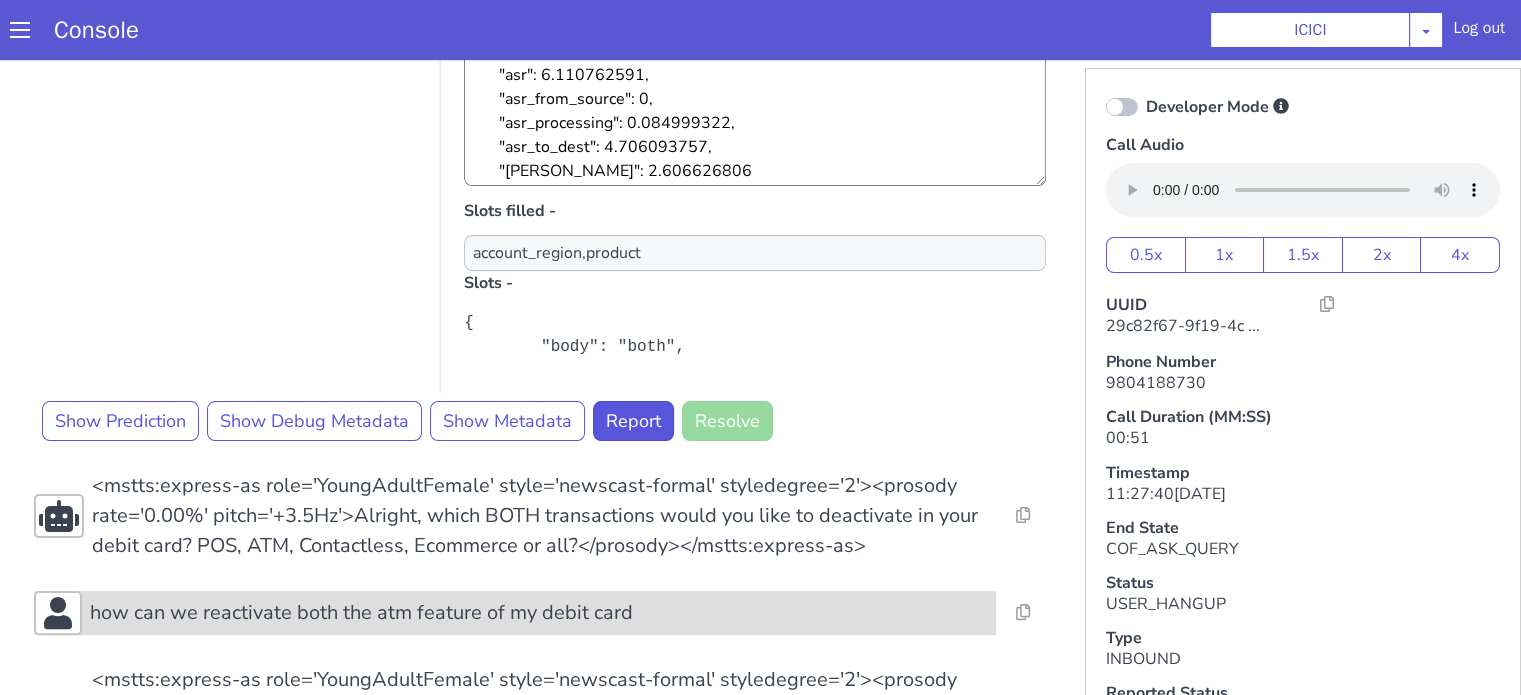 click on "how can we reactivate both the atm feature of my debit card" at bounding box center [361, 613] 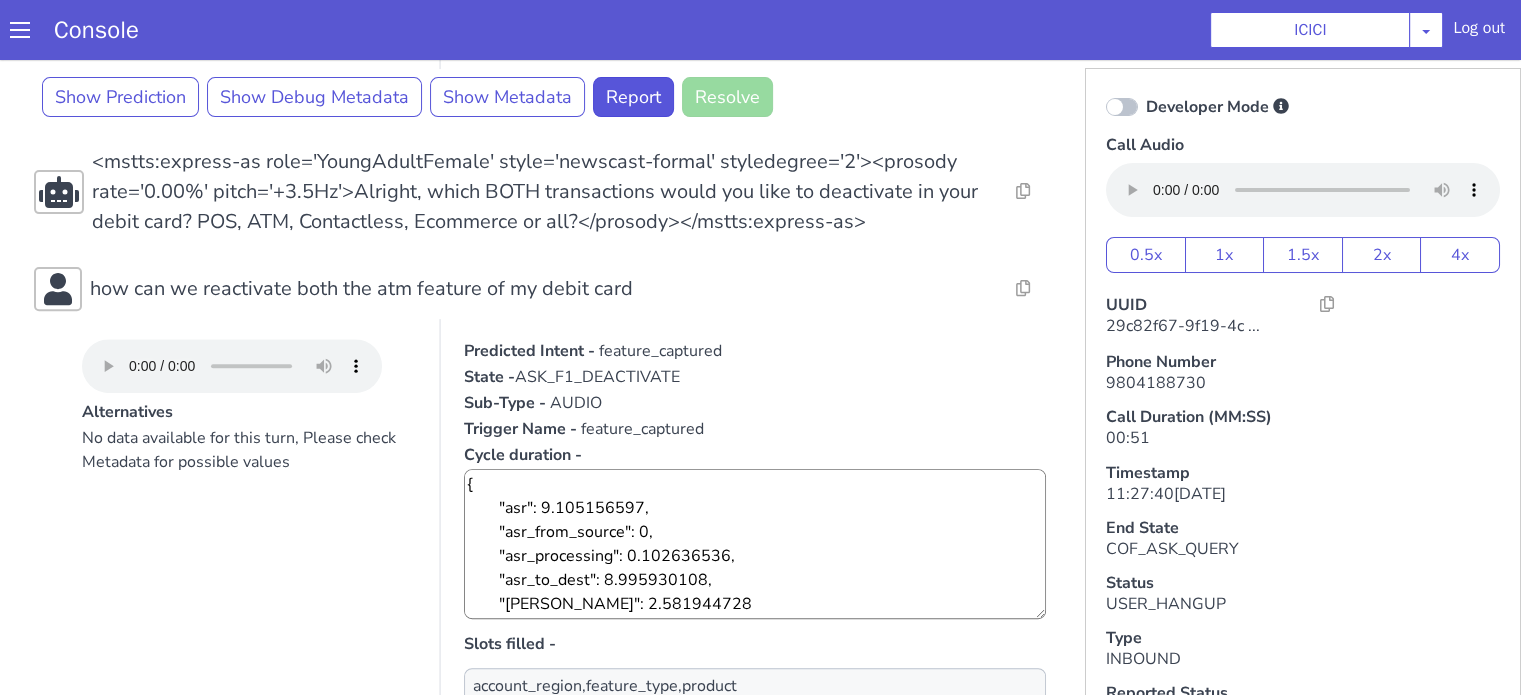 scroll, scrollTop: 800, scrollLeft: 0, axis: vertical 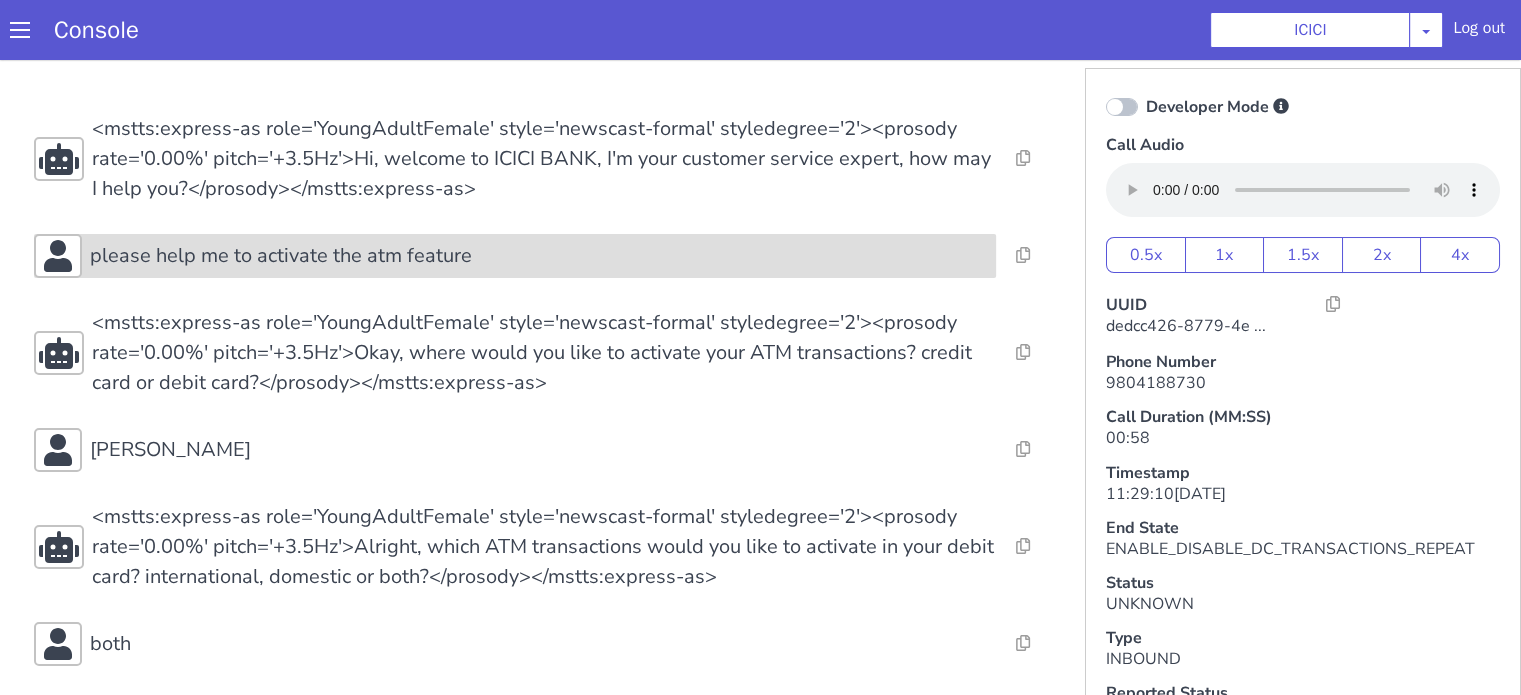 click on "please help me to activate the atm feature" at bounding box center (281, 256) 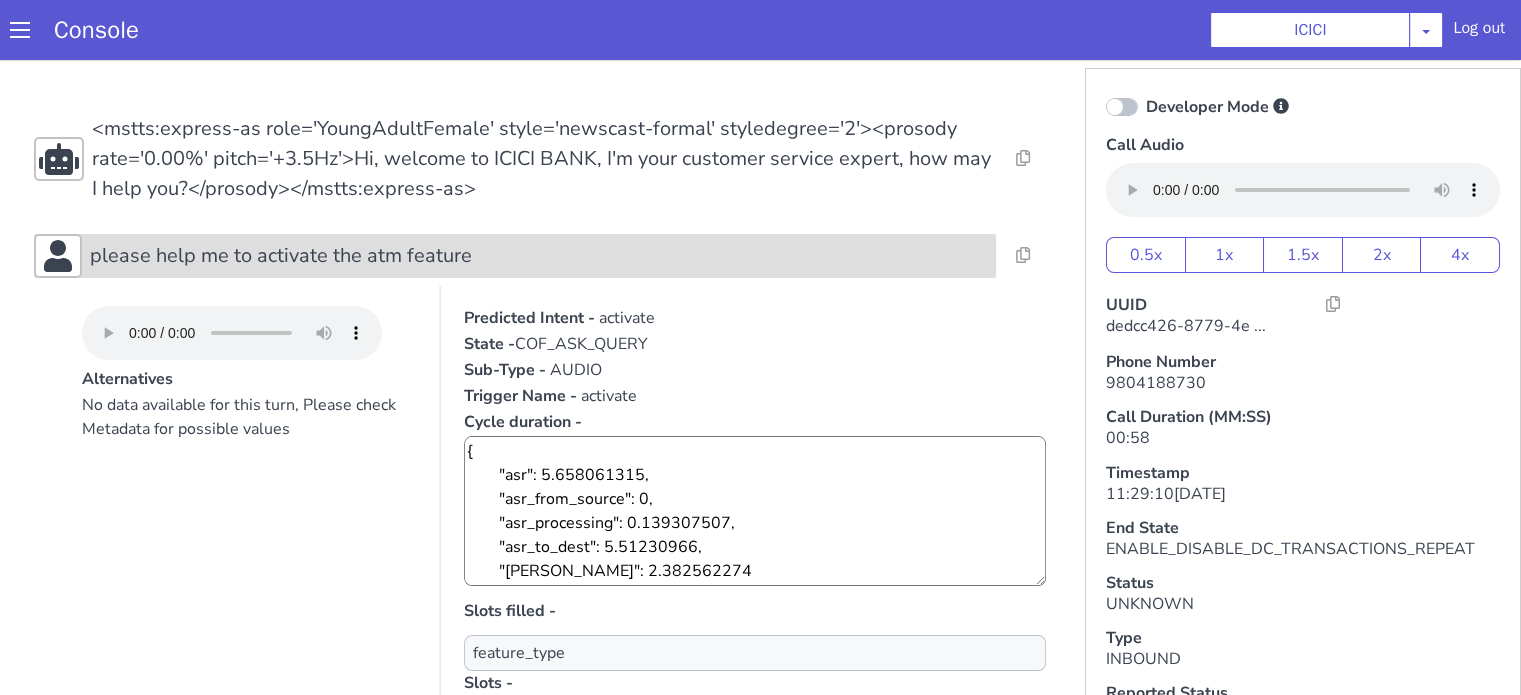 click on "please help me to activate the atm feature" at bounding box center (281, 256) 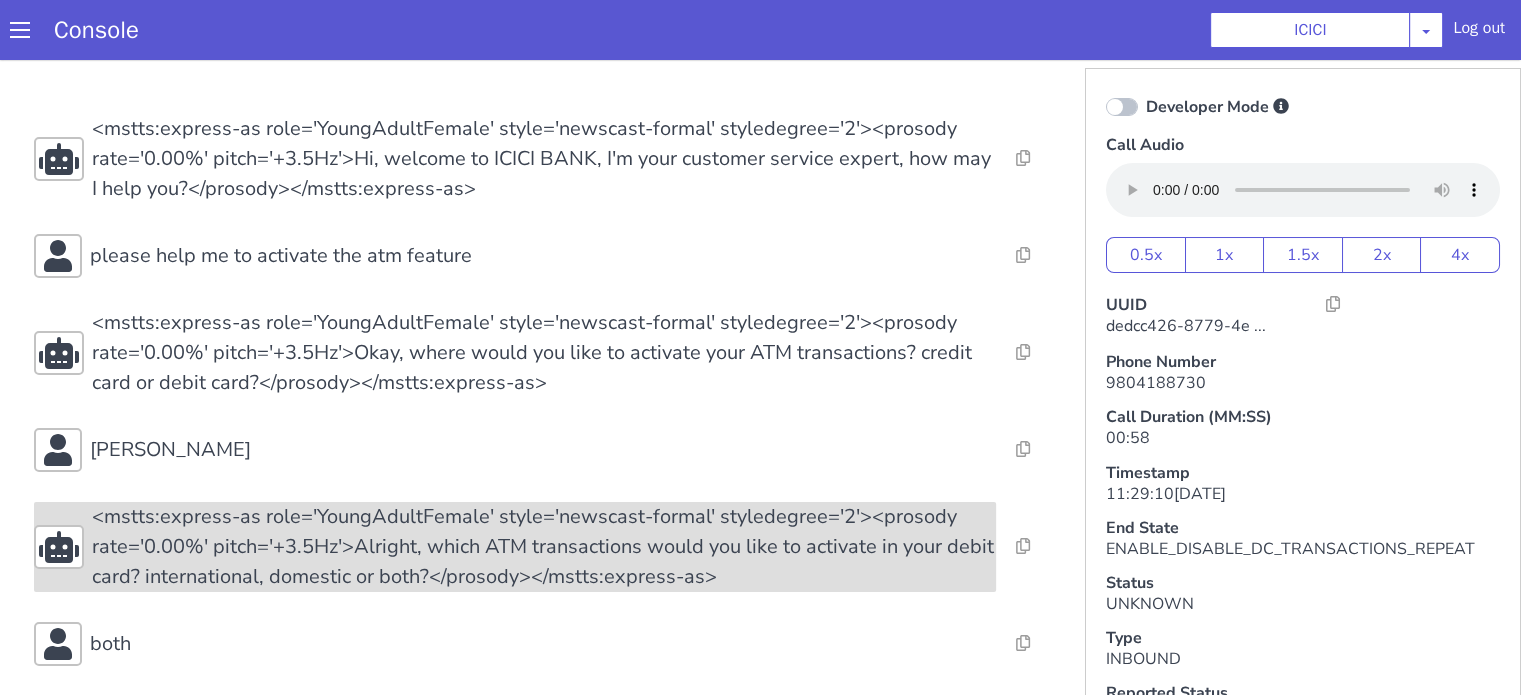 scroll, scrollTop: 300, scrollLeft: 0, axis: vertical 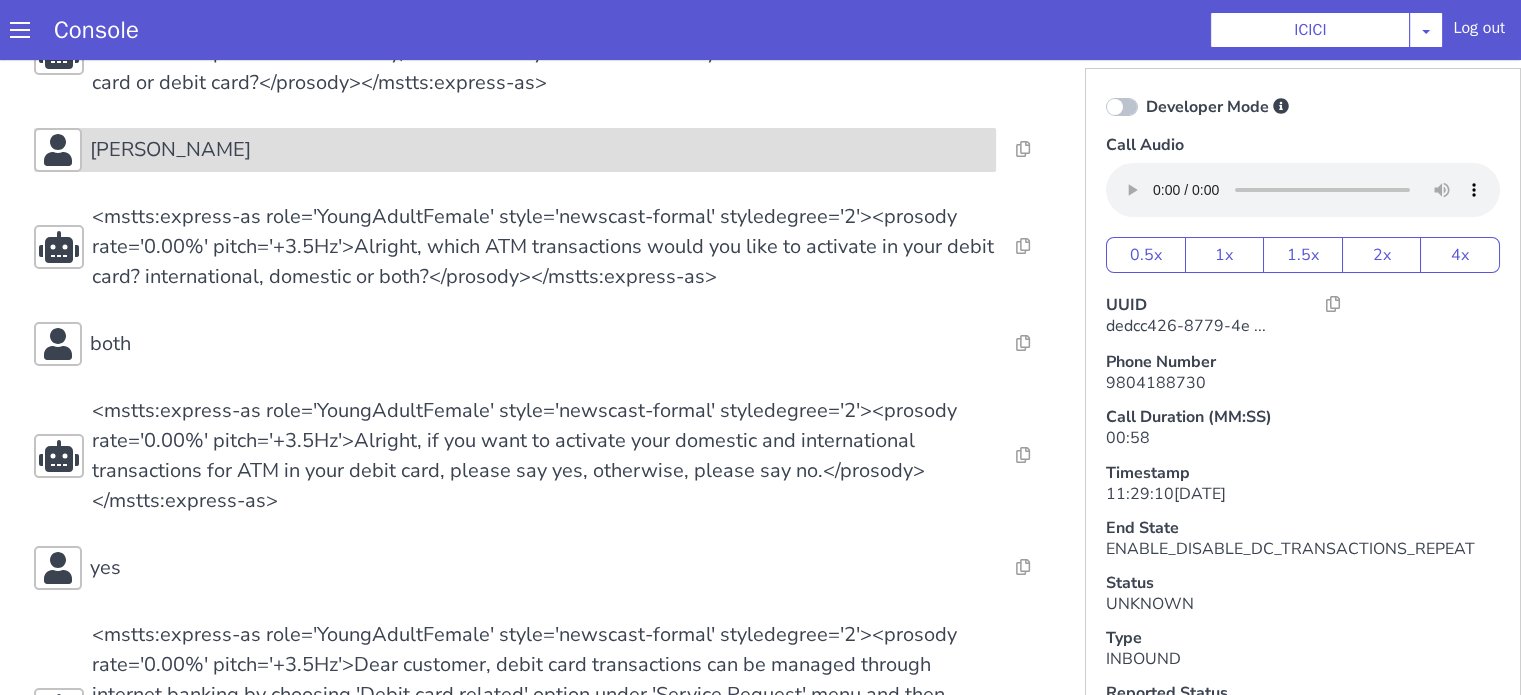 click on "[PERSON_NAME]" at bounding box center [539, 150] 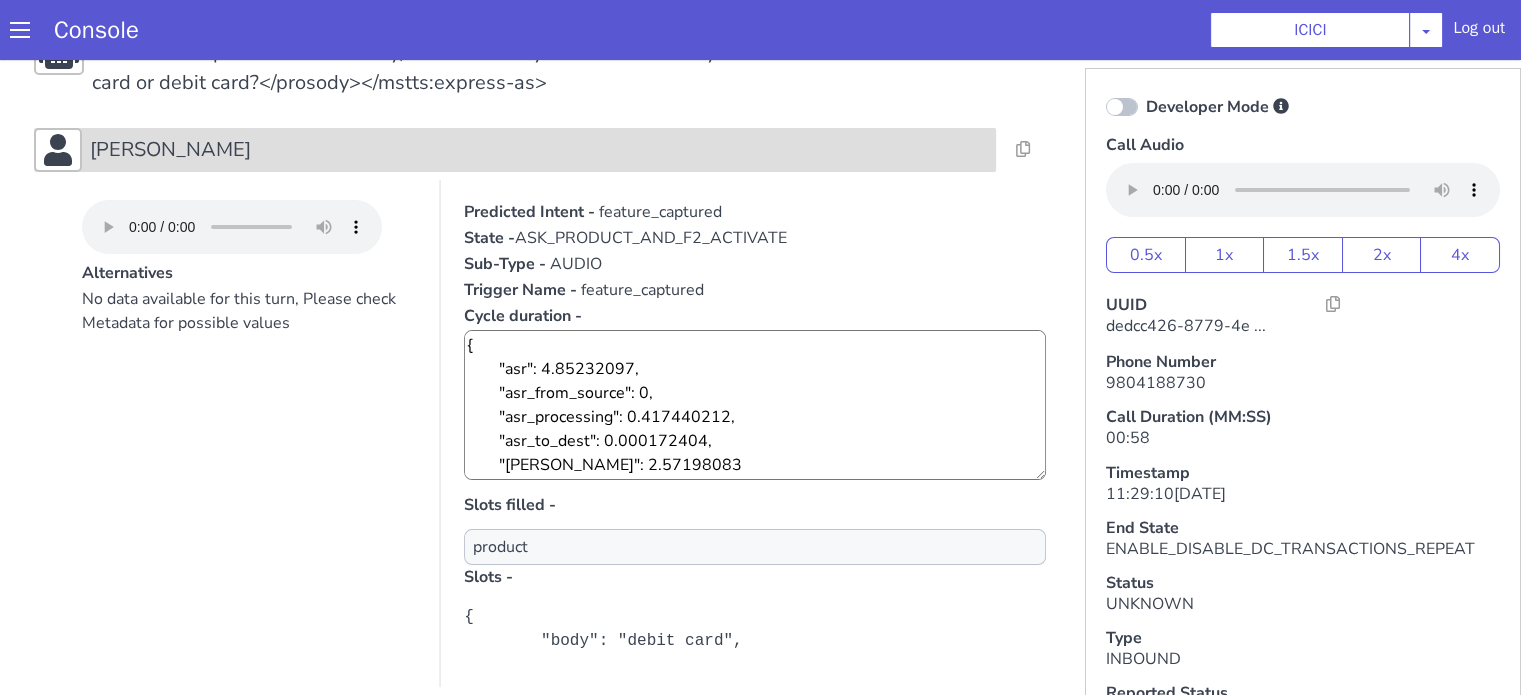 click on "[PERSON_NAME]" at bounding box center (539, 150) 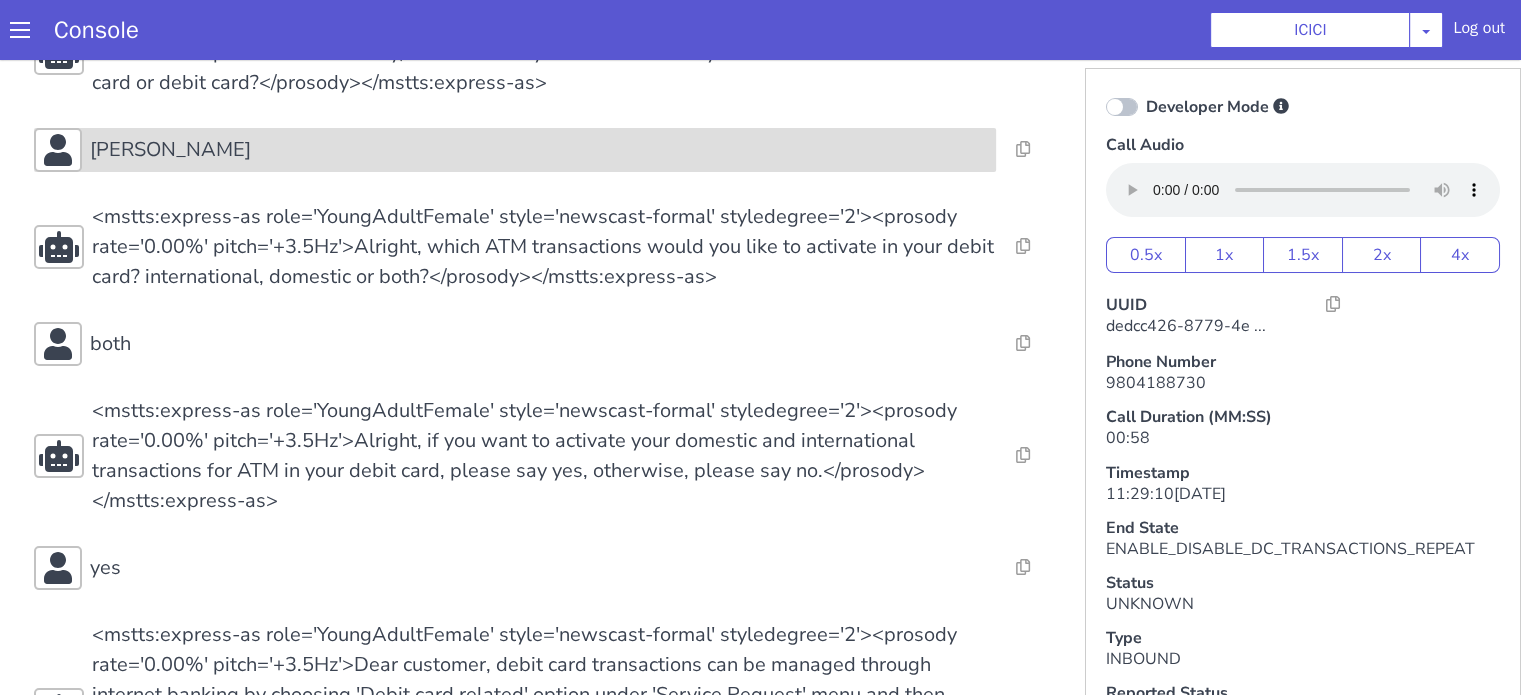 click on "[PERSON_NAME]" at bounding box center (539, 150) 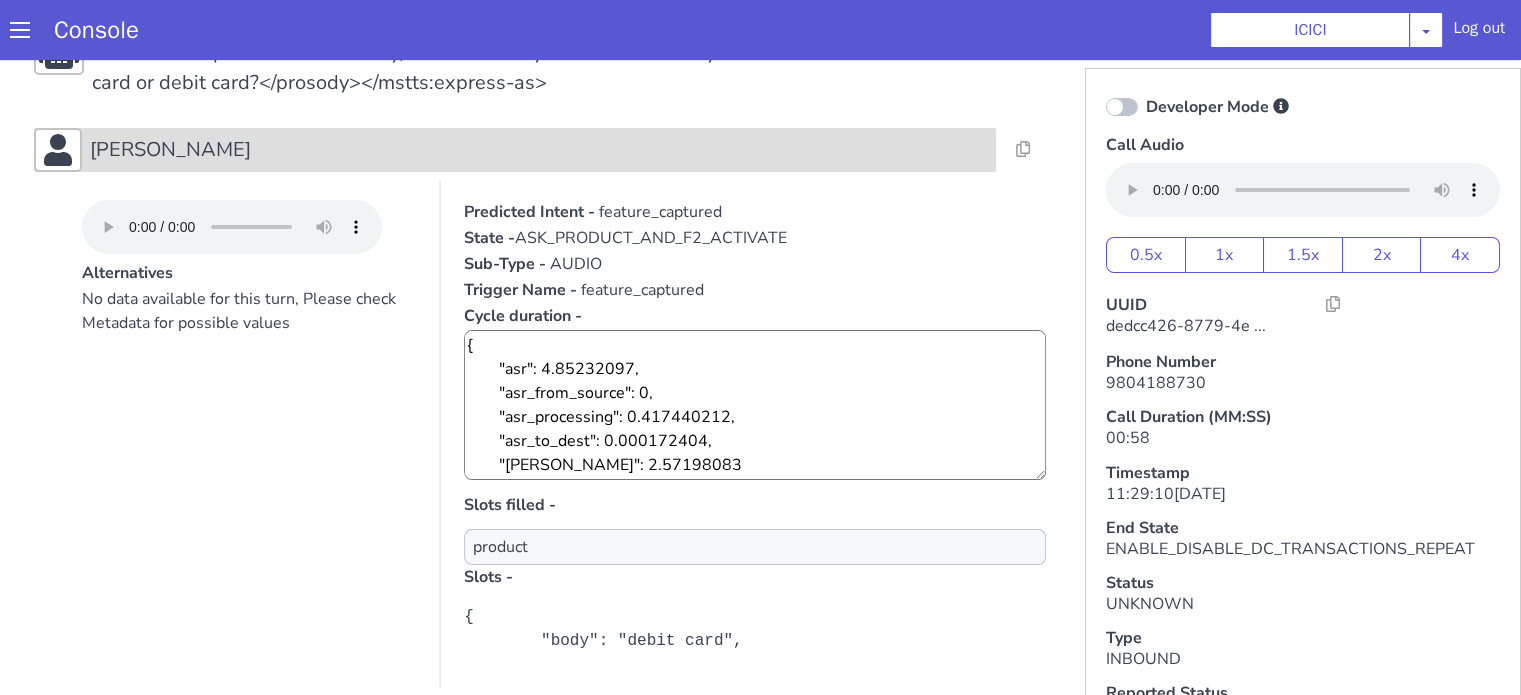 click on "[PERSON_NAME]" at bounding box center [539, 150] 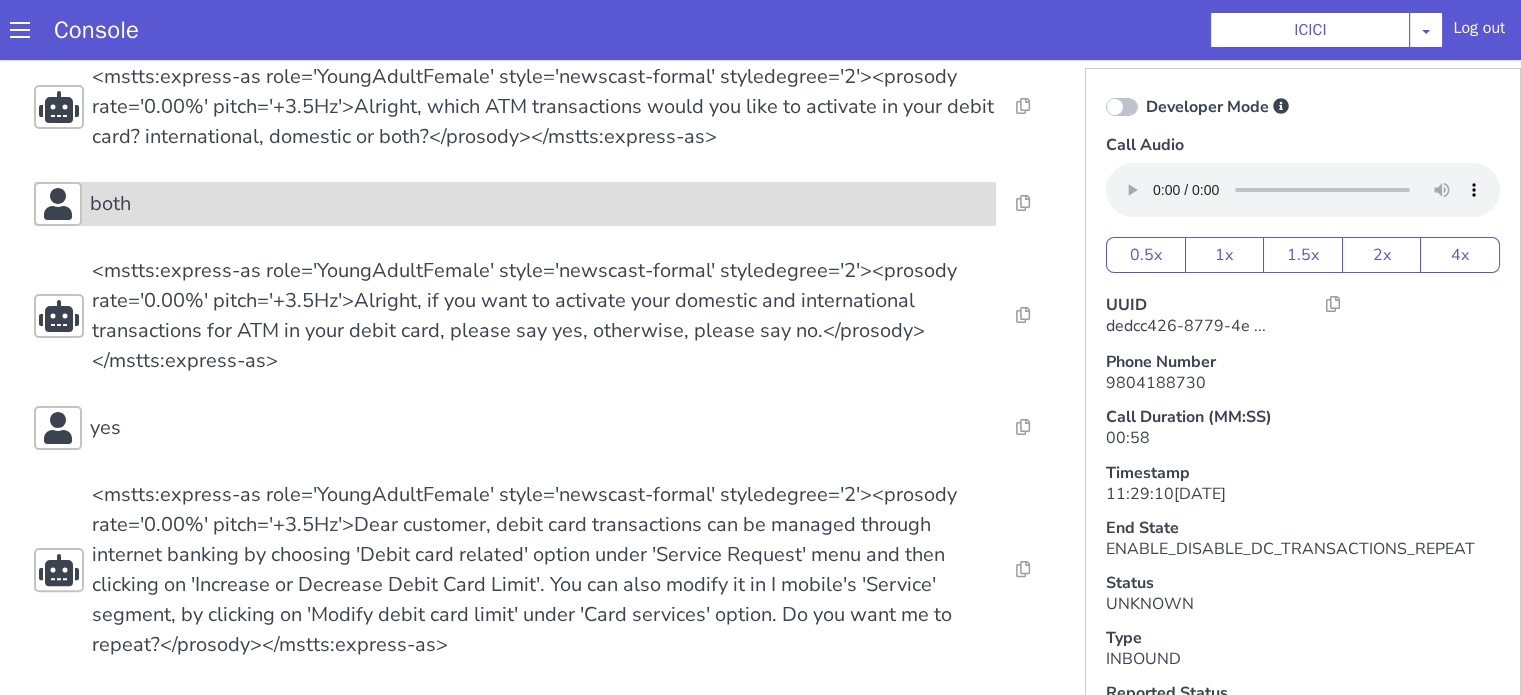click on "both" at bounding box center [539, 204] 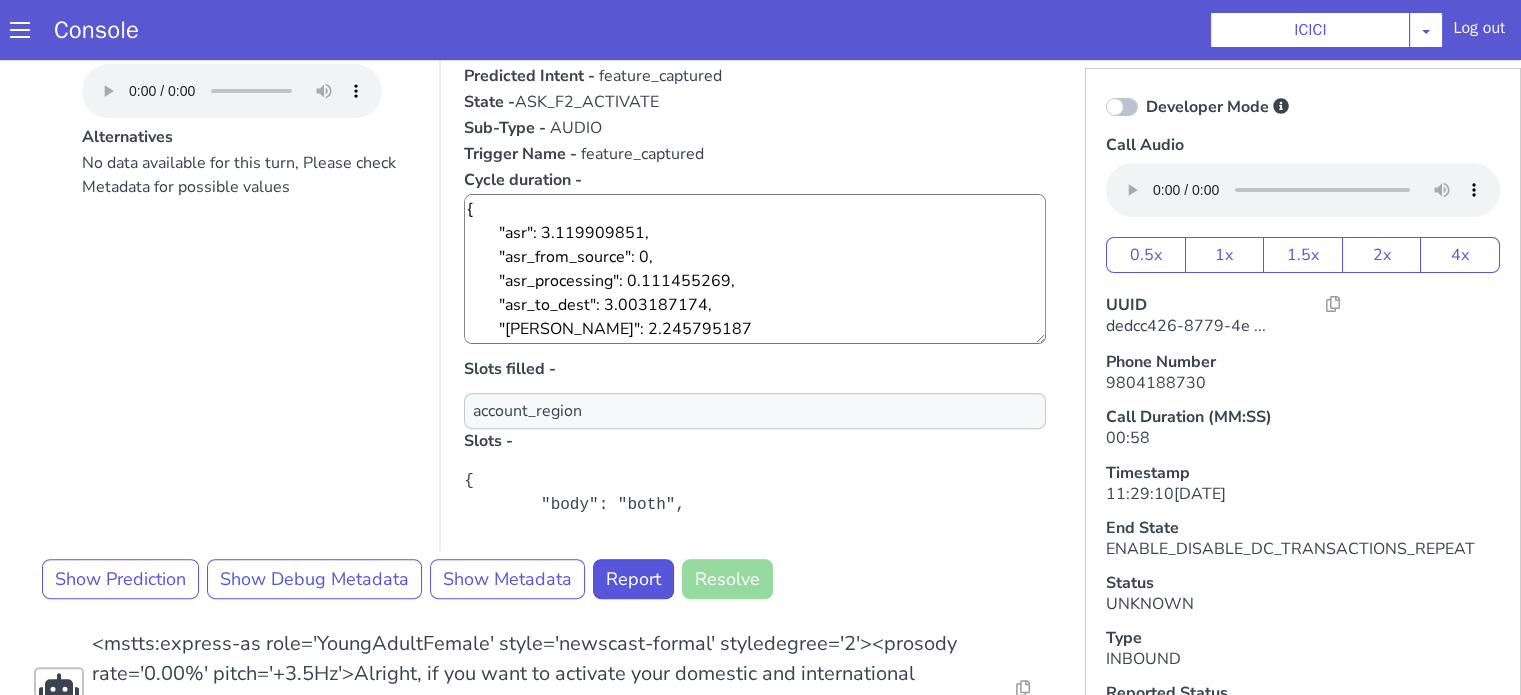 scroll, scrollTop: 640, scrollLeft: 0, axis: vertical 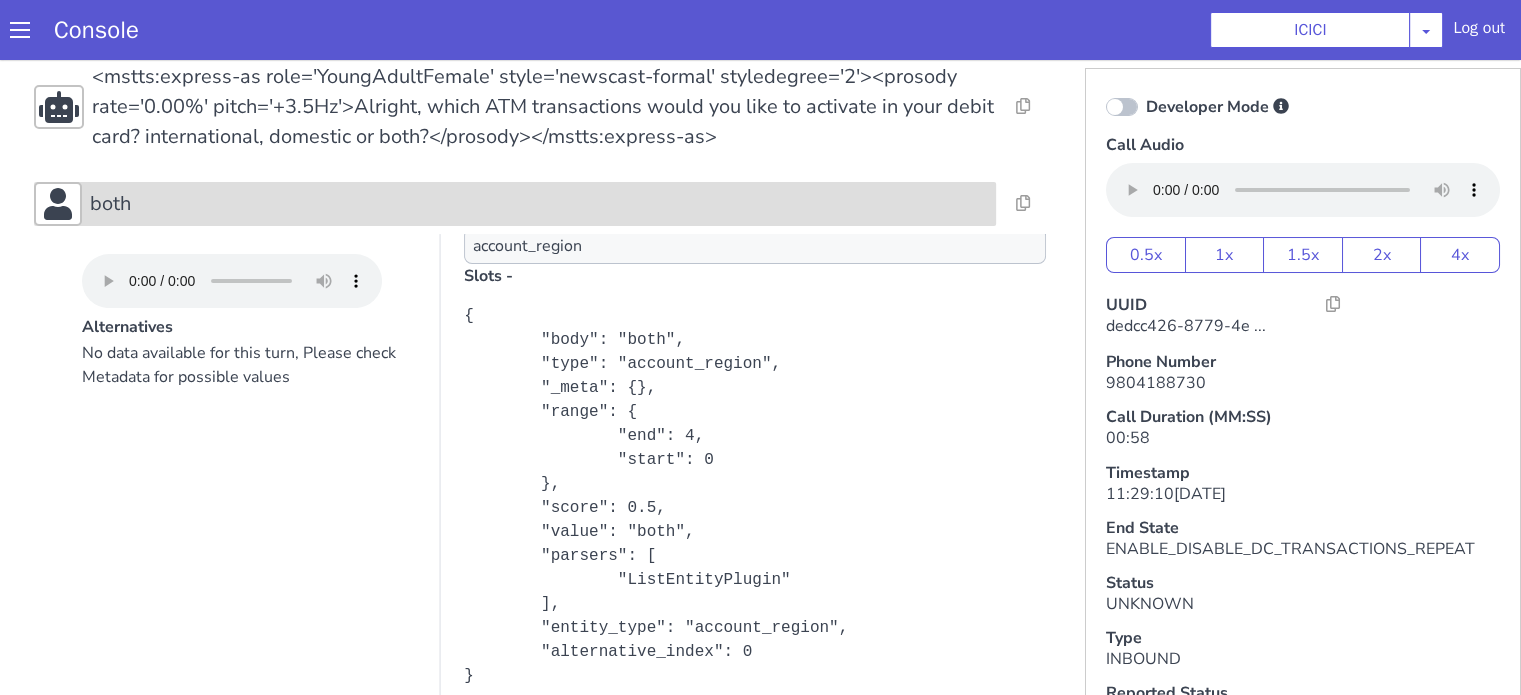 click on "both" at bounding box center [539, 204] 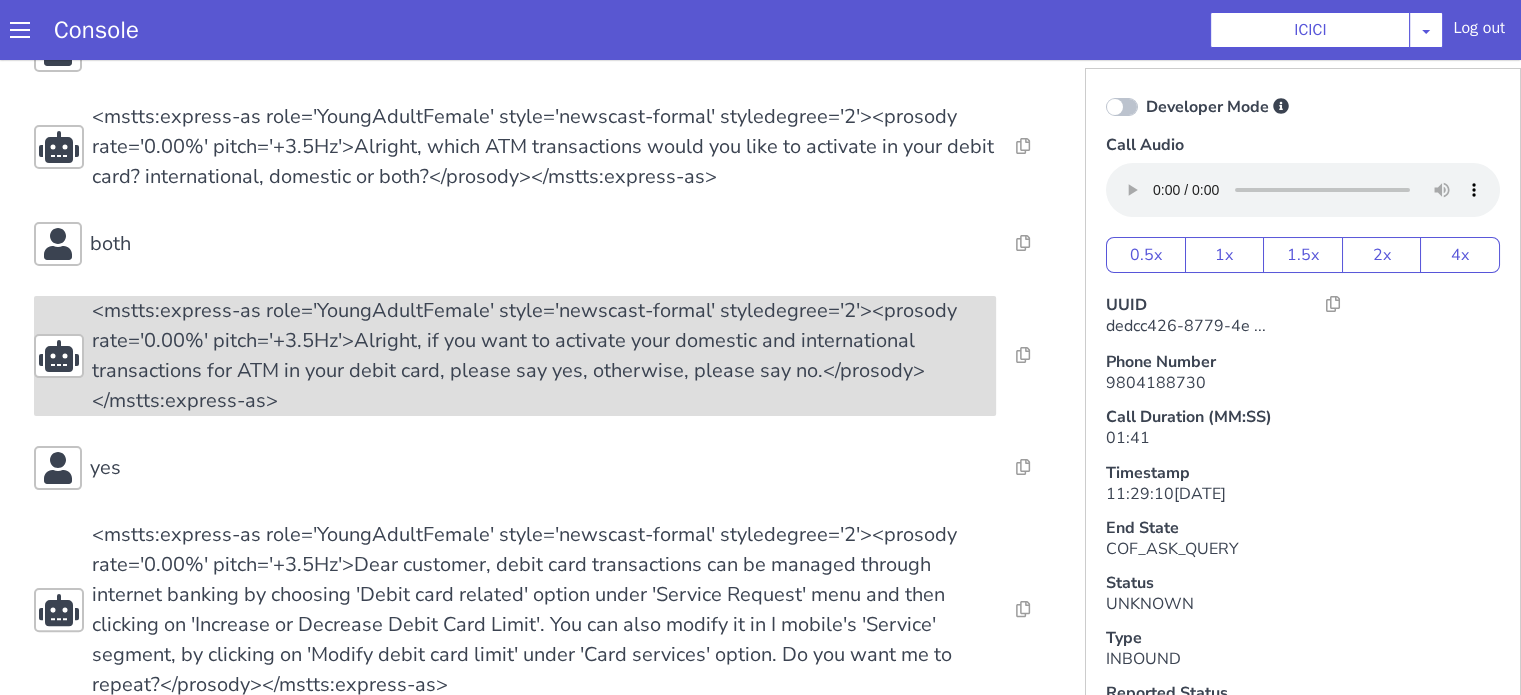 scroll, scrollTop: 700, scrollLeft: 0, axis: vertical 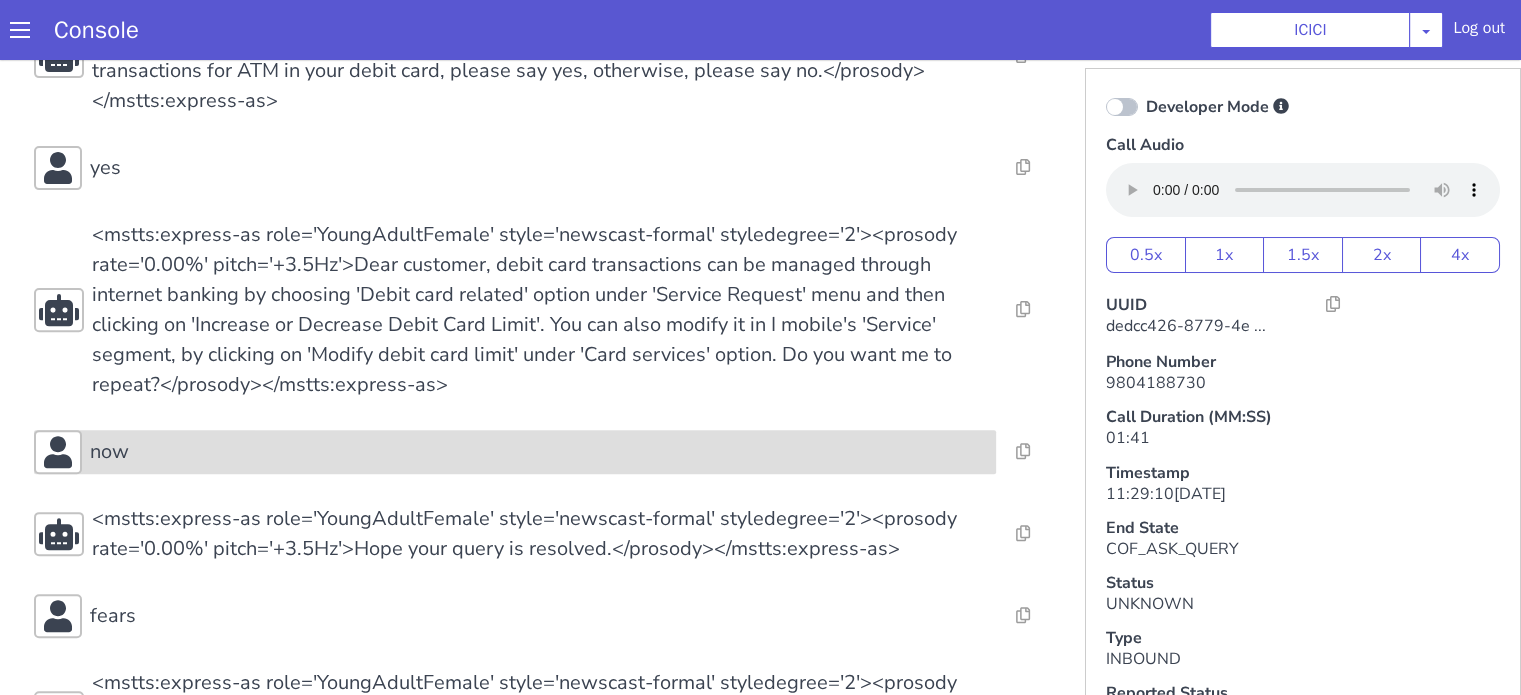 click on "now" at bounding box center [539, 452] 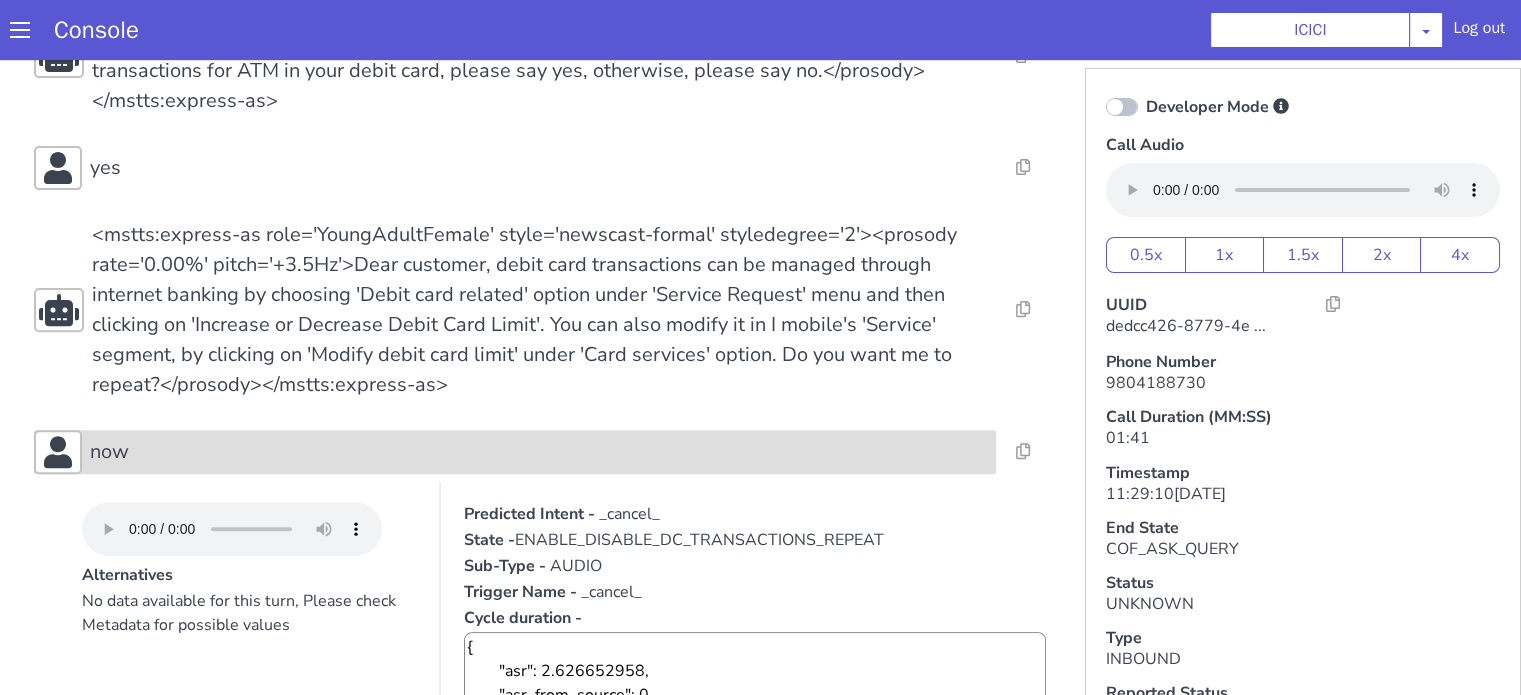 click on "now" at bounding box center (539, 452) 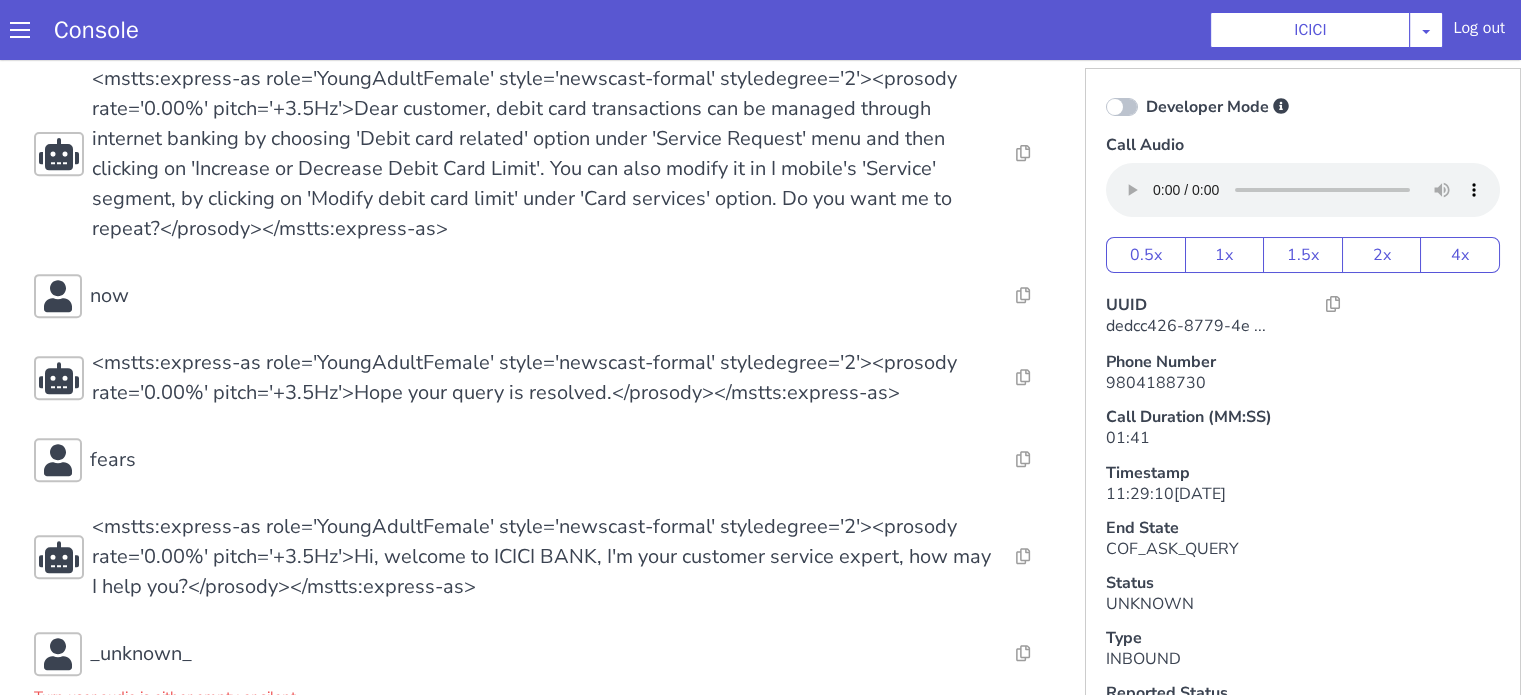 scroll, scrollTop: 1000, scrollLeft: 0, axis: vertical 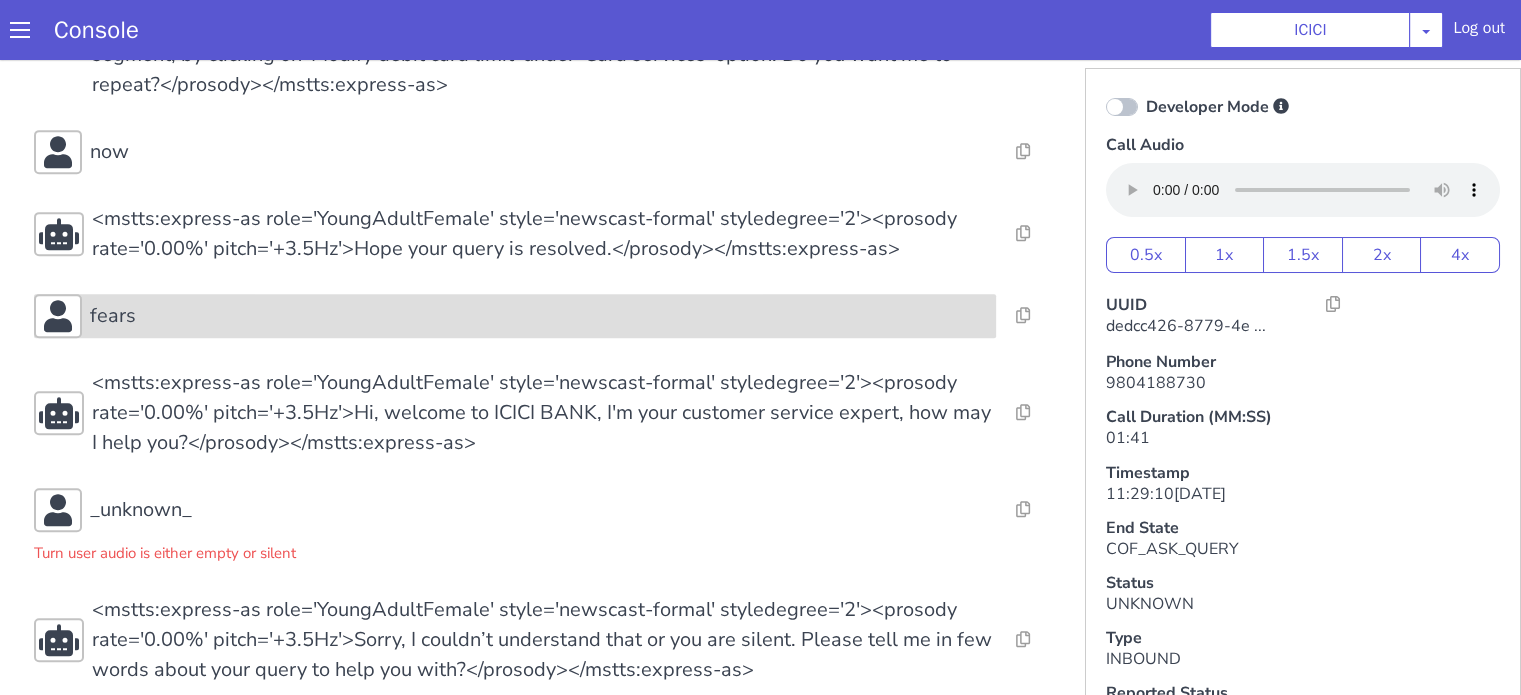 click on "fears" at bounding box center (539, 316) 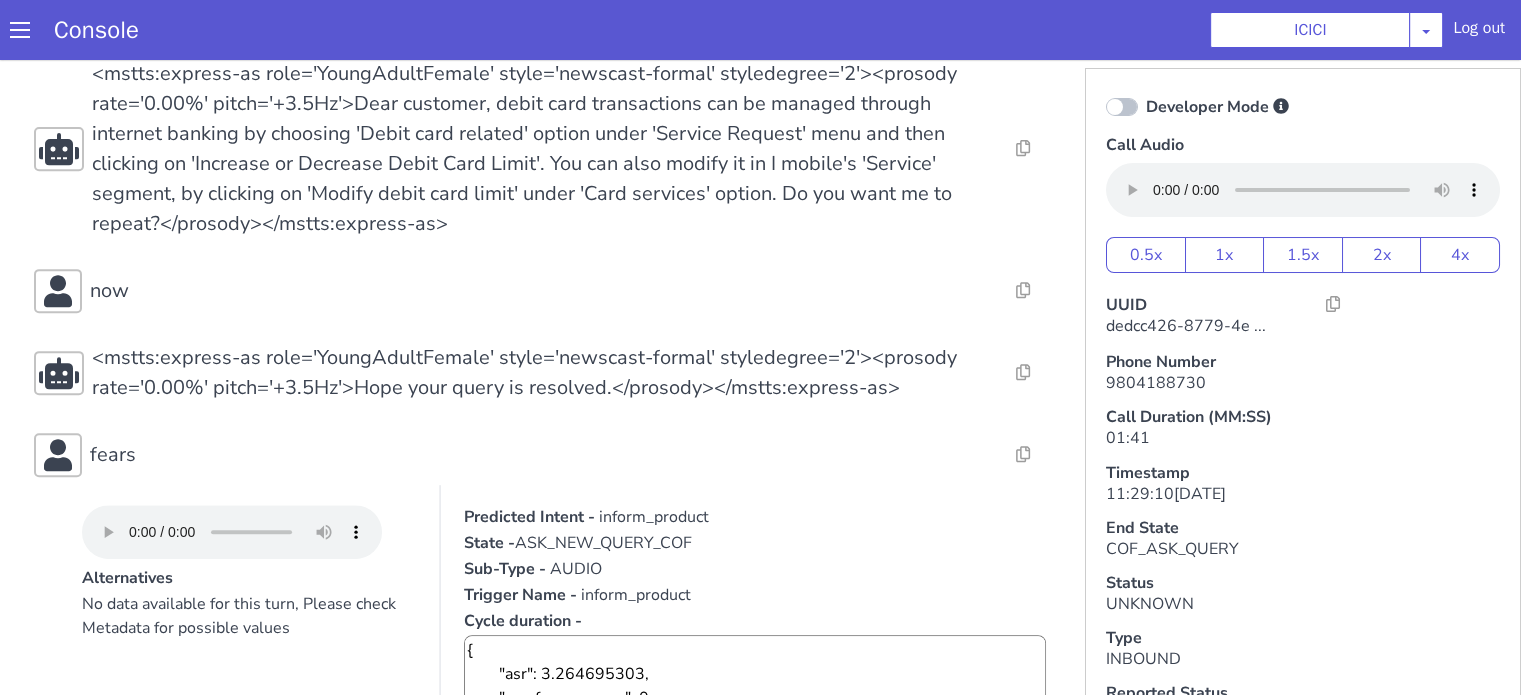 scroll, scrollTop: 784, scrollLeft: 0, axis: vertical 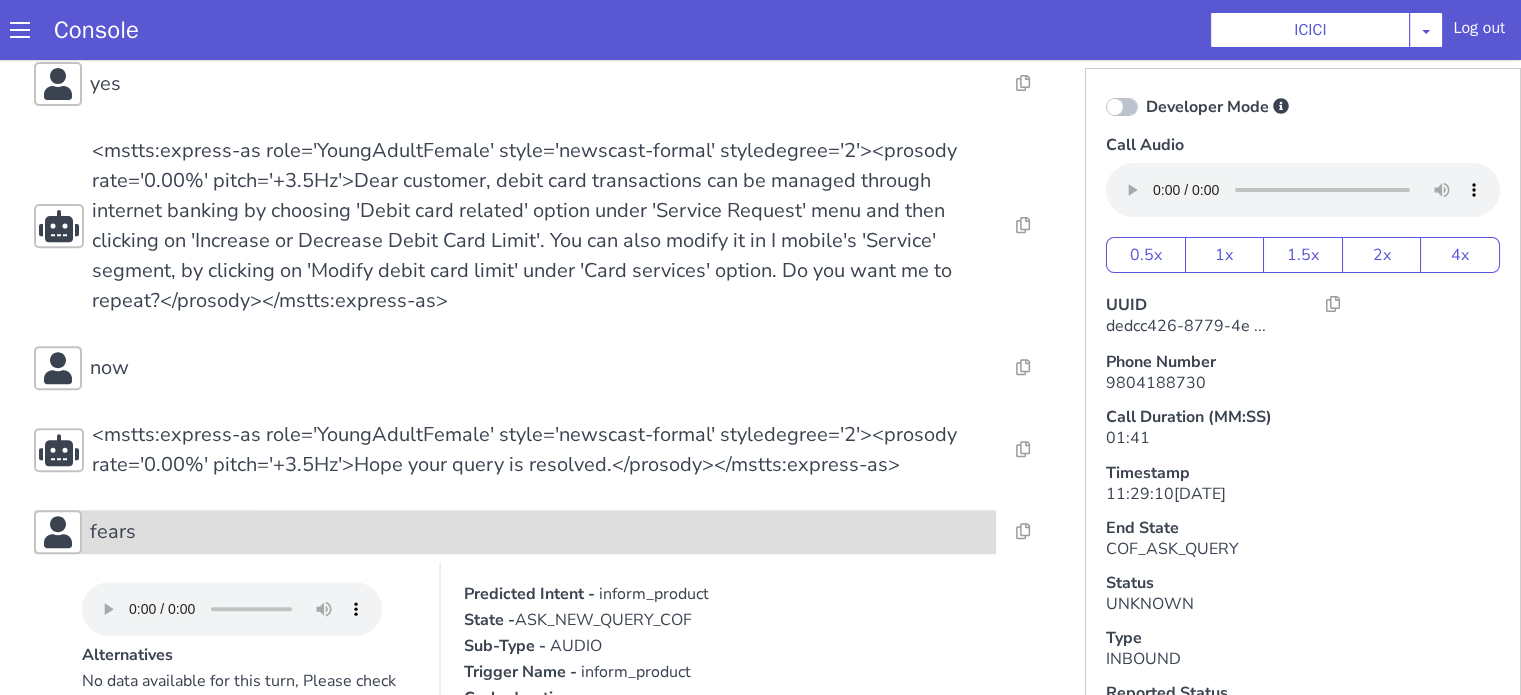 click on "fears" at bounding box center (539, 532) 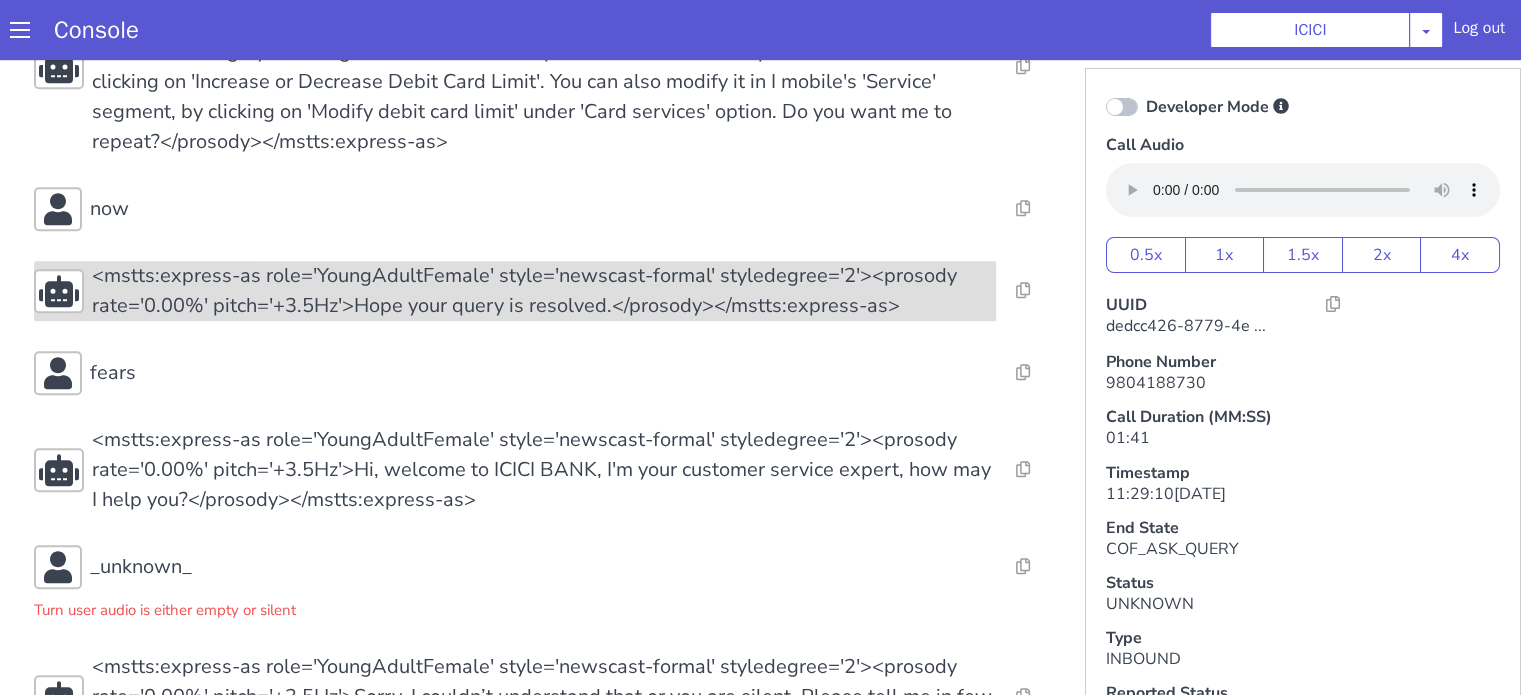 scroll, scrollTop: 1021, scrollLeft: 0, axis: vertical 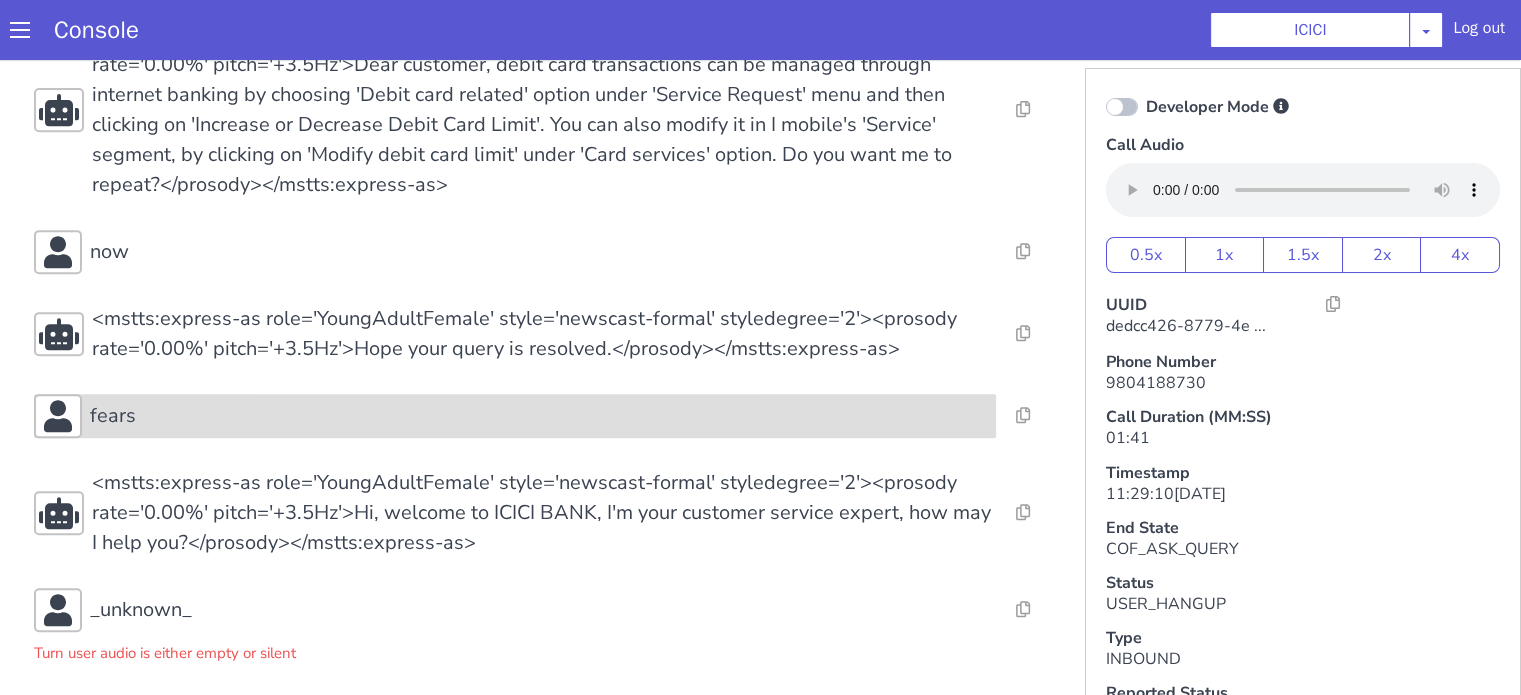 click on "fears" at bounding box center (539, 416) 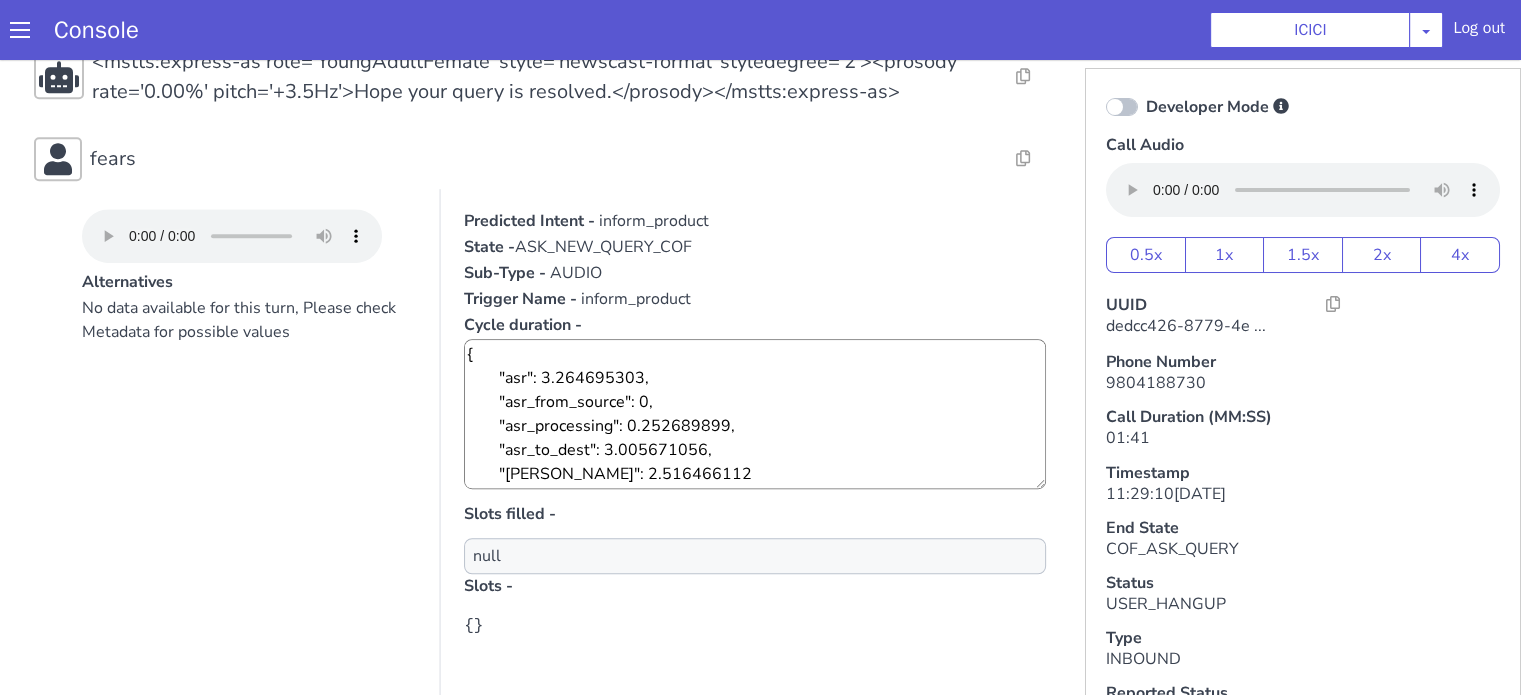 scroll, scrollTop: 1300, scrollLeft: 0, axis: vertical 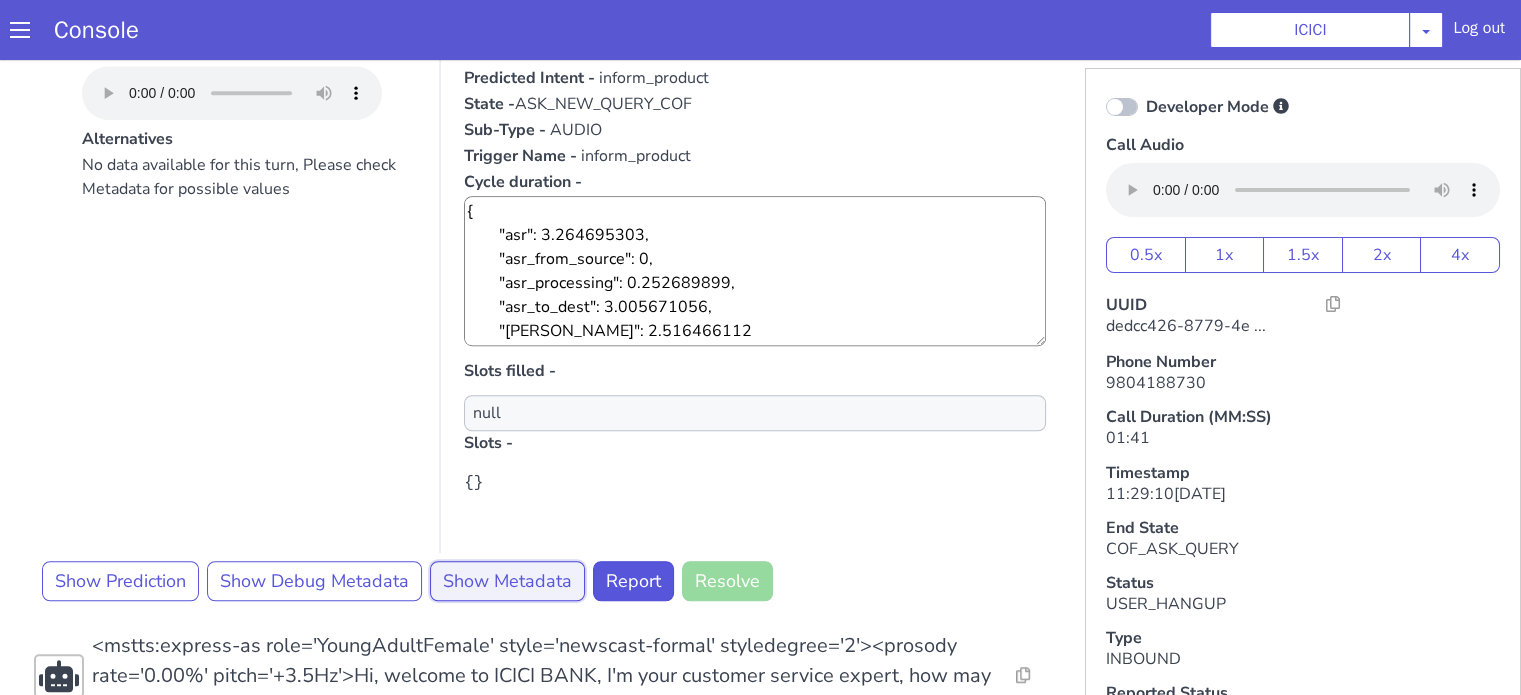 click on "Show Metadata" at bounding box center (507, 581) 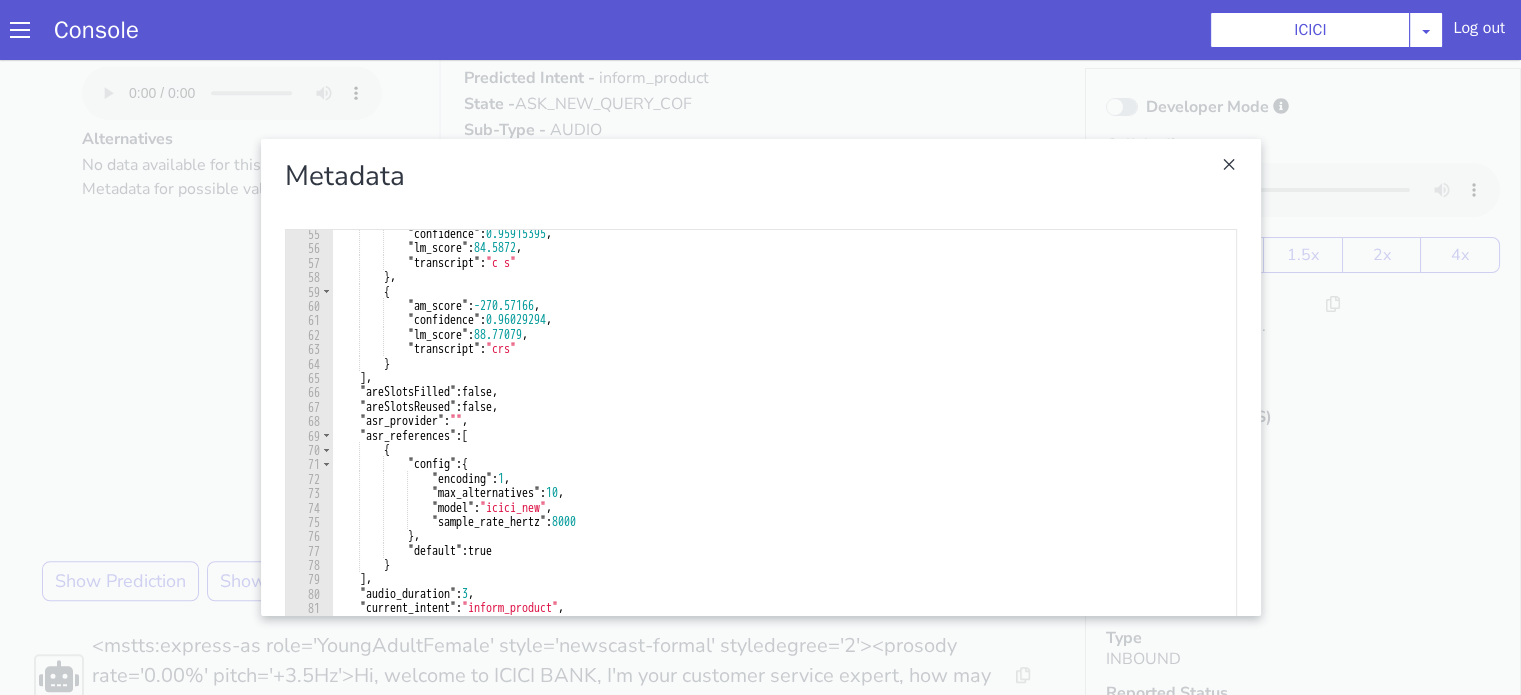 scroll, scrollTop: 840, scrollLeft: 0, axis: vertical 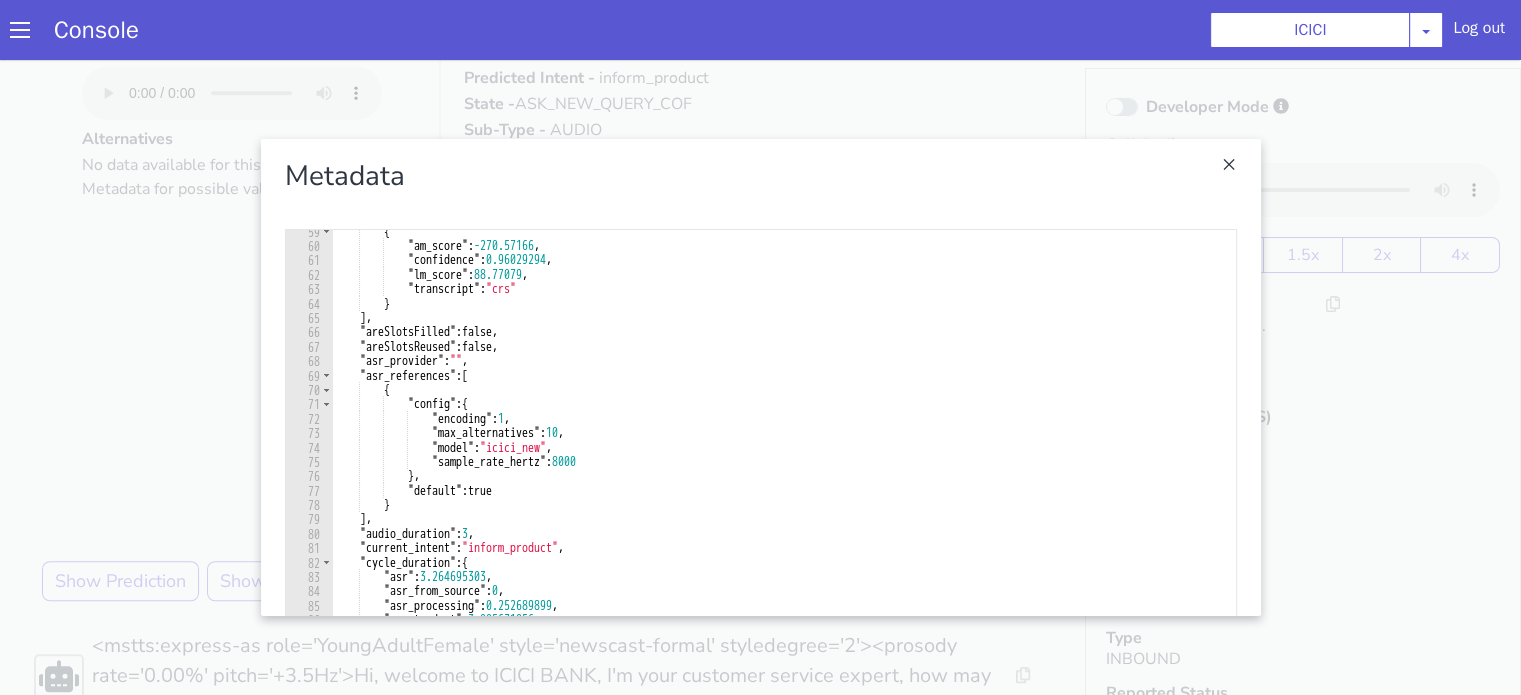 click at bounding box center (760, 377) 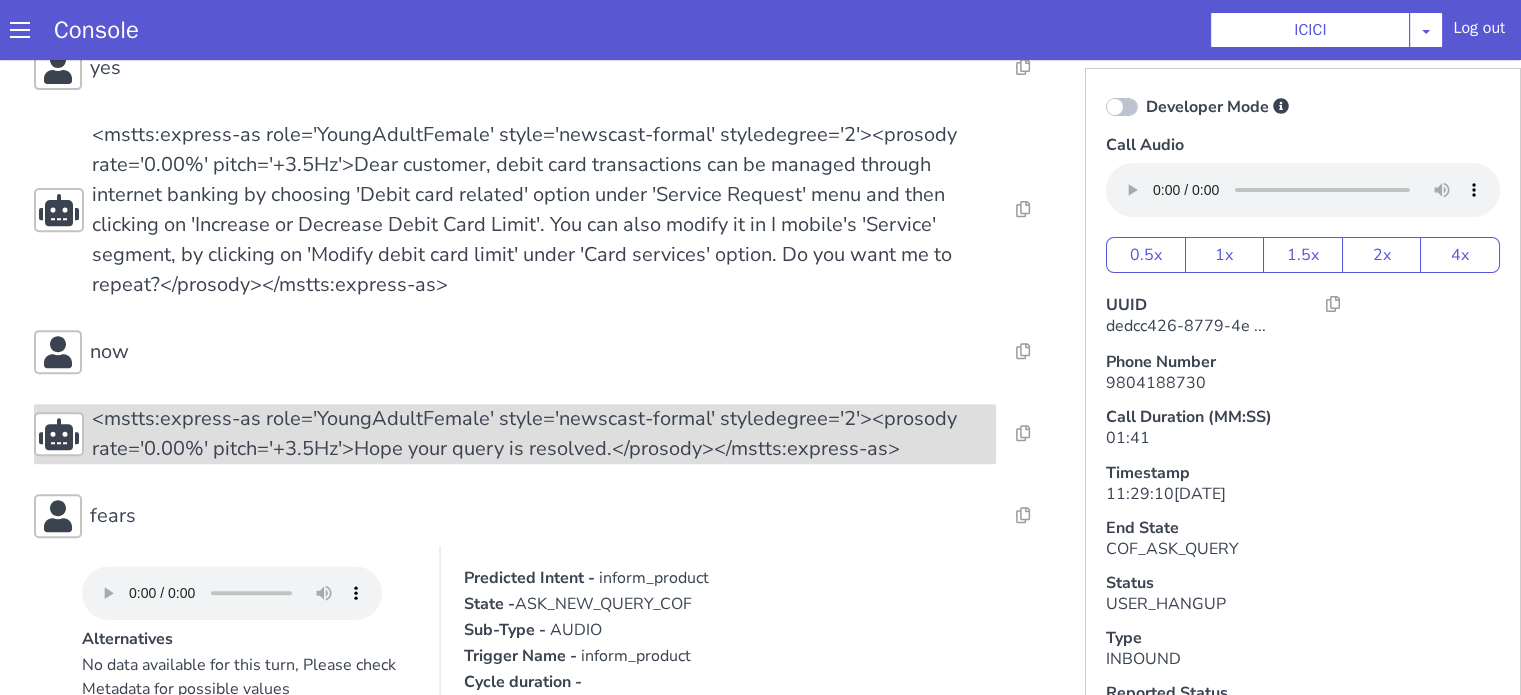 scroll, scrollTop: 900, scrollLeft: 0, axis: vertical 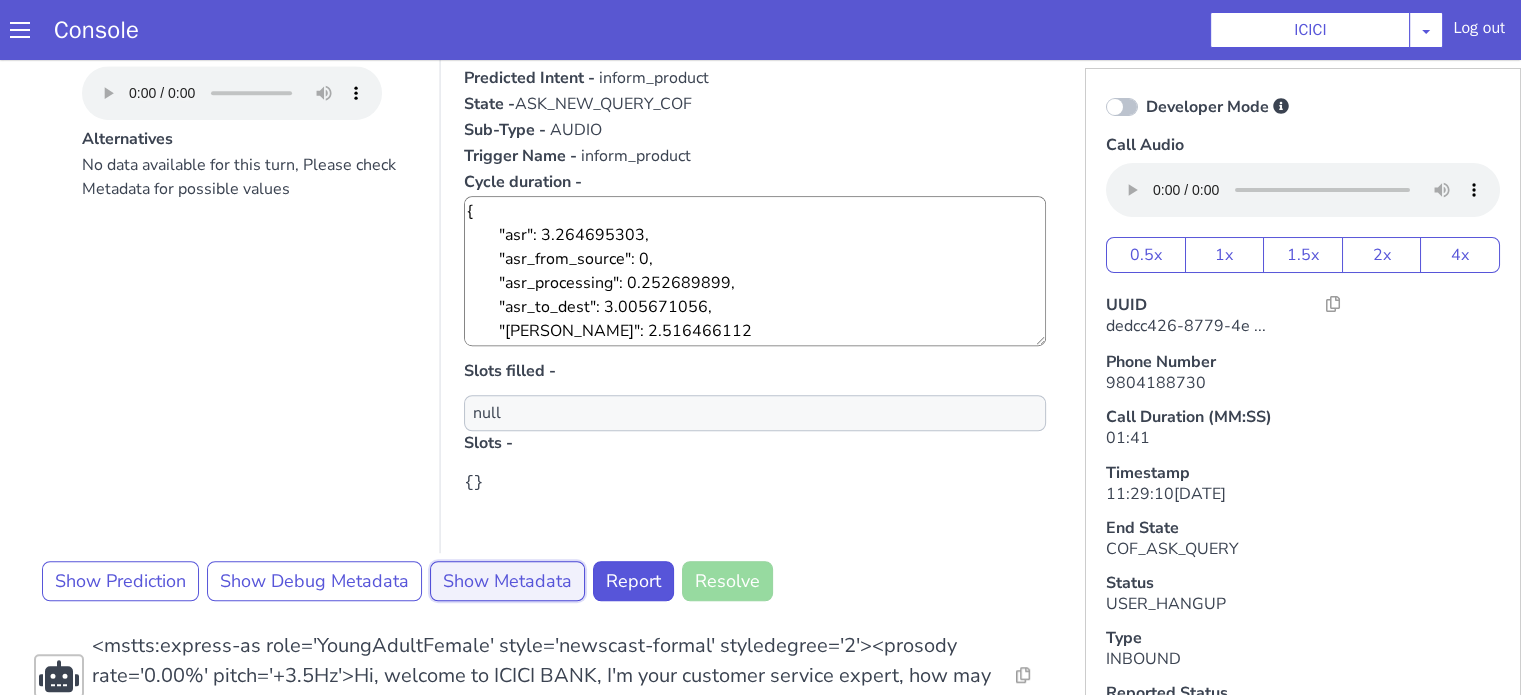 click on "Show Metadata" at bounding box center [507, 581] 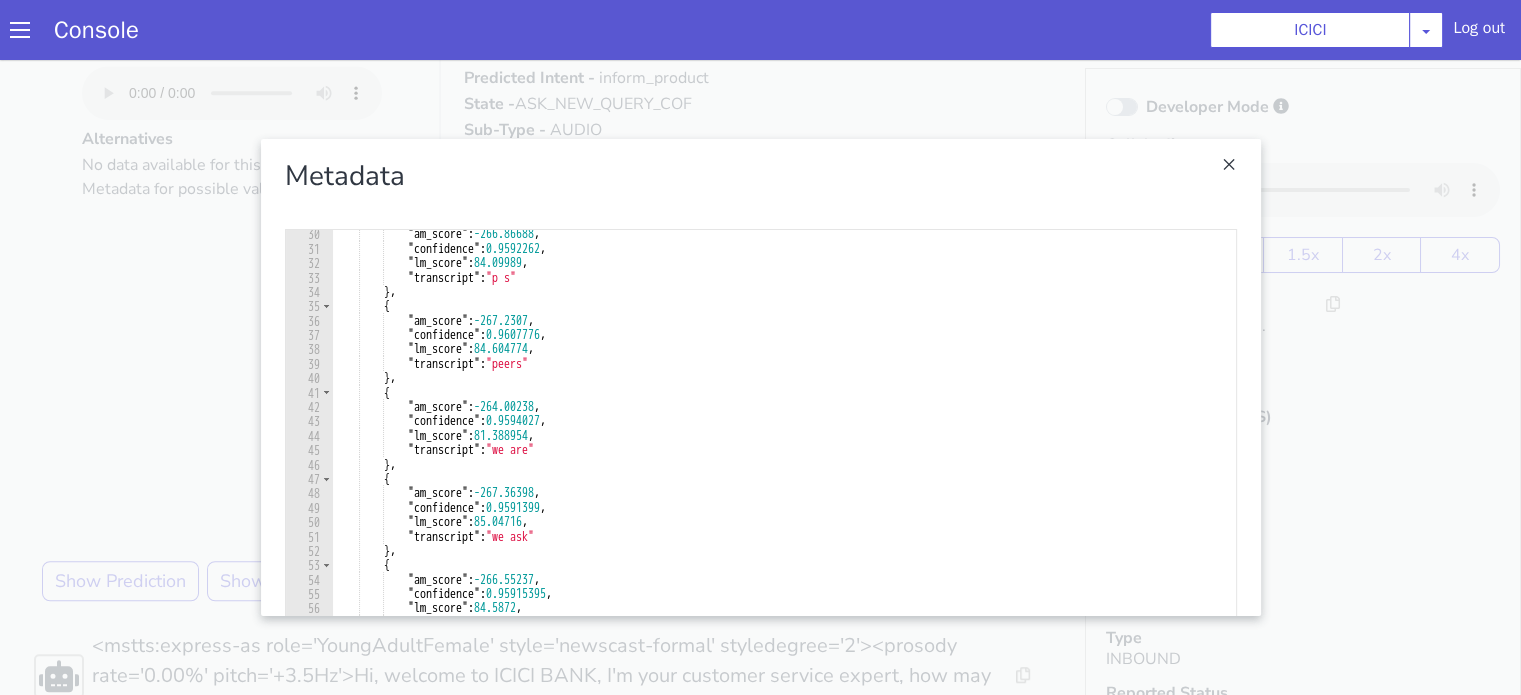 scroll, scrollTop: 600, scrollLeft: 0, axis: vertical 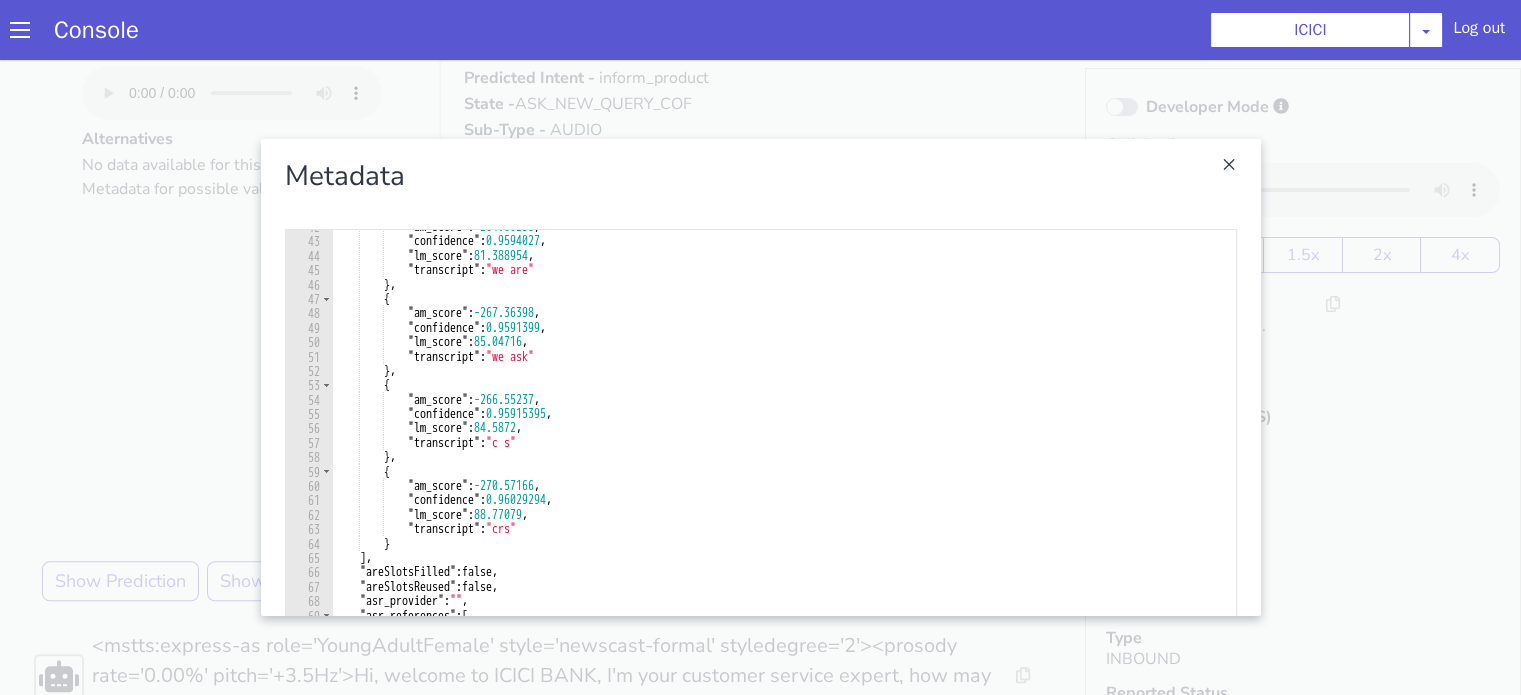 click at bounding box center (760, 377) 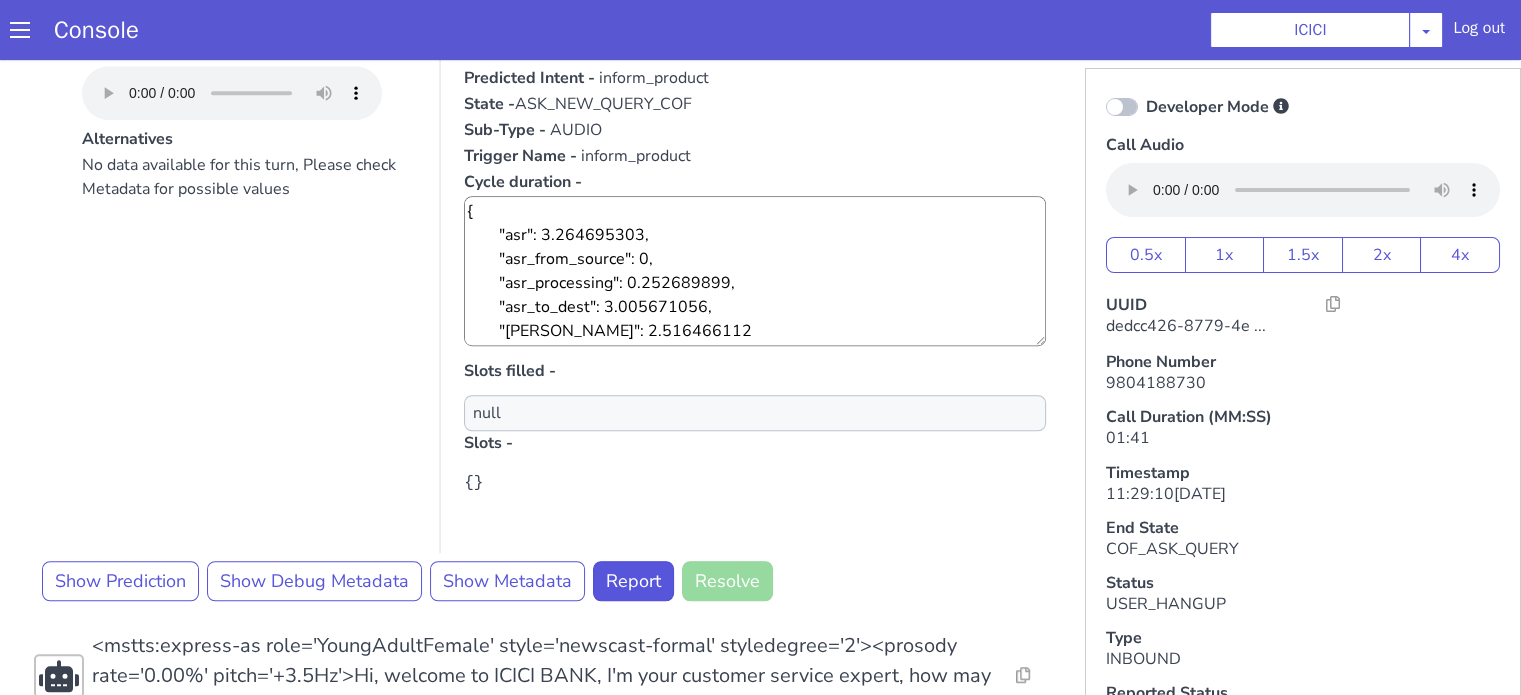 scroll, scrollTop: 1200, scrollLeft: 0, axis: vertical 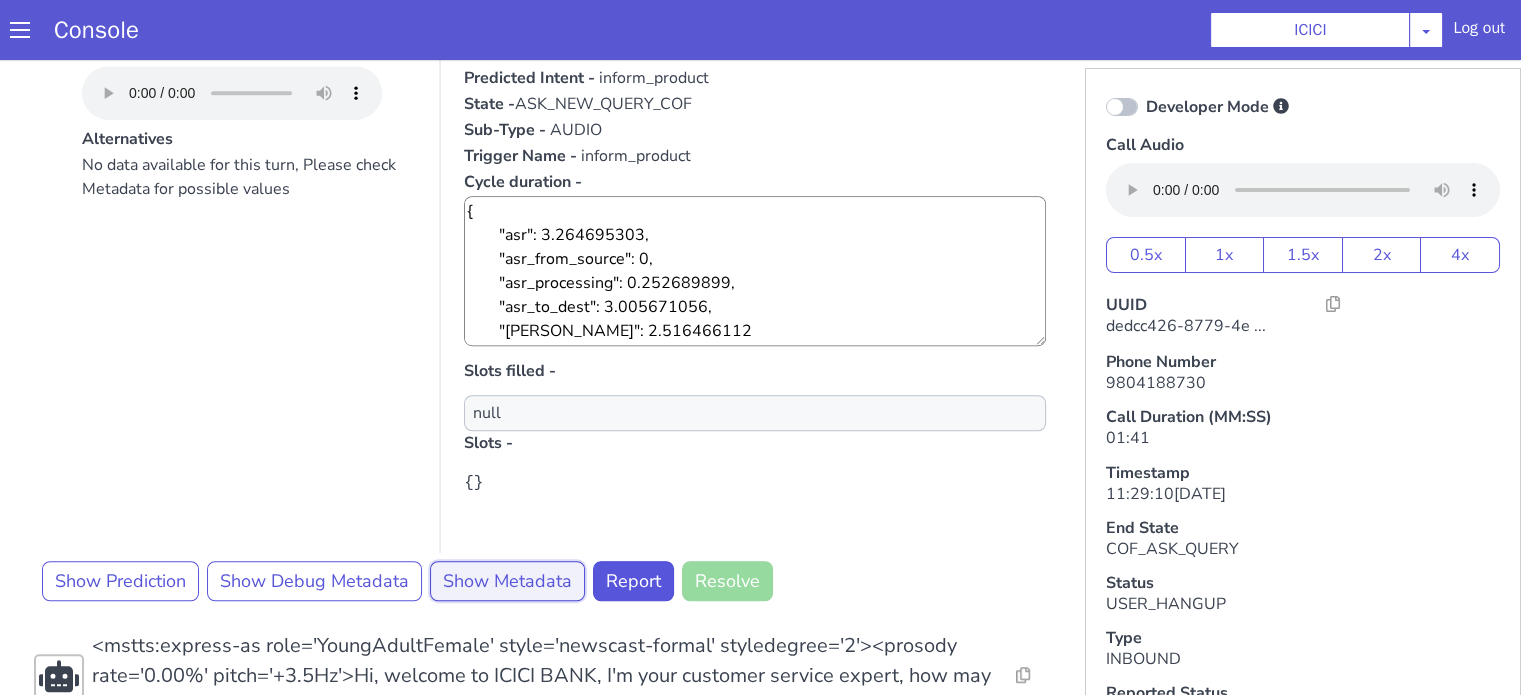 click on "Show Metadata" at bounding box center [507, 581] 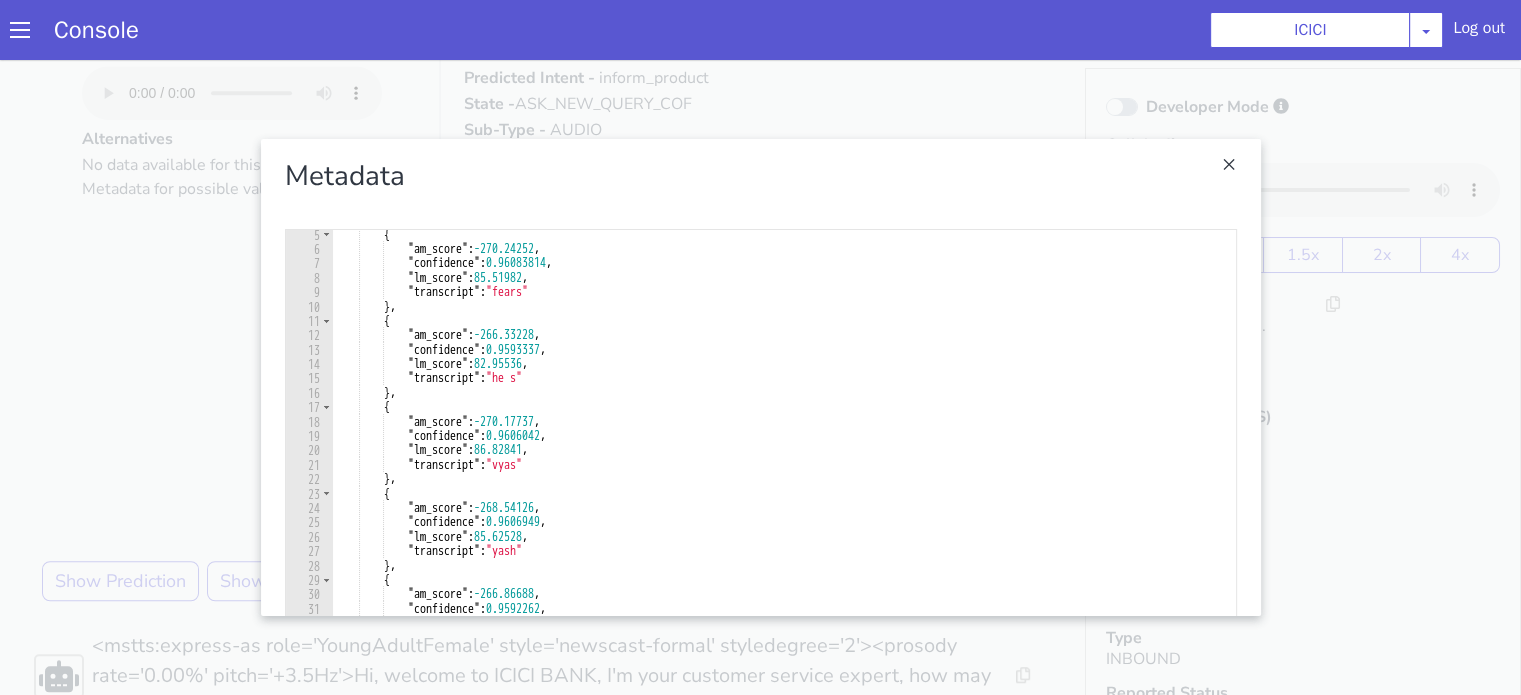 scroll, scrollTop: 0, scrollLeft: 0, axis: both 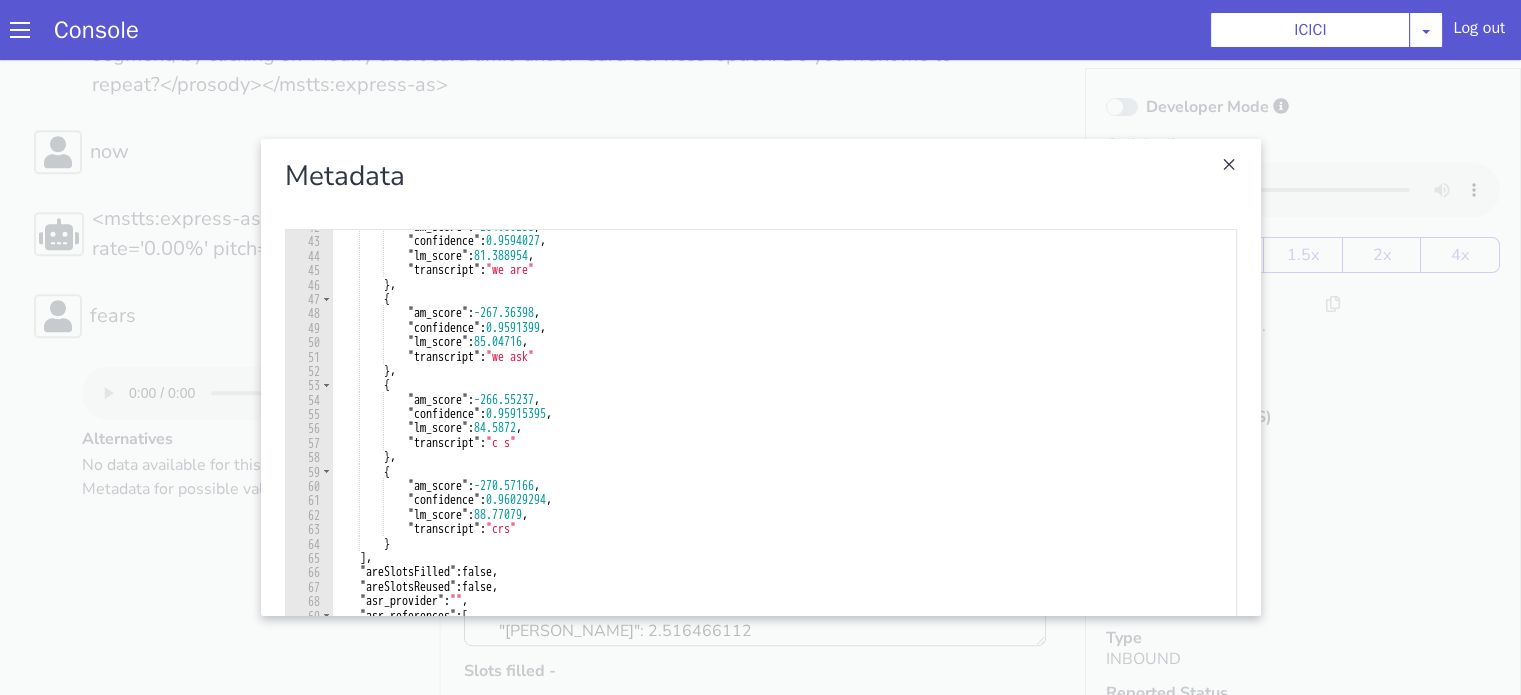 click at bounding box center (760, 377) 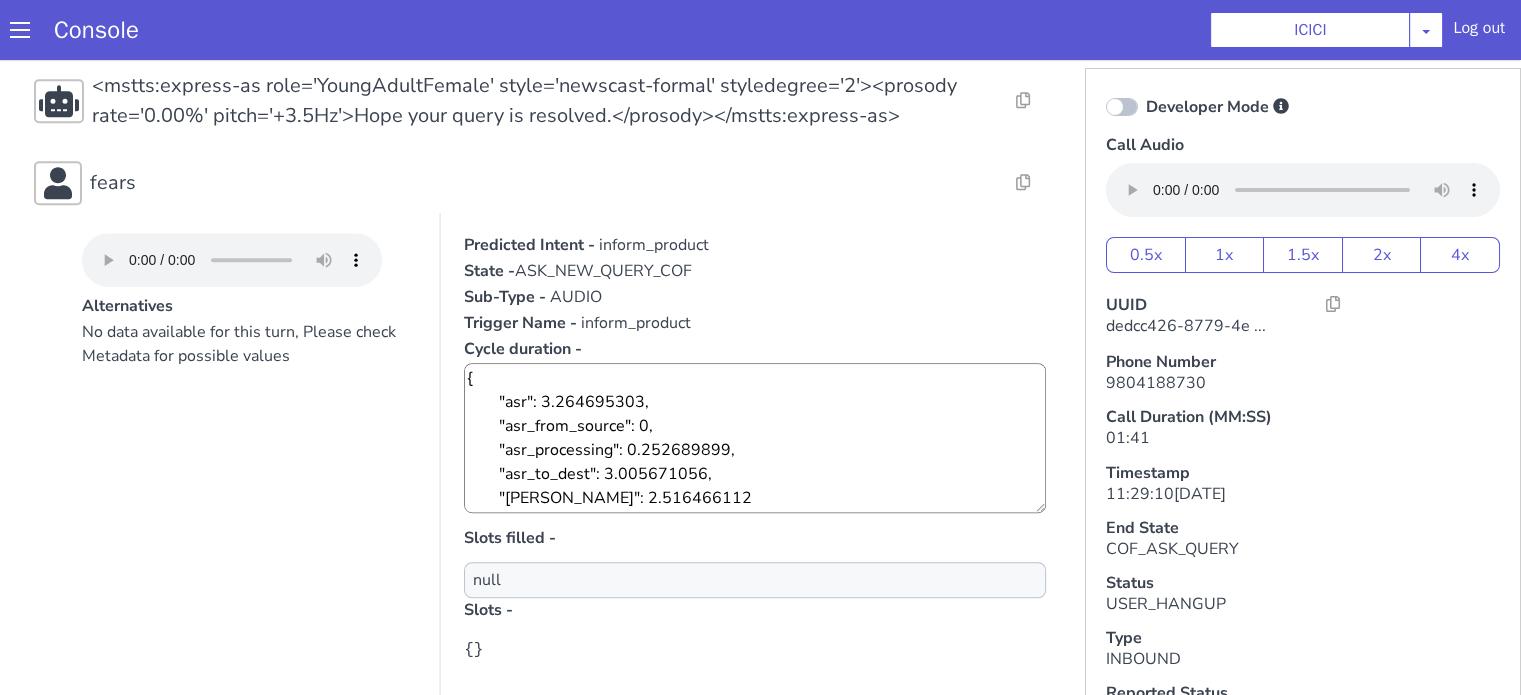 scroll, scrollTop: 1300, scrollLeft: 0, axis: vertical 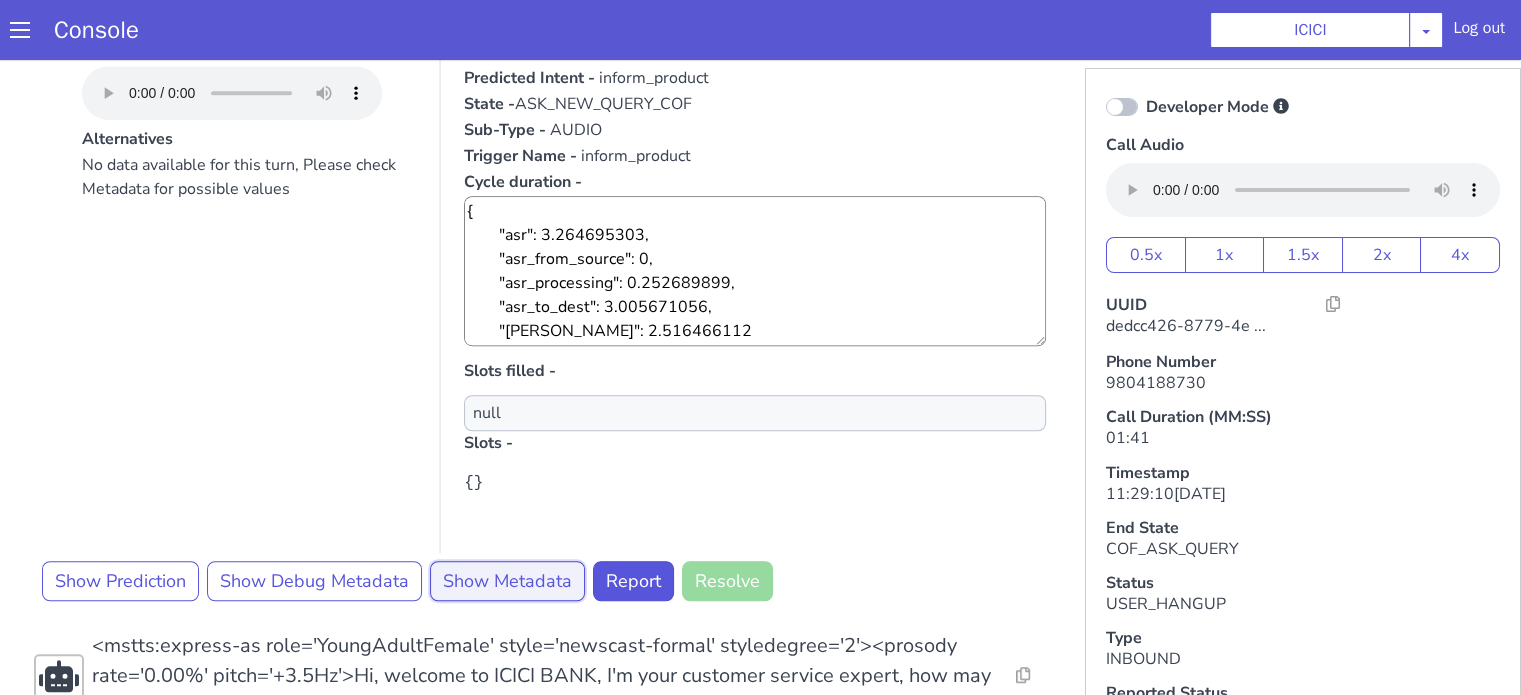 click on "Show Metadata" at bounding box center [507, 581] 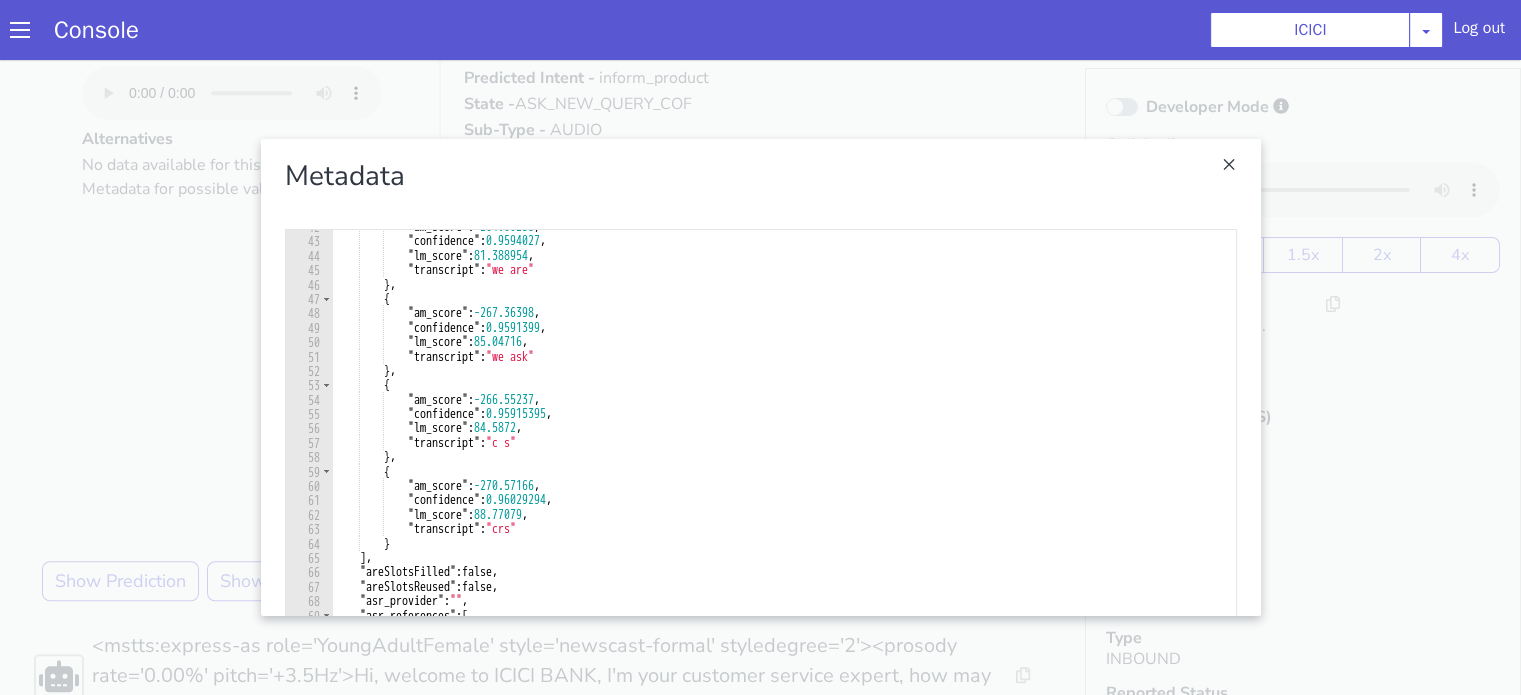 scroll, scrollTop: 660, scrollLeft: 0, axis: vertical 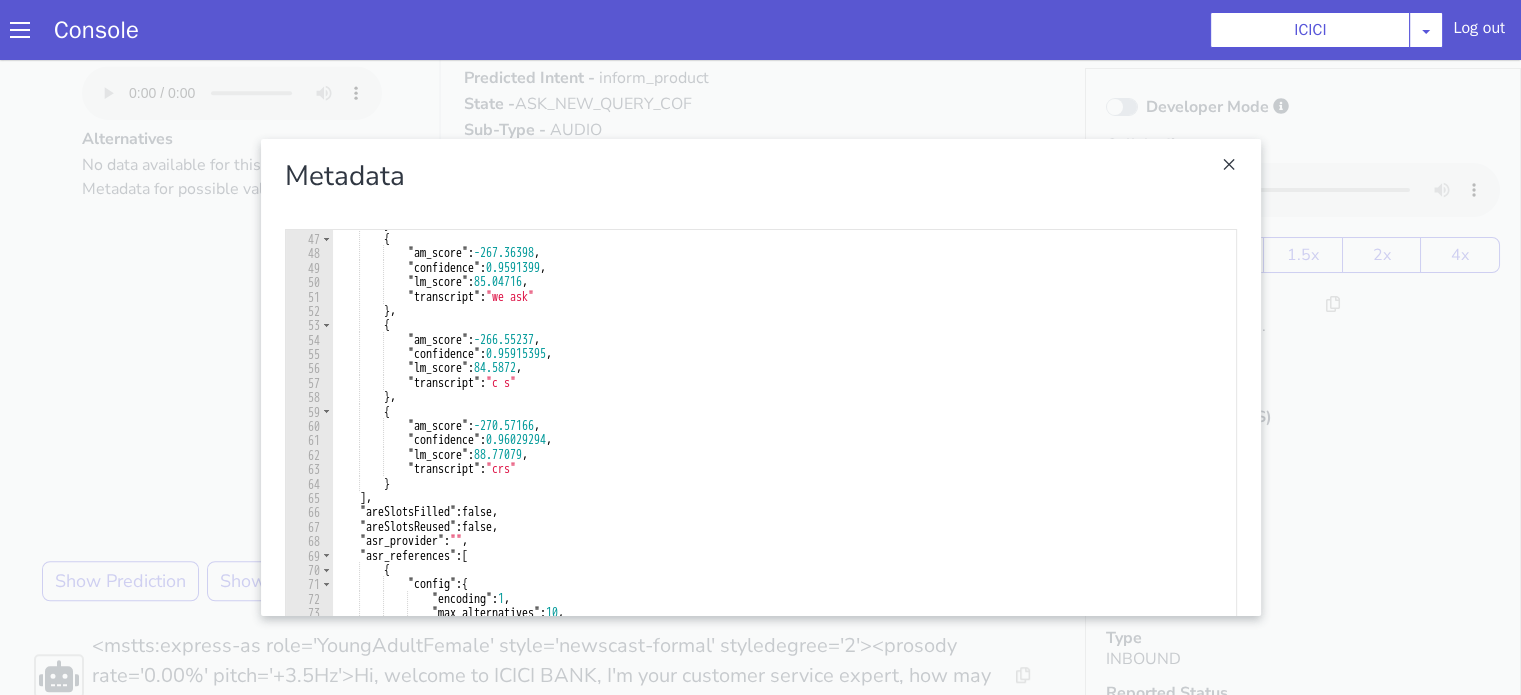 click at bounding box center (760, 377) 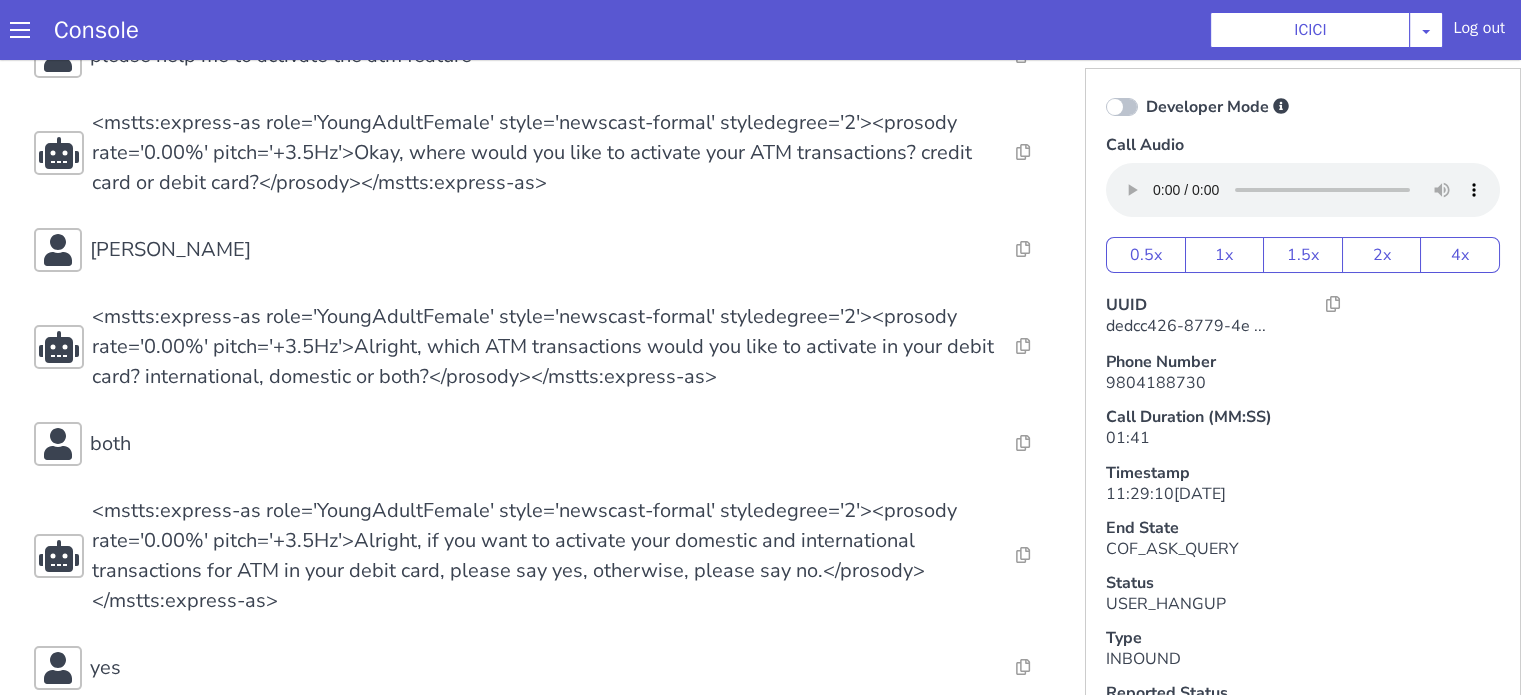 scroll, scrollTop: 0, scrollLeft: 0, axis: both 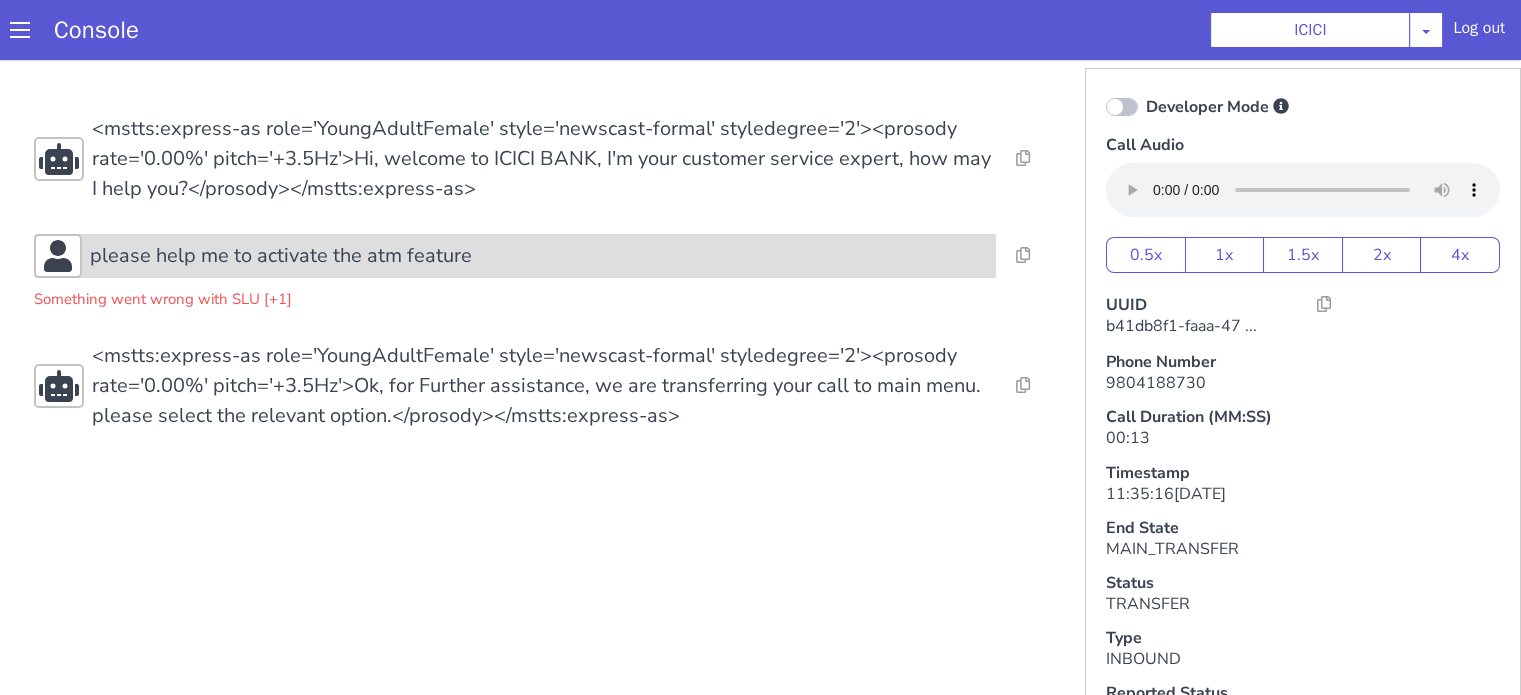 click on "please help me to activate the atm feature" at bounding box center (353, 110) 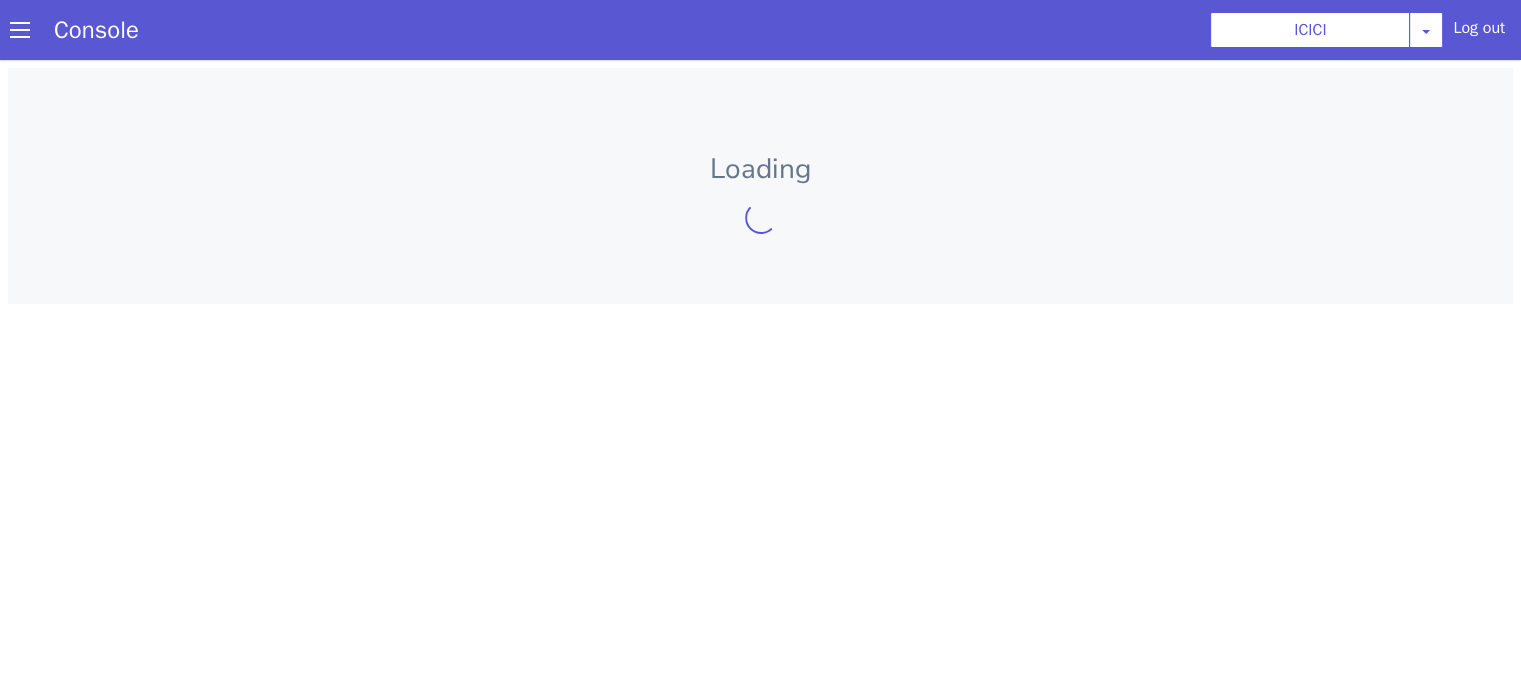 scroll, scrollTop: 0, scrollLeft: 0, axis: both 